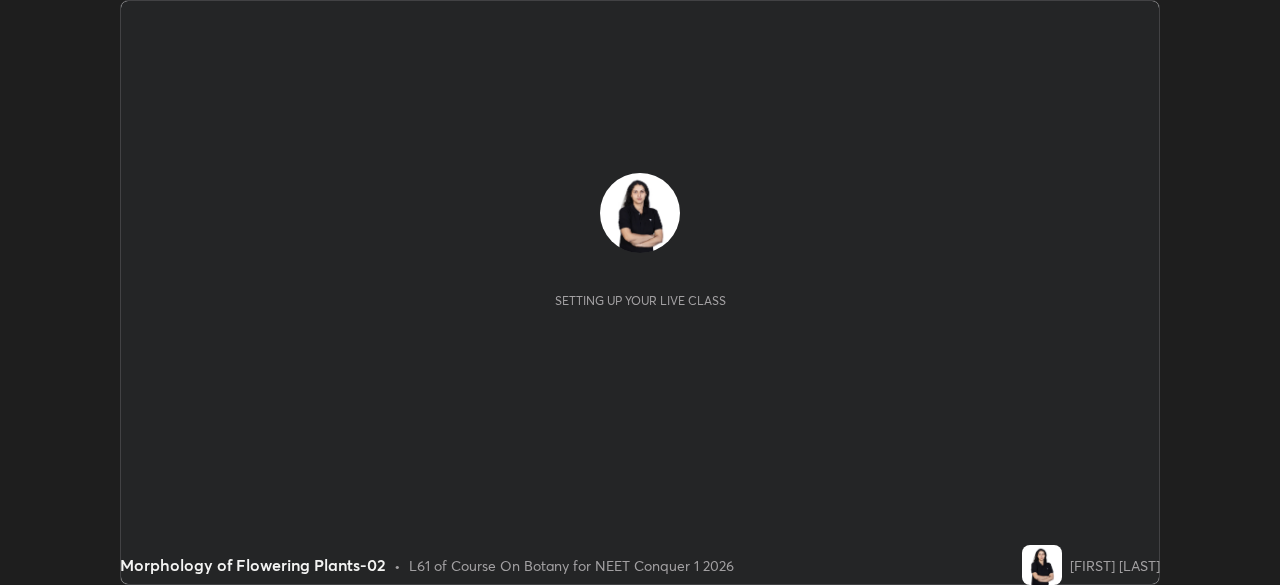 scroll, scrollTop: 0, scrollLeft: 0, axis: both 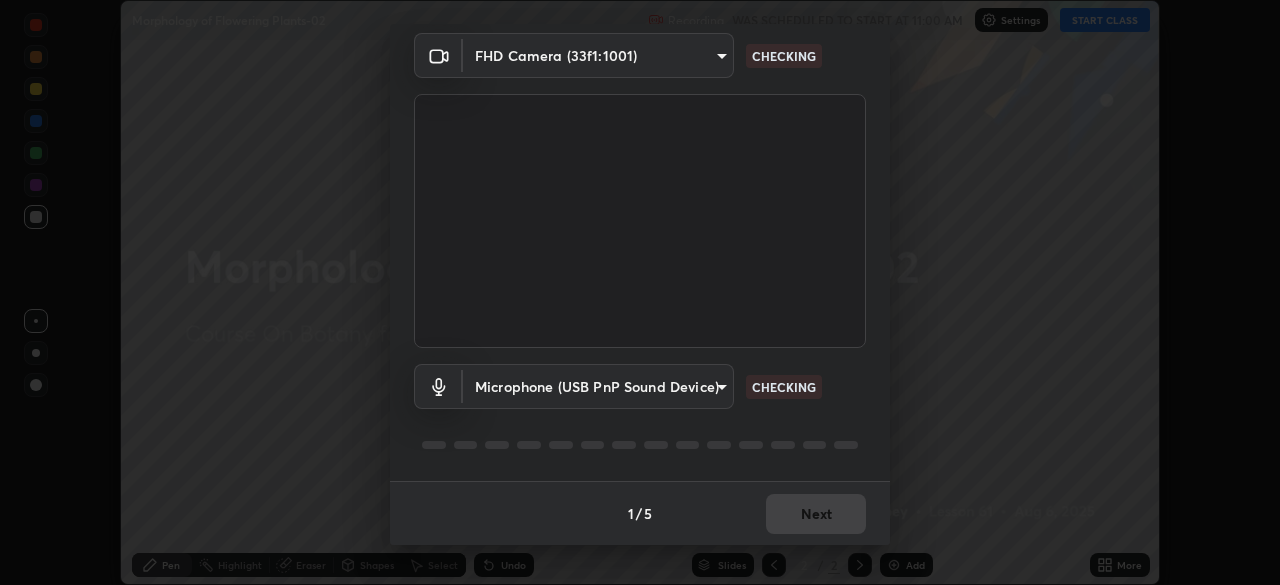 type on "49997c5035a380d1e4bfd67072f4403f37fcfd6159da511fce73e868ba03c42c" 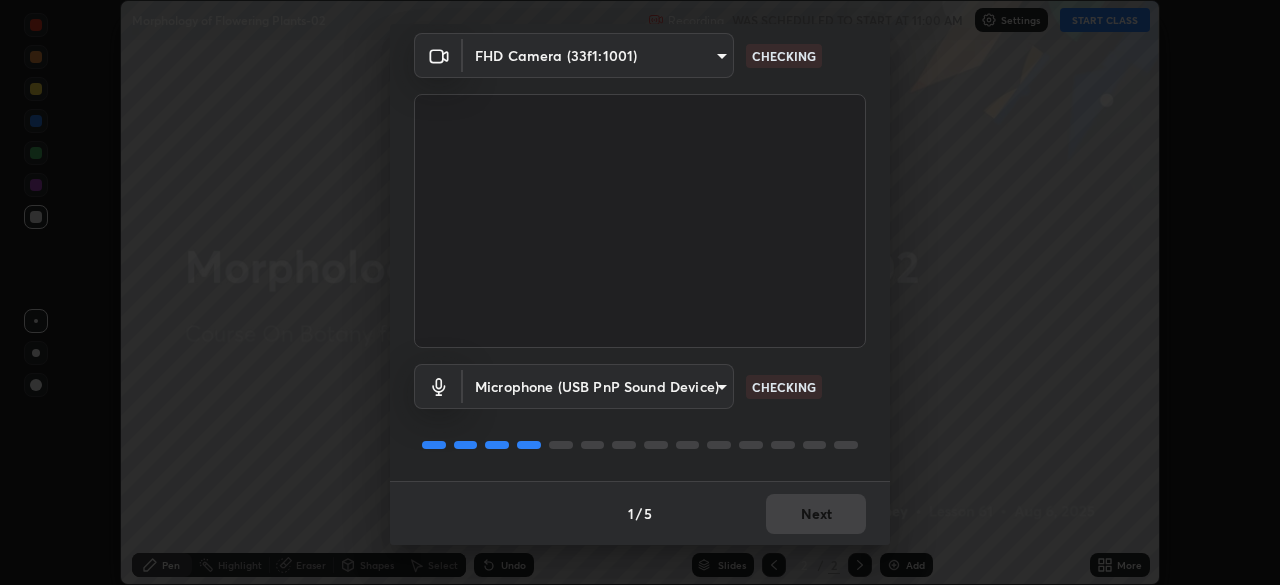 click on "Erase all Morphology of Flowering Plants-02 Recording WAS SCHEDULED TO START AT  11:00 AM Settings START CLASS Setting up your live class Morphology of Flowering Plants-02 • L61 of Course On Botany for NEET Conquer 1 2026 [FIRST] [LAST] Pen Highlight Eraser Shapes Select Undo Slides 2 / 2 Add More No doubts shared Encourage your learners to ask a doubt for better clarity Report an issue Reason for reporting Buffering Chat not working Audio - Video sync issue Educator video quality low ​ Attach an image Report Media settings FHD Camera ([HASH]) [HASH] CHECKING Microphone (USB PnP Sound Device) [HASH] CHECKING 1 / 5 Next" at bounding box center [640, 292] 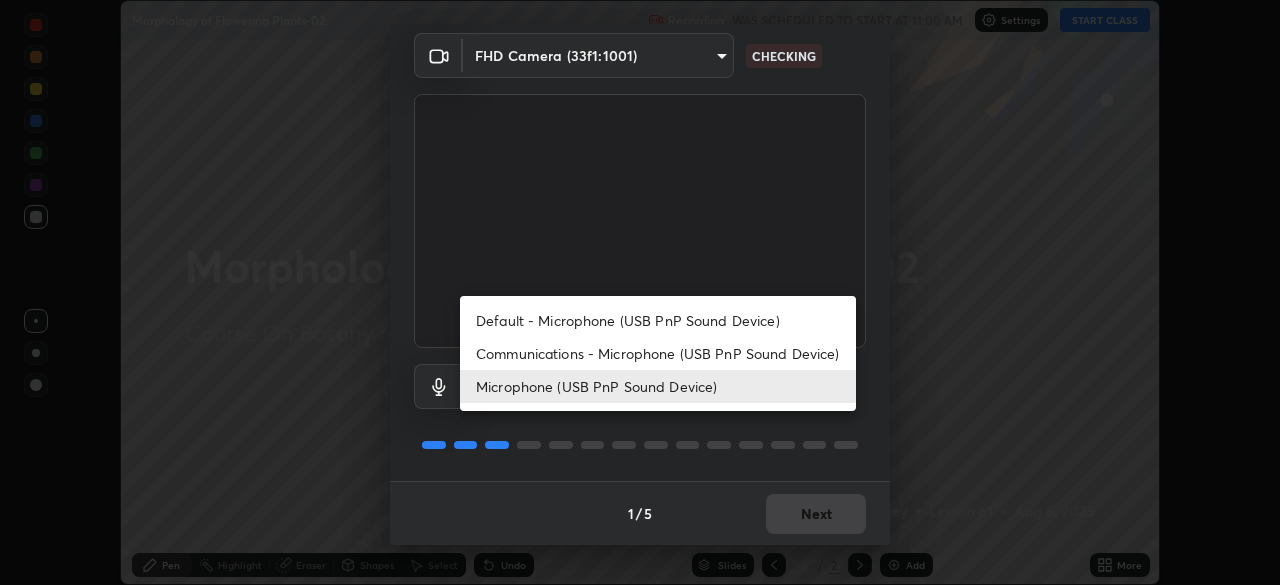 click on "Default - Microphone (USB PnP Sound Device)" at bounding box center (658, 320) 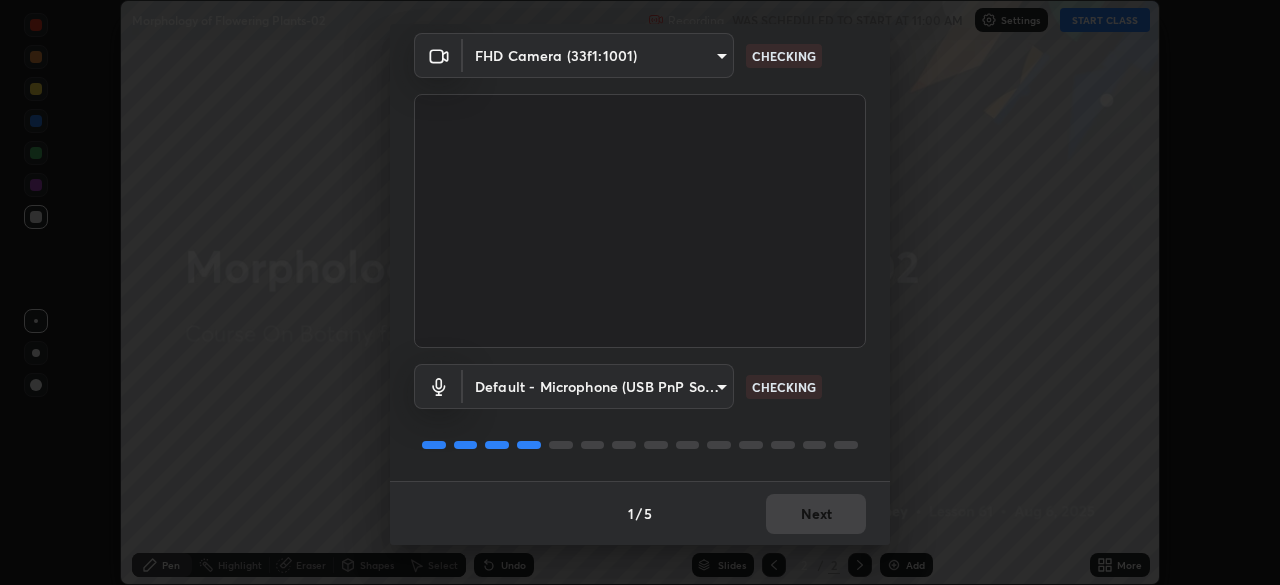 click on "Erase all Morphology of Flowering Plants-02 Recording WAS SCHEDULED TO START AT  11:00 AM Settings START CLASS Setting up your live class Morphology of Flowering Plants-02 • L61 of Course On Botany for NEET Conquer 1 2026 [FIRST] [LAST] Pen Highlight Eraser Shapes Select Undo Slides 2 / 2 Add More No doubts shared Encourage your learners to ask a doubt for better clarity Report an issue Reason for reporting Buffering Chat not working Audio - Video sync issue Educator video quality low ​ Attach an image Report Media settings FHD Camera ([HASH]) [HASH] CHECKING Default - Microphone (USB PnP Sound Device) default CHECKING 1 / 5 Next" at bounding box center (640, 292) 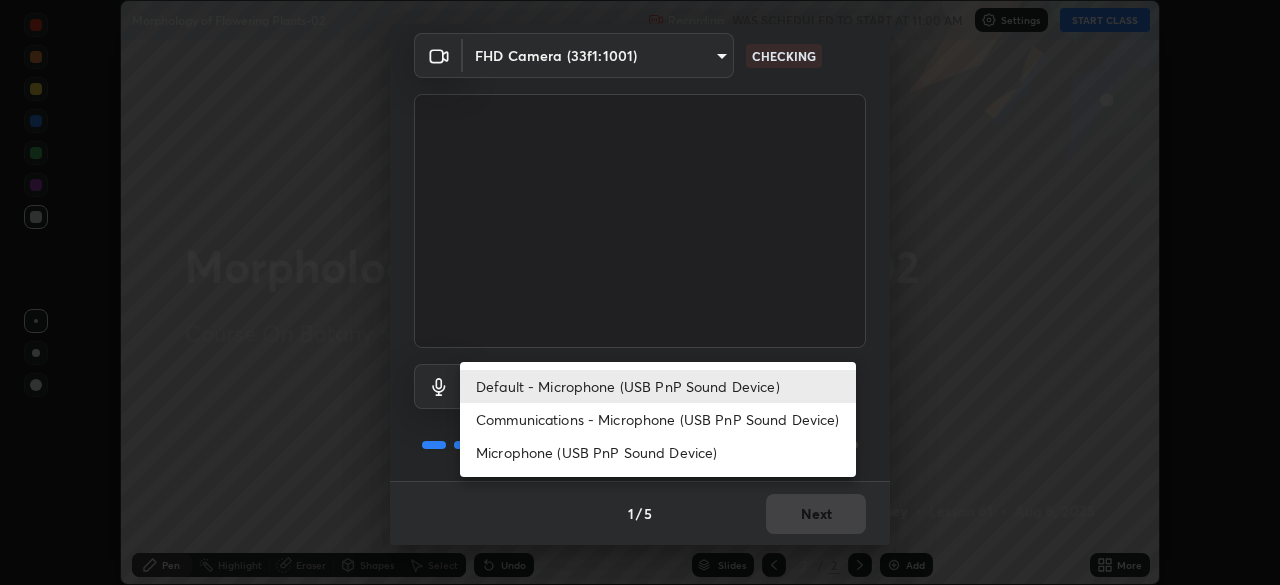 click on "Microphone (USB PnP Sound Device)" at bounding box center [658, 452] 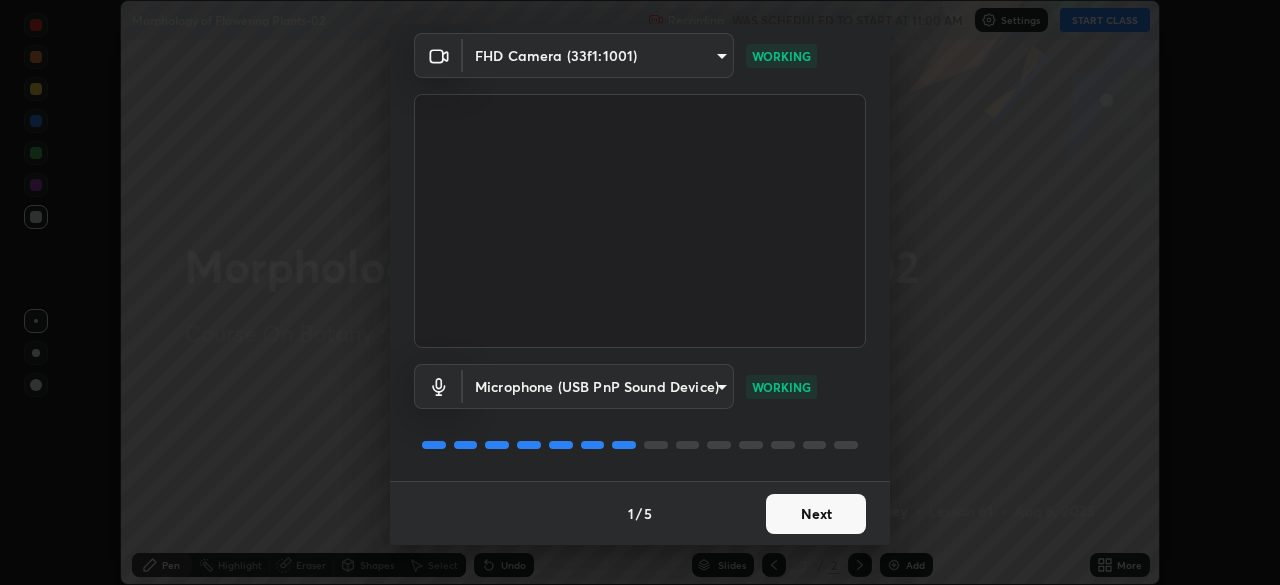 click on "Next" at bounding box center (816, 514) 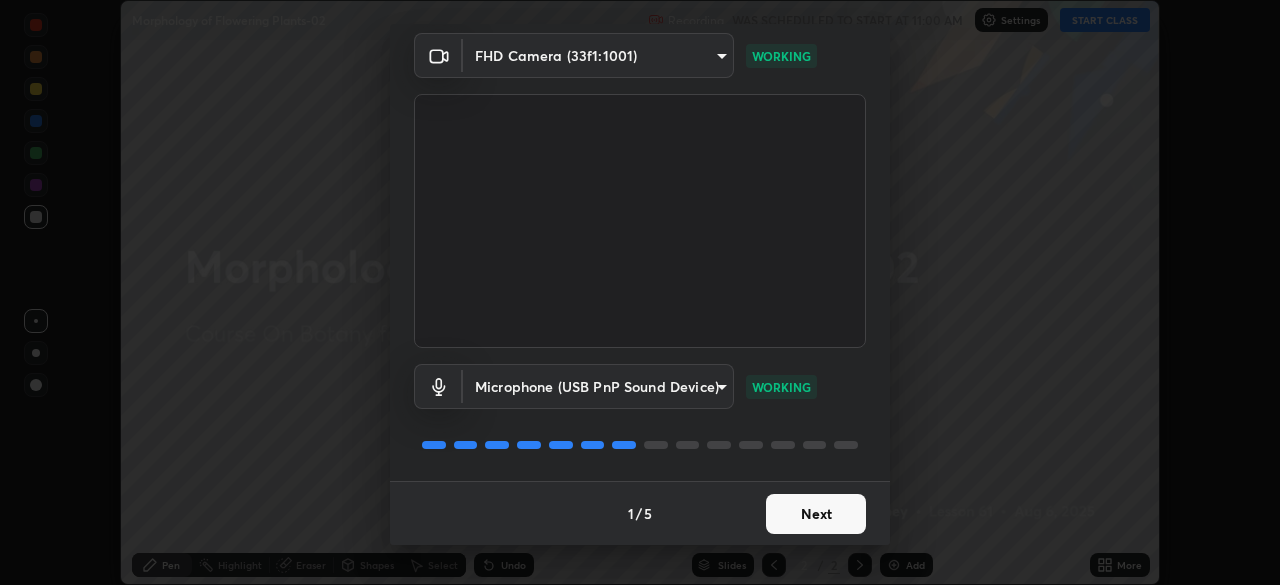 scroll, scrollTop: 0, scrollLeft: 0, axis: both 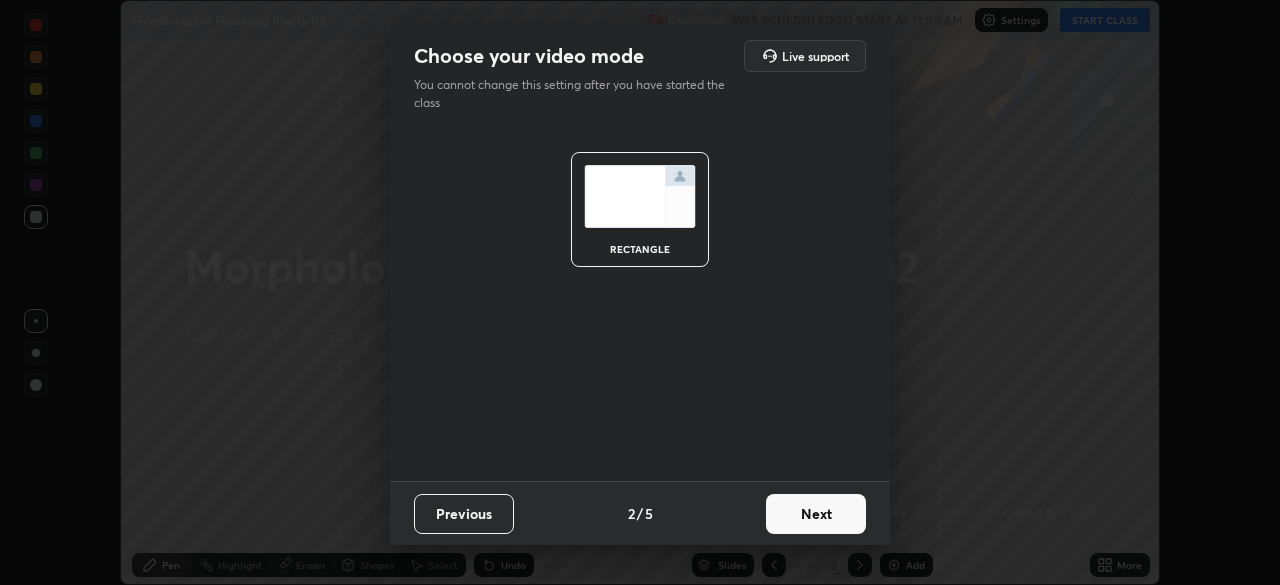 click on "Next" at bounding box center (816, 514) 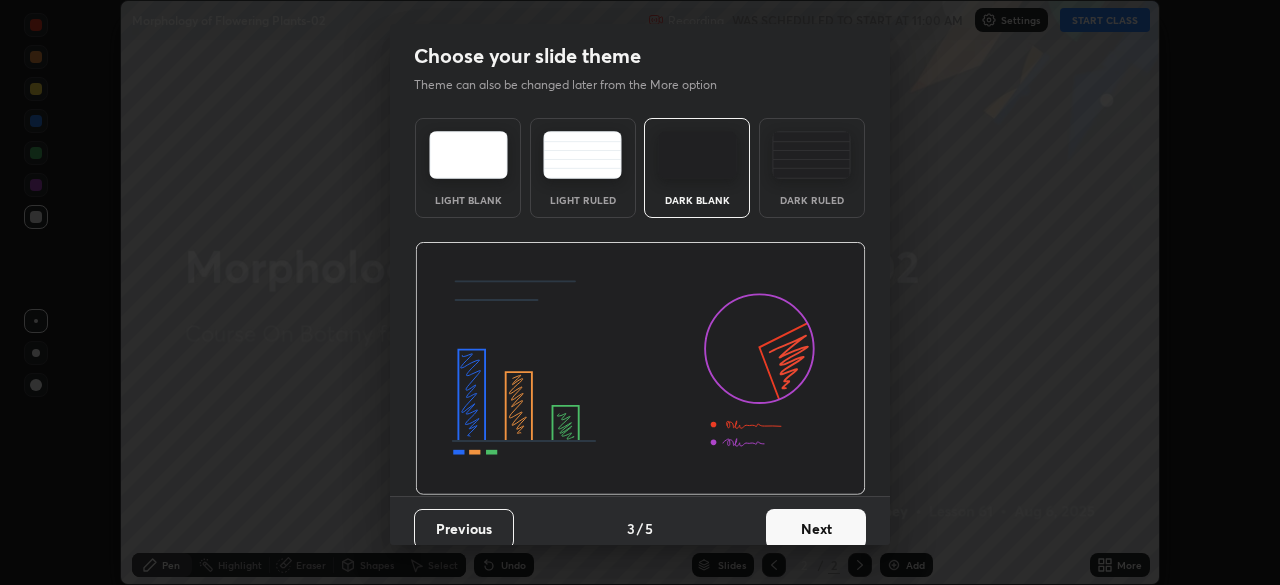click on "Next" at bounding box center (816, 529) 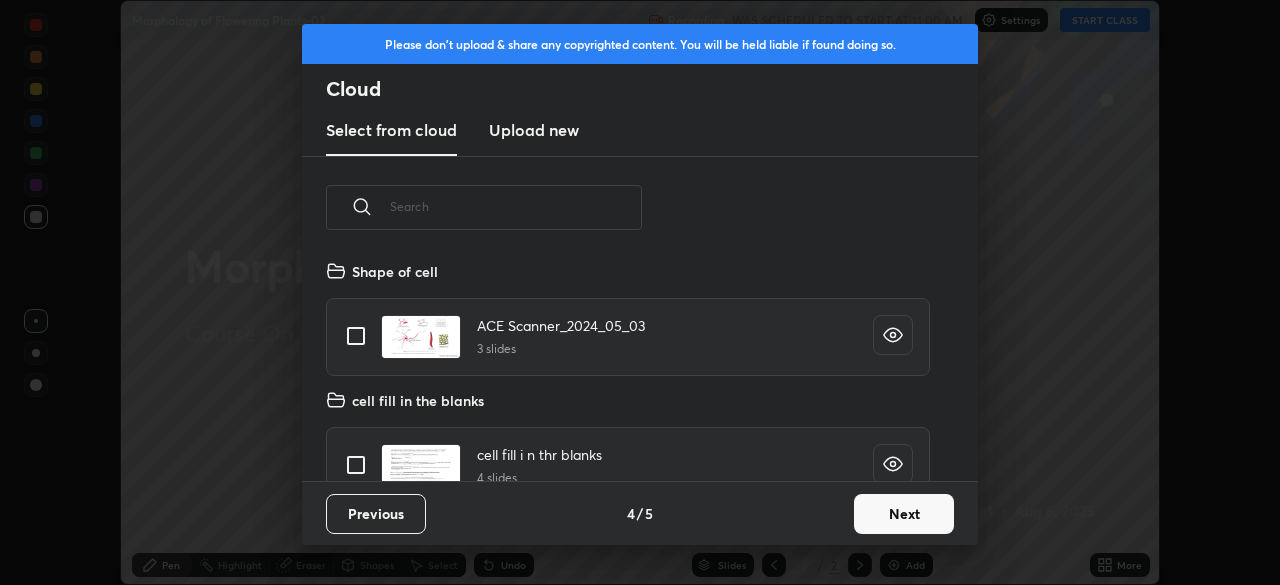click on "Next" at bounding box center (904, 514) 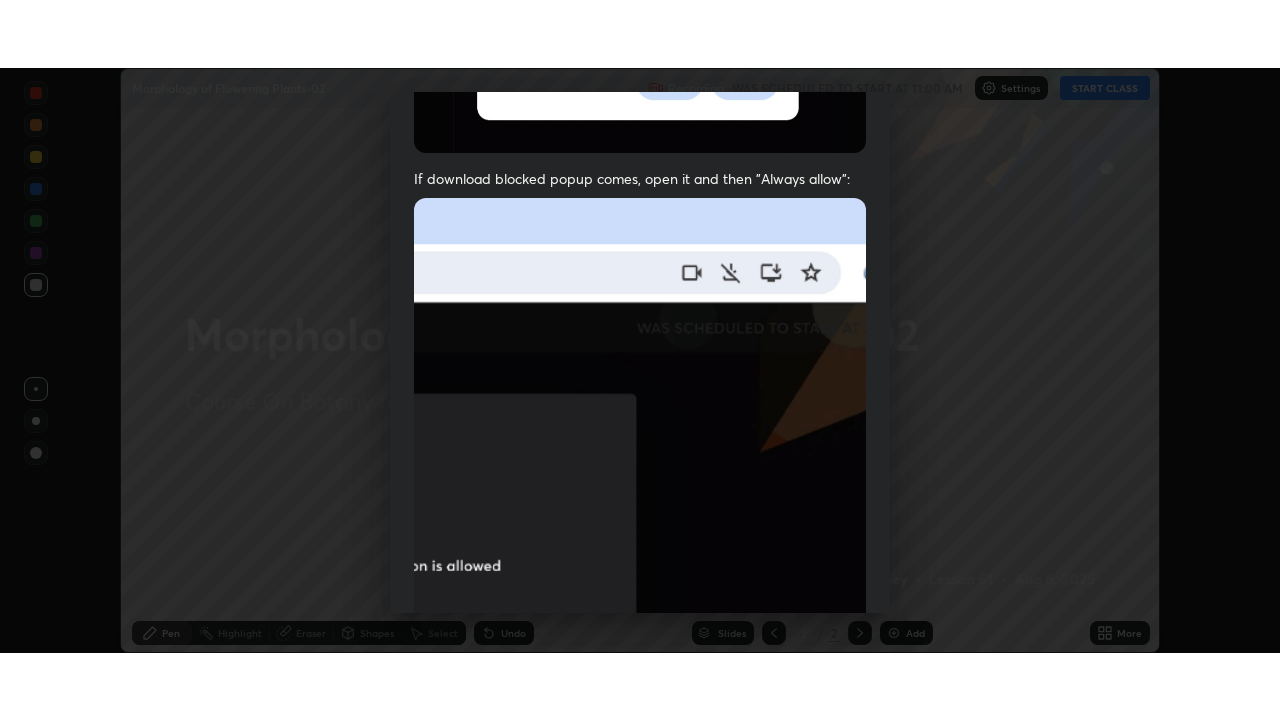 scroll, scrollTop: 479, scrollLeft: 0, axis: vertical 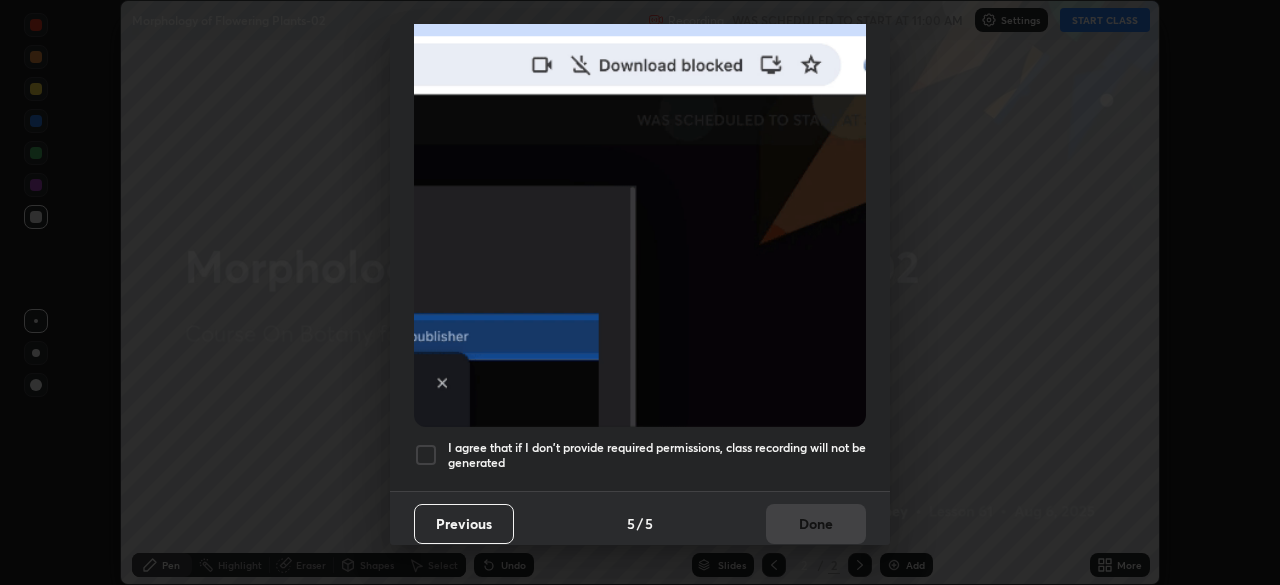 click at bounding box center [426, 455] 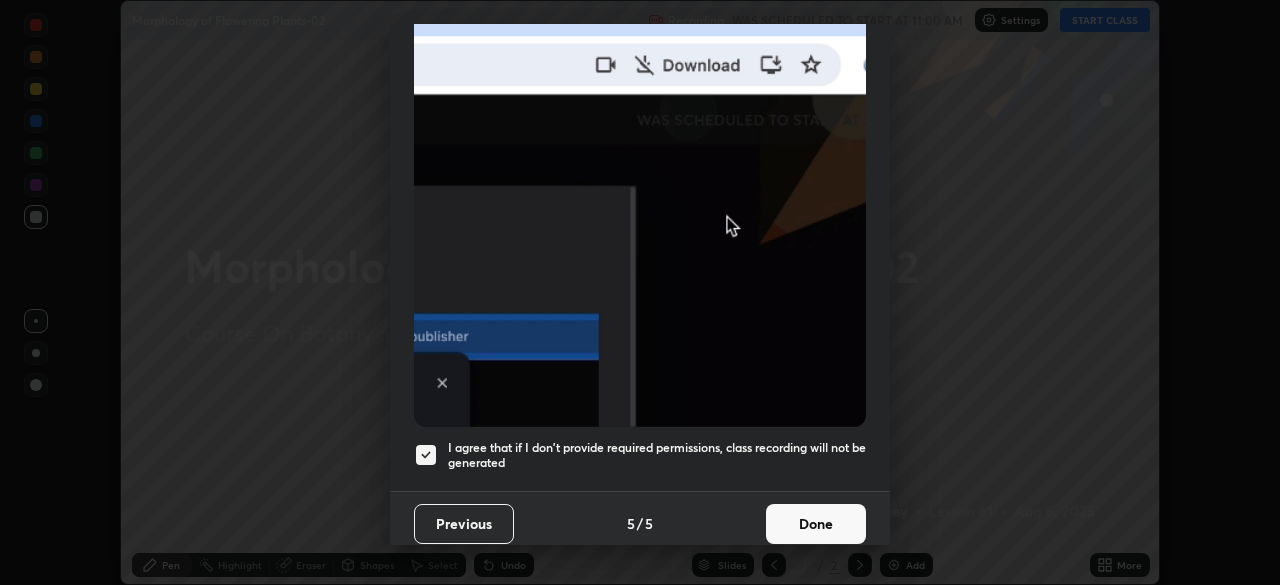 click on "Done" at bounding box center [816, 524] 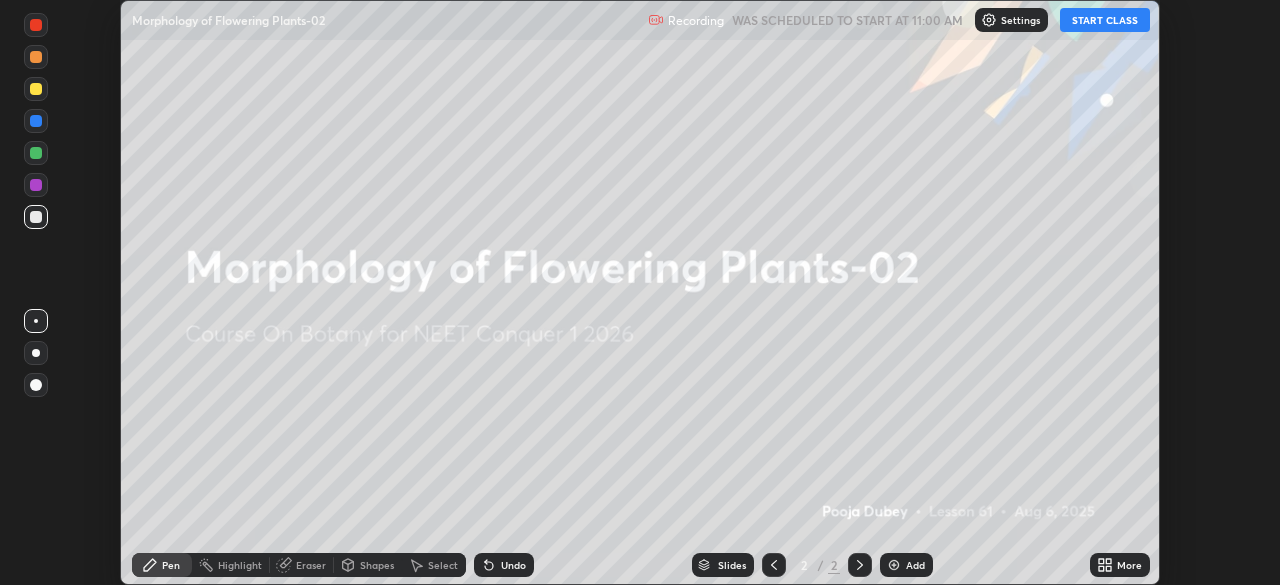 click on "START CLASS" at bounding box center [1105, 20] 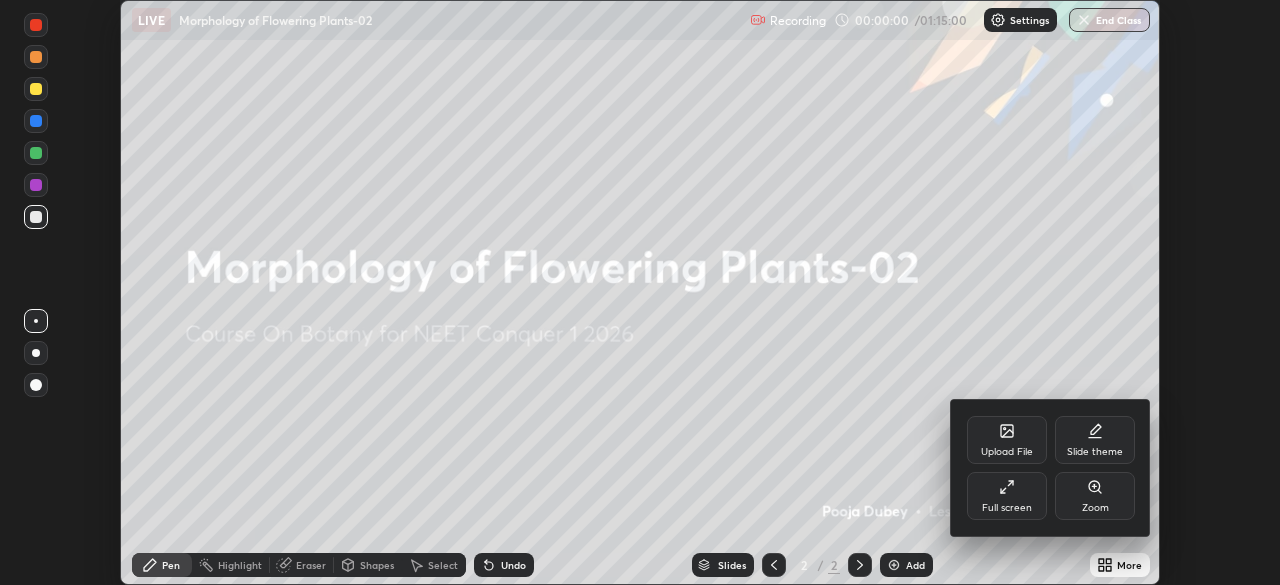 click on "Full screen" at bounding box center [1007, 508] 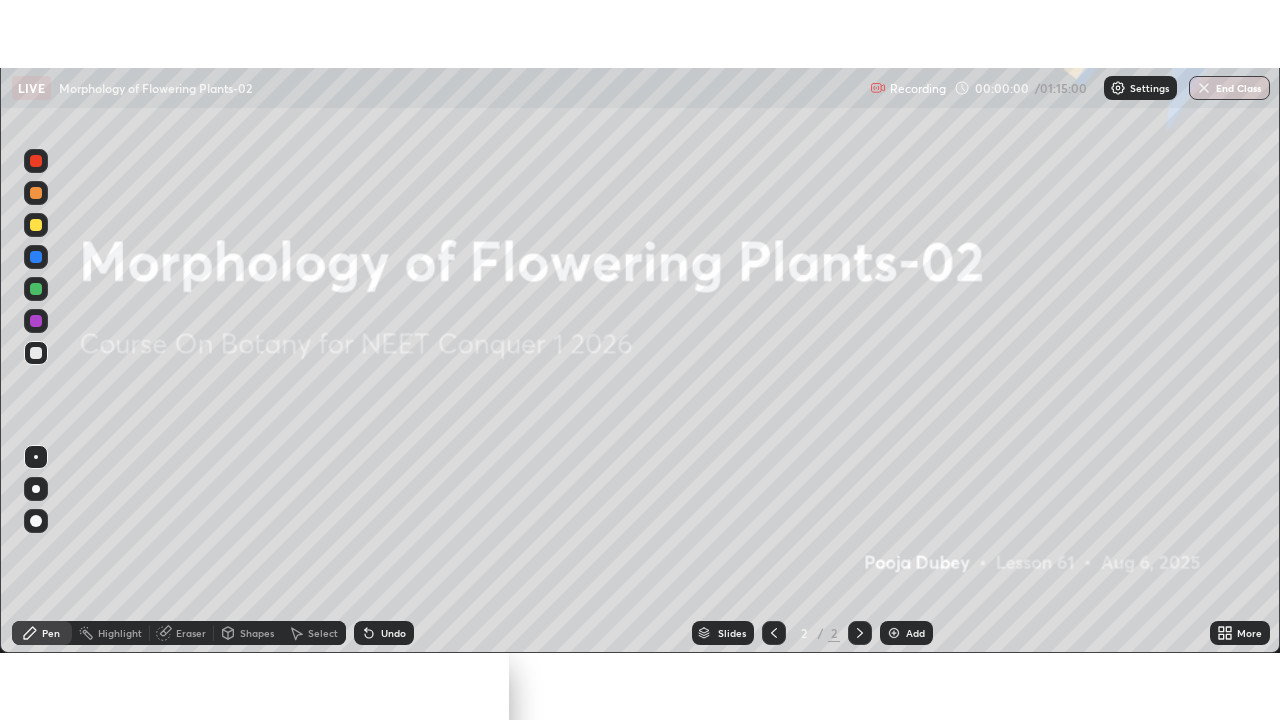 scroll, scrollTop: 99280, scrollLeft: 98720, axis: both 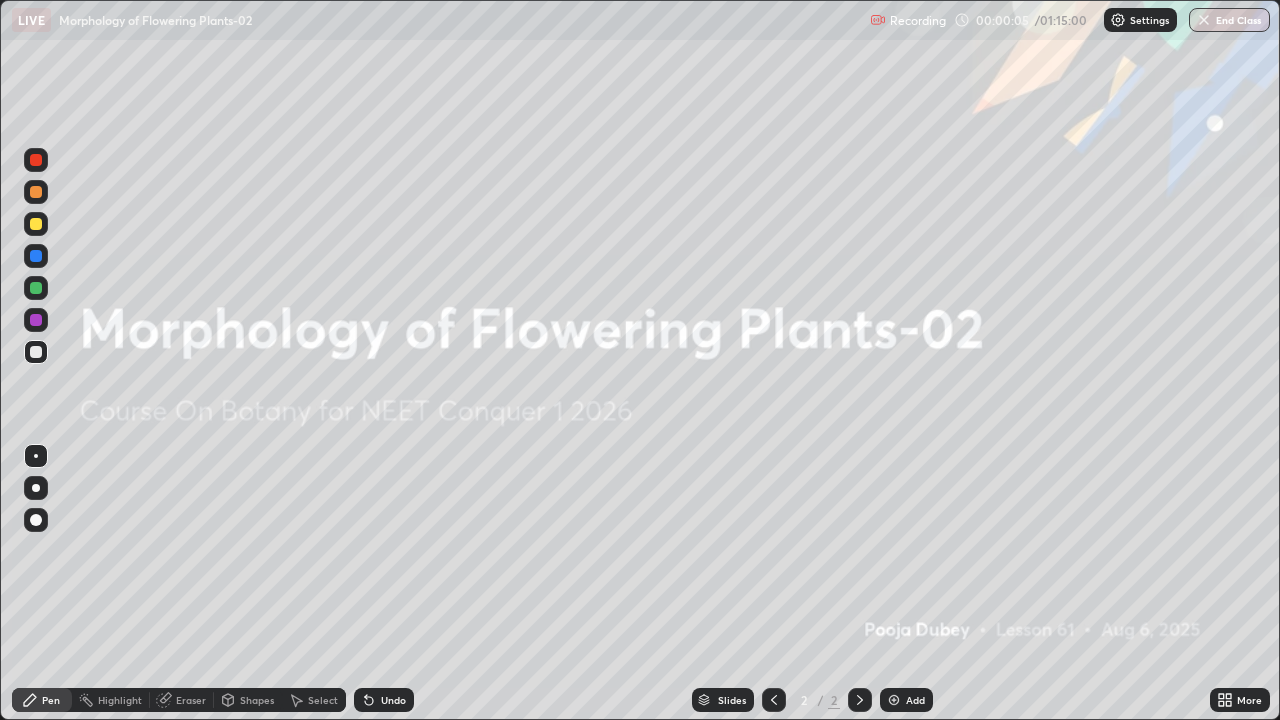 click 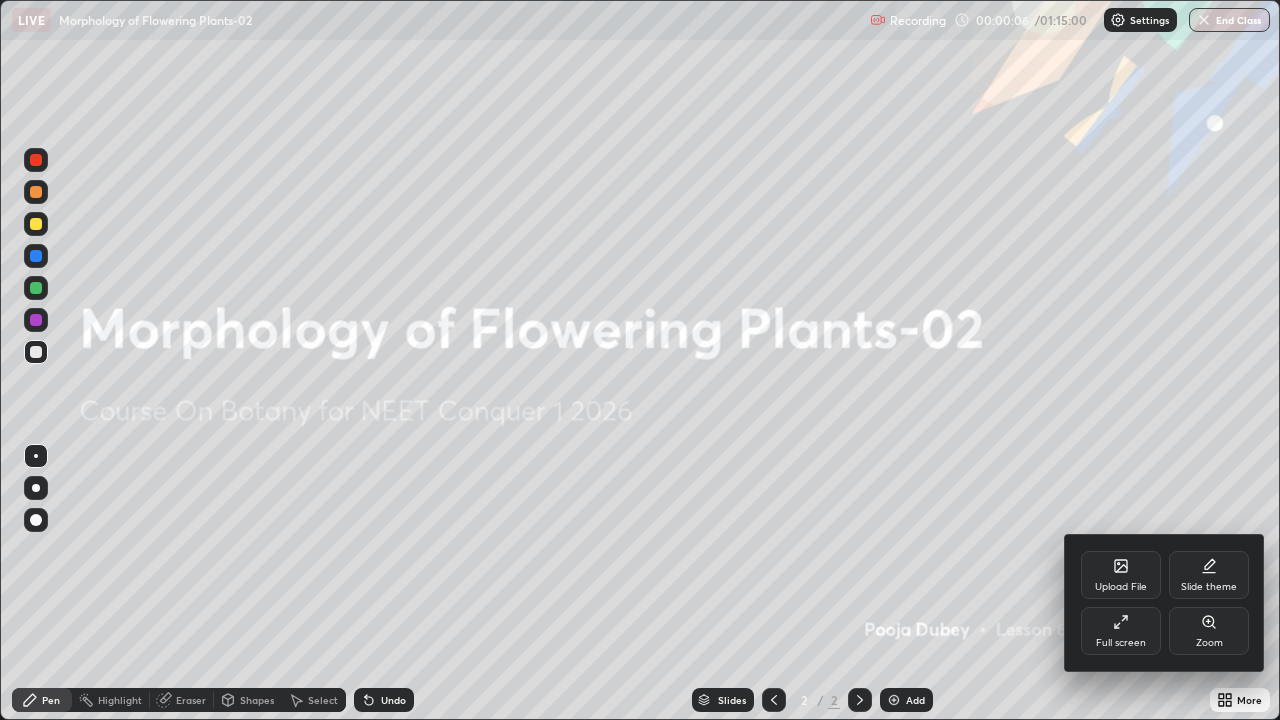 click 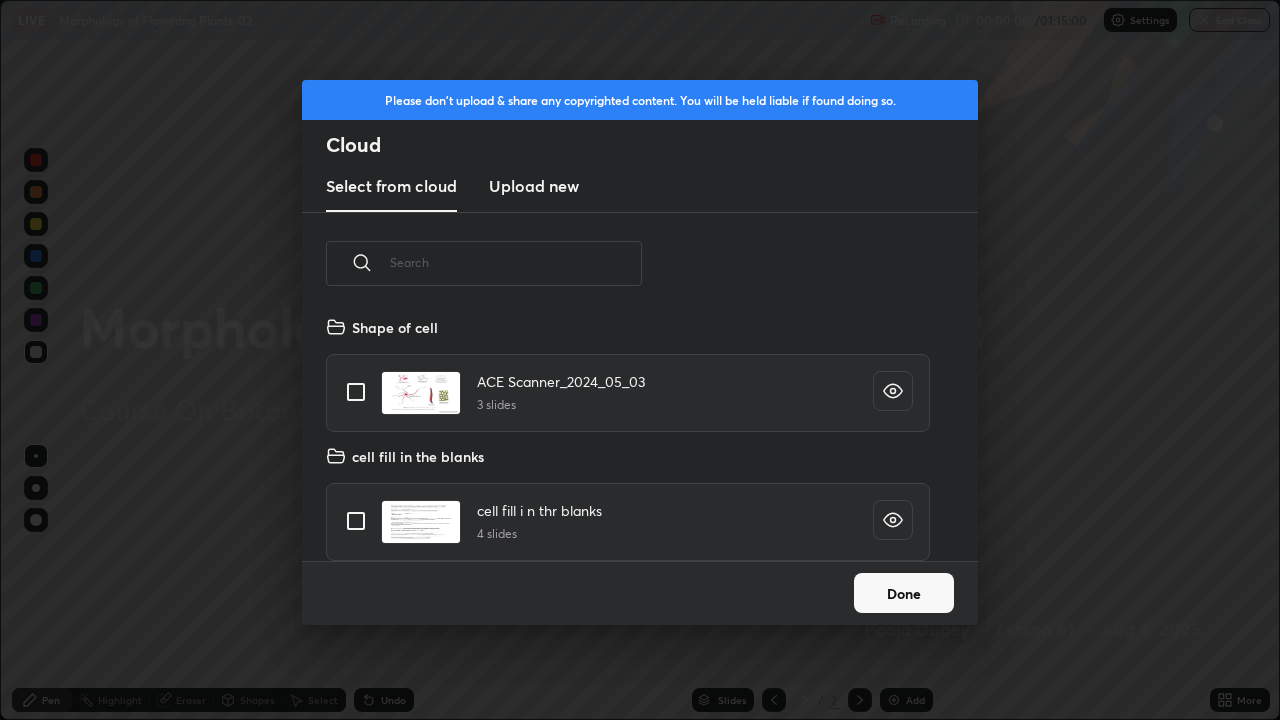 scroll, scrollTop: 7, scrollLeft: 11, axis: both 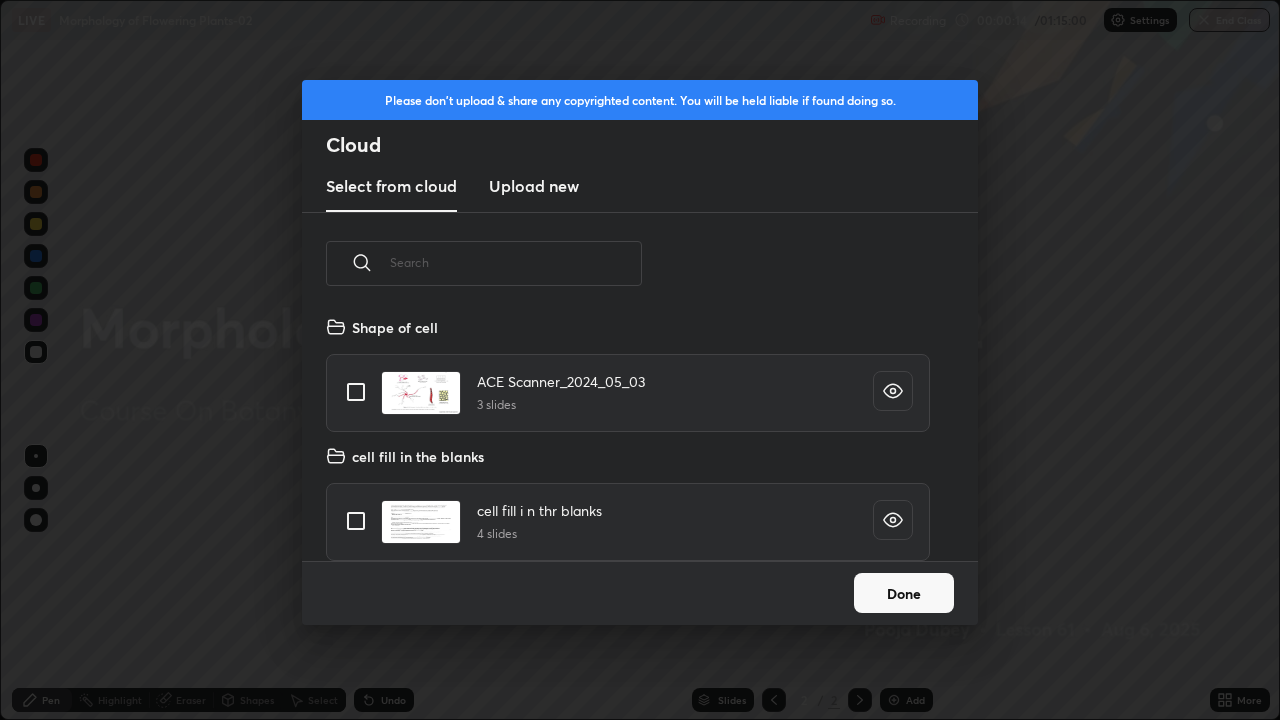 click on "Done" at bounding box center [904, 593] 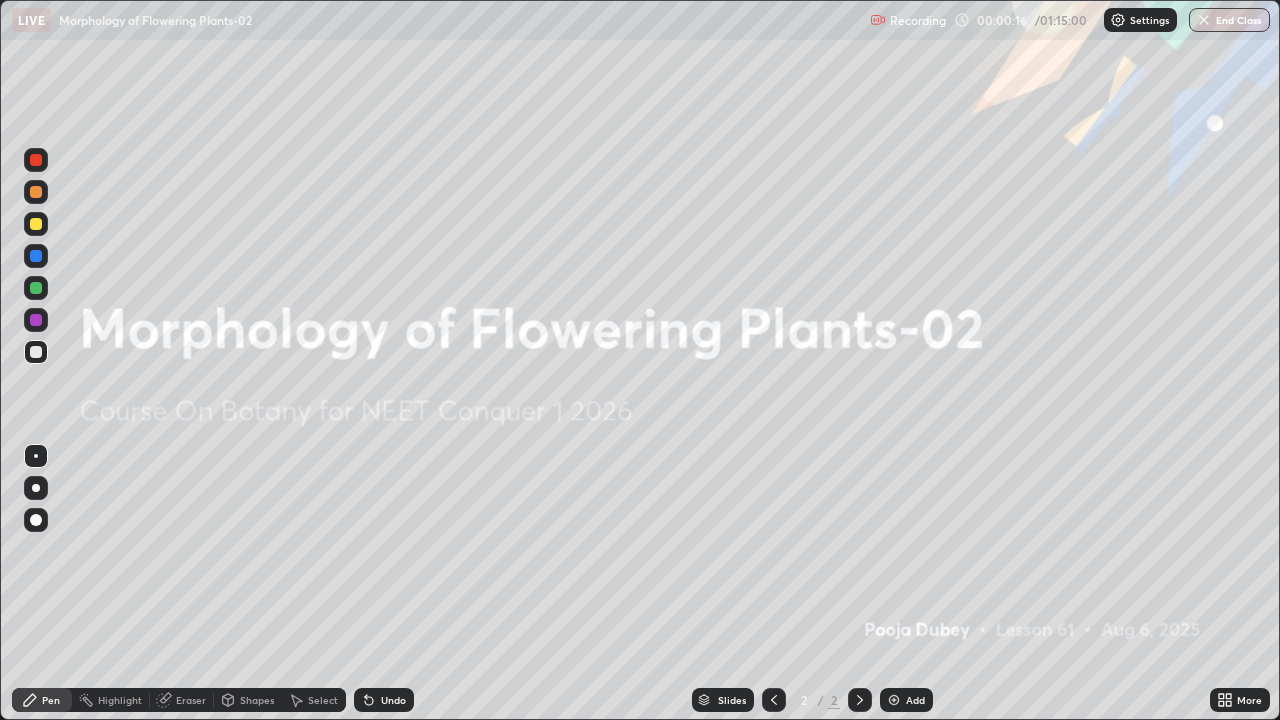 click on "Add" at bounding box center [915, 700] 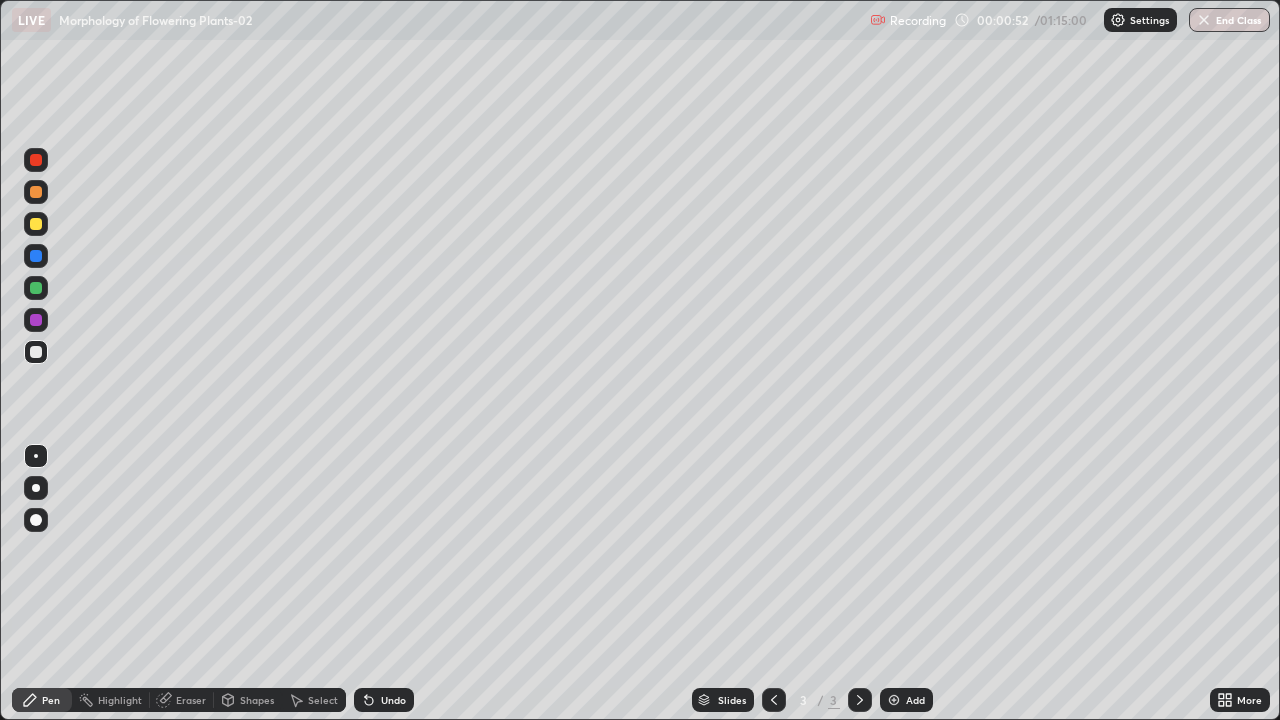 click on "More" at bounding box center (1240, 700) 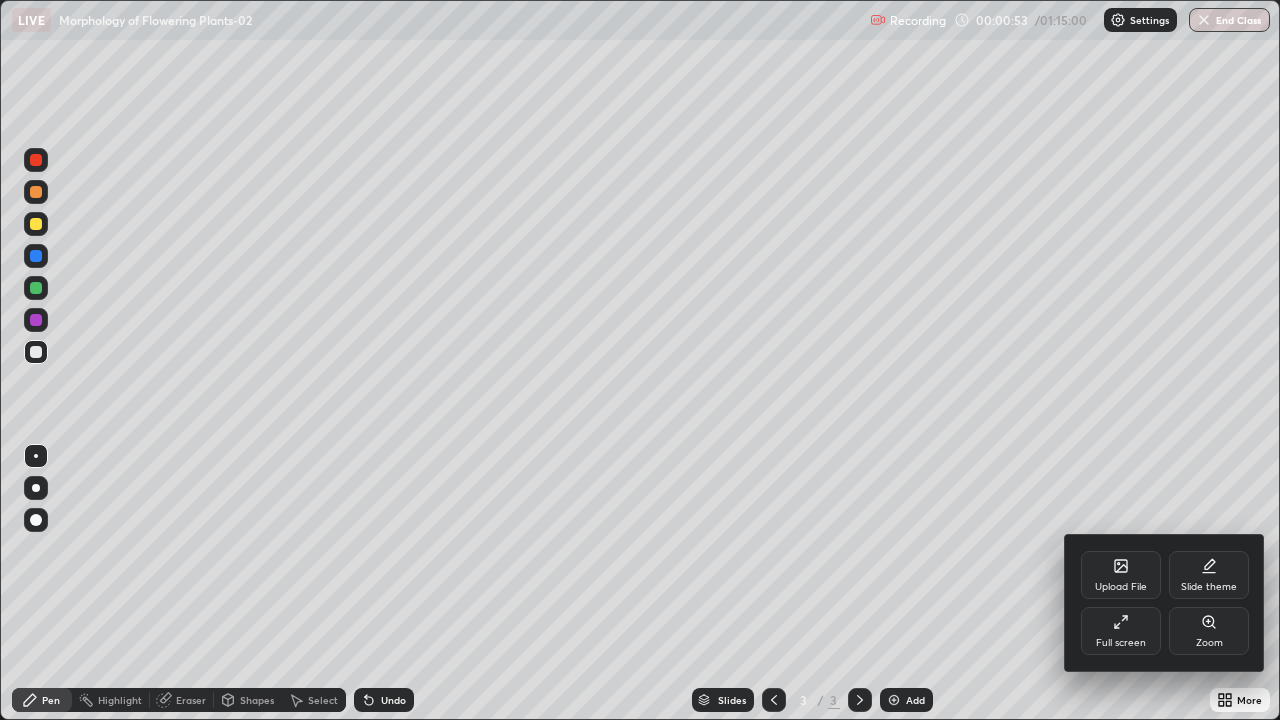 click on "Upload File" at bounding box center (1121, 587) 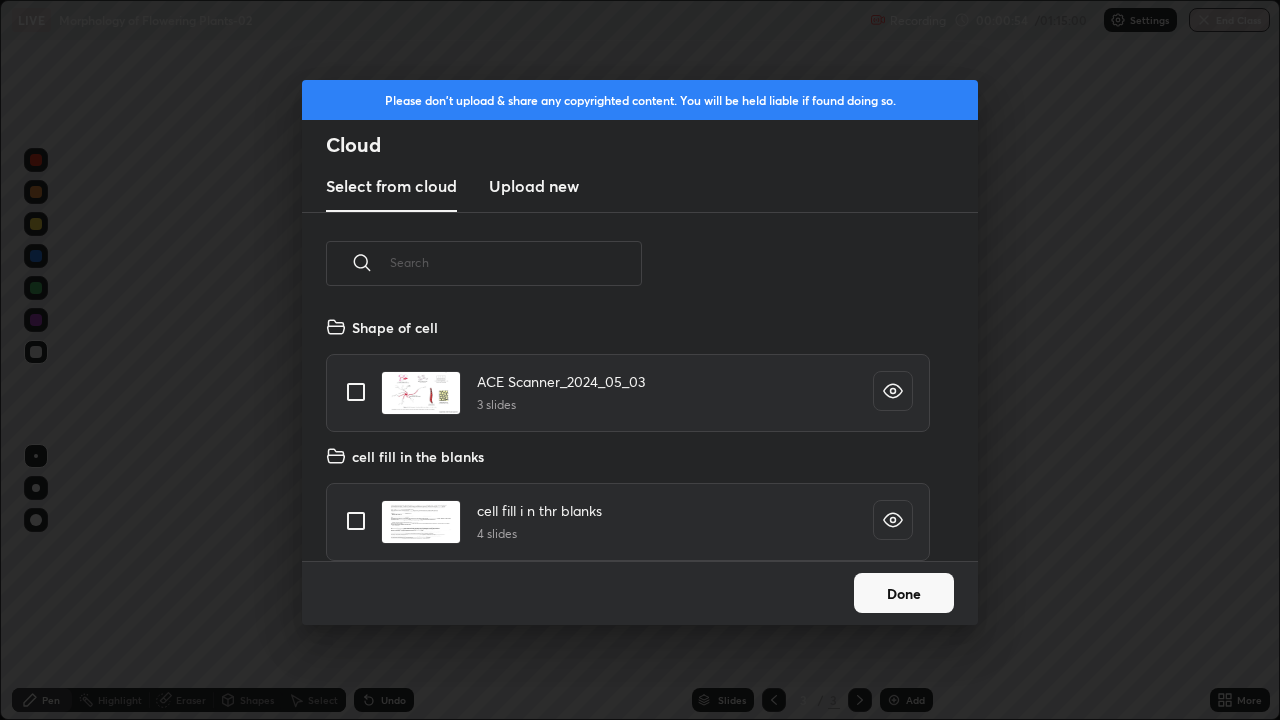 scroll, scrollTop: 7, scrollLeft: 11, axis: both 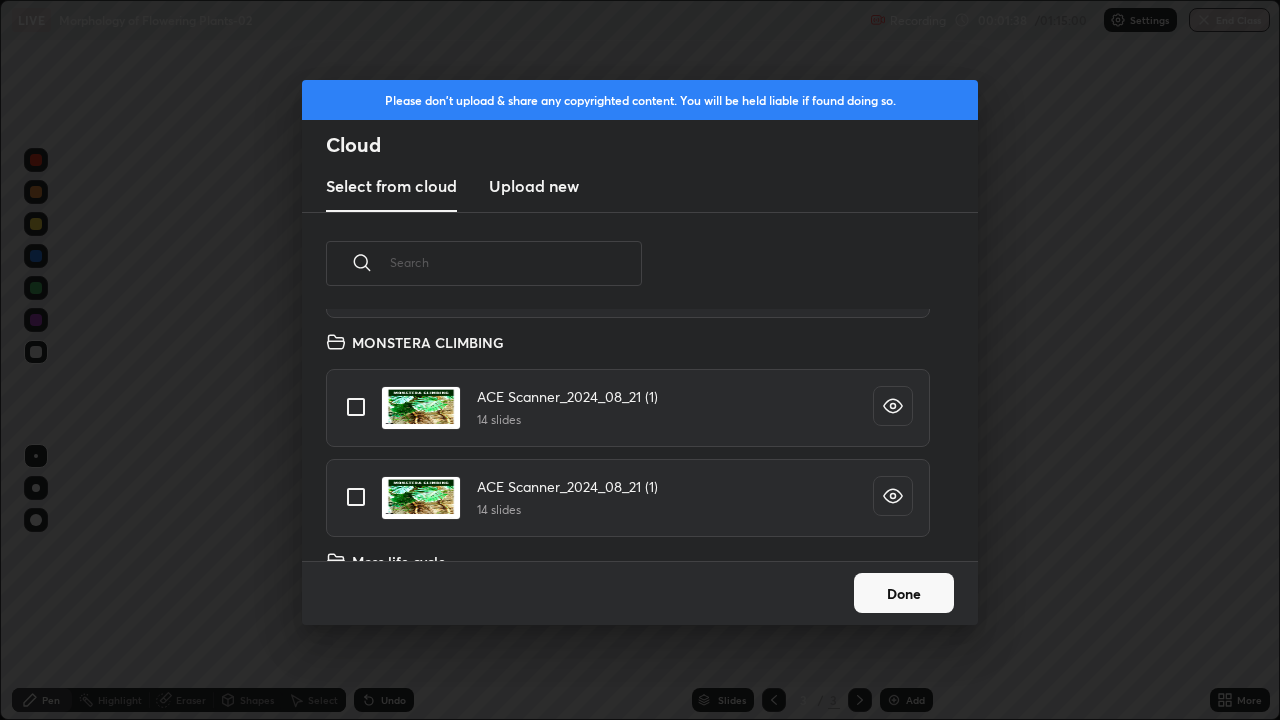 click at bounding box center [356, 407] 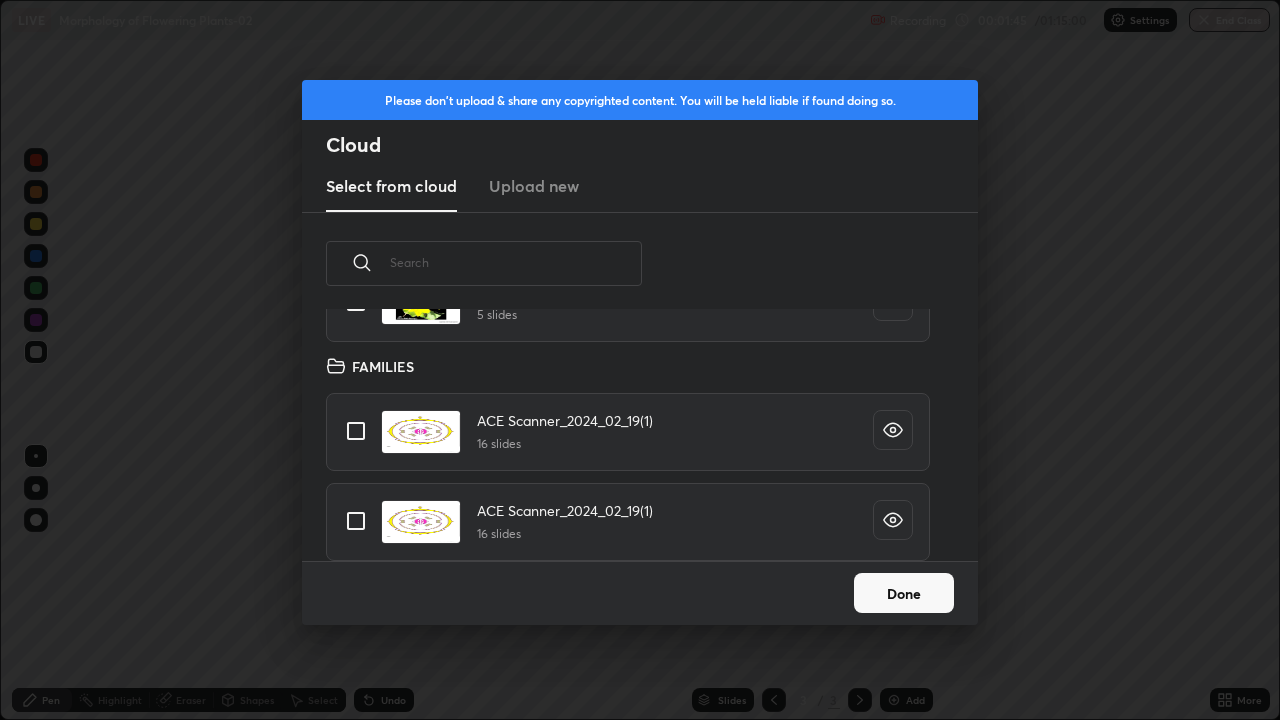 scroll, scrollTop: 9322, scrollLeft: 0, axis: vertical 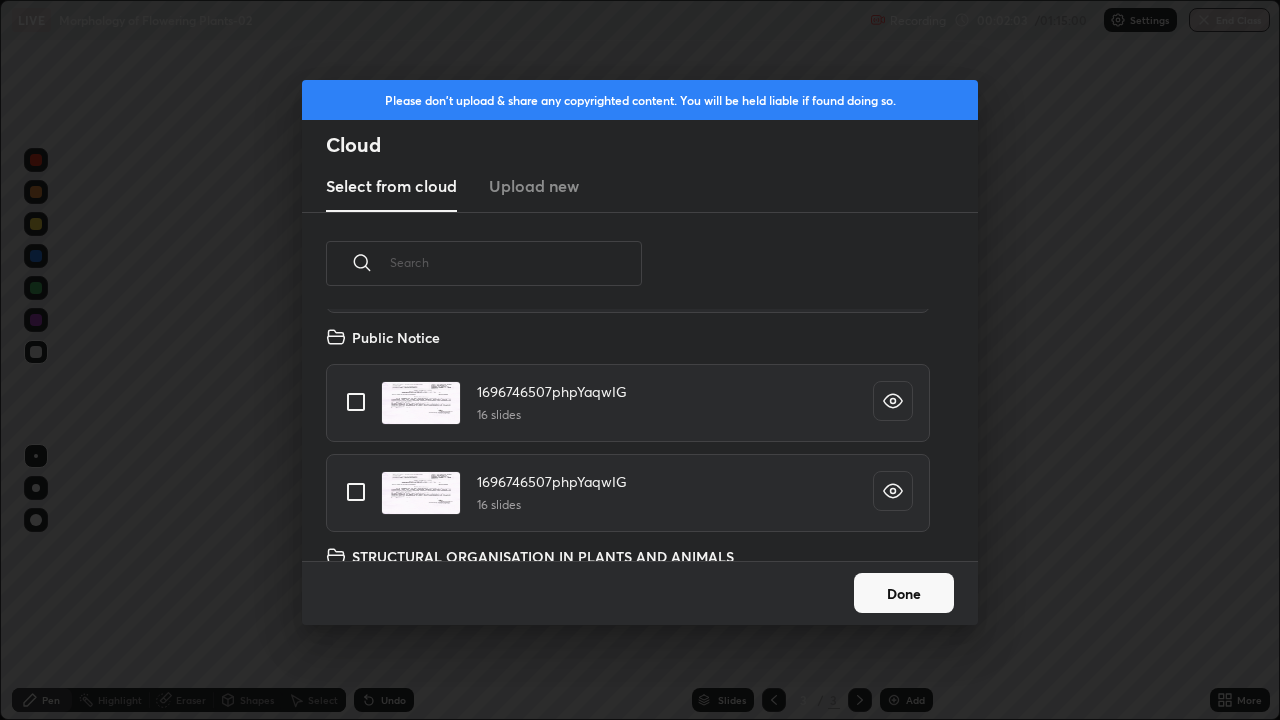 click at bounding box center (356, 492) 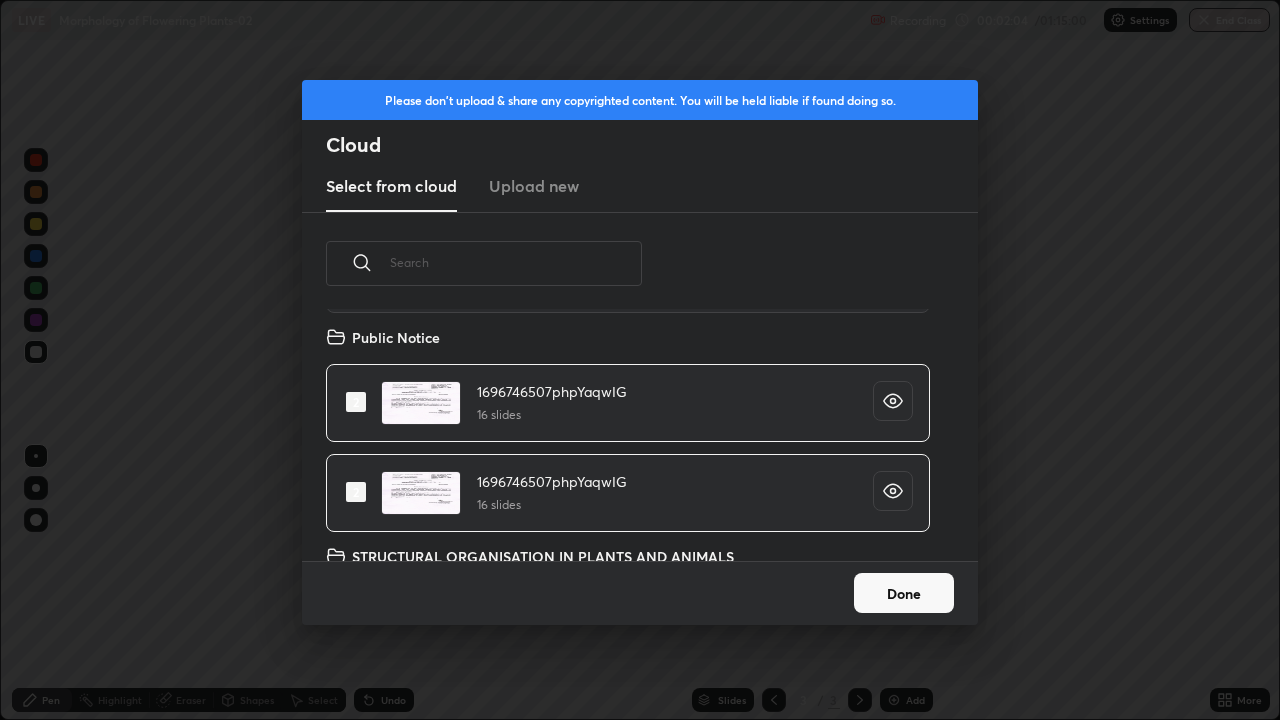 click on "Done" at bounding box center (904, 593) 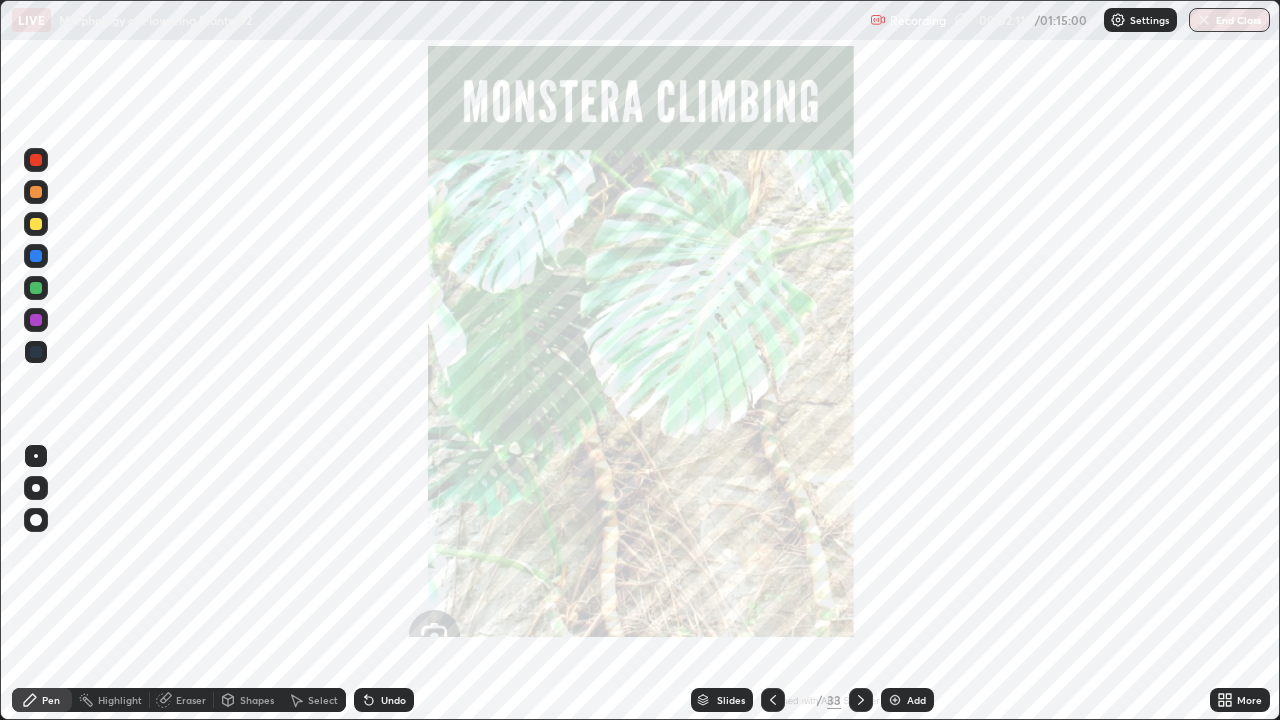 click on "Slides" at bounding box center (731, 700) 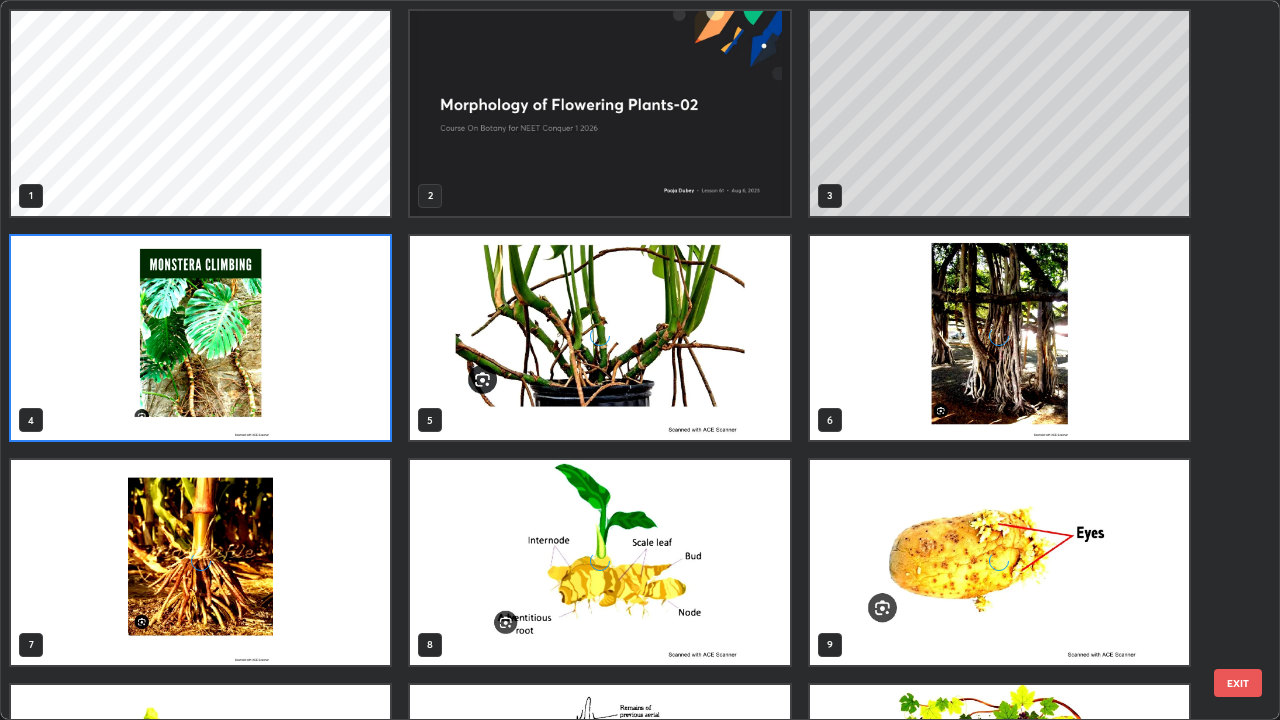 scroll, scrollTop: 7, scrollLeft: 11, axis: both 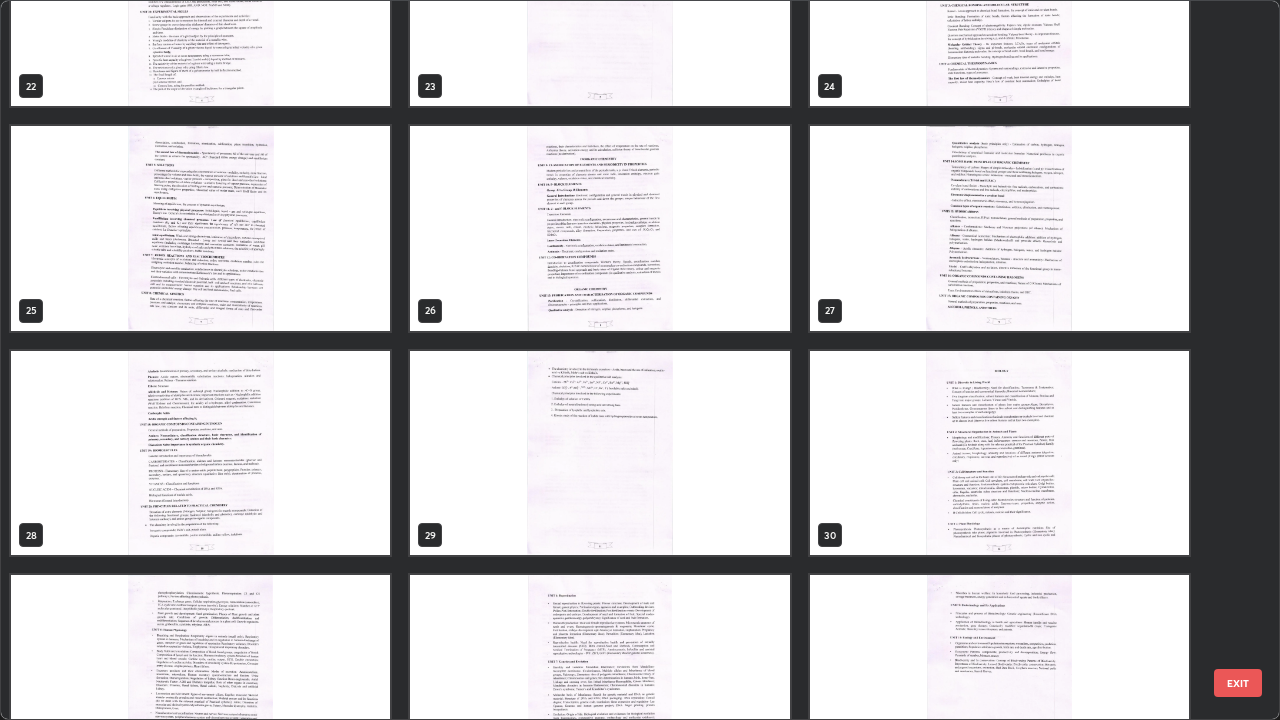 click on "22 23 24 25 26 27 28 29 30 31 32 33" at bounding box center [622, 360] 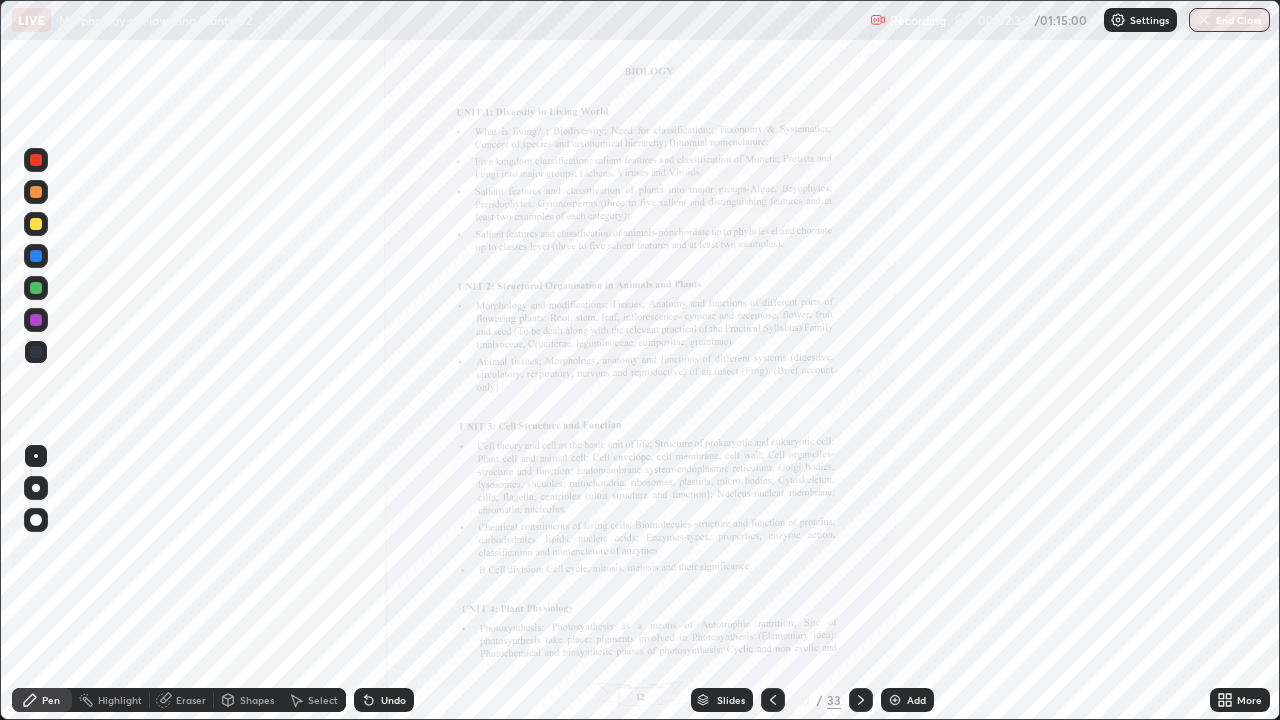 click on "More" at bounding box center [1249, 700] 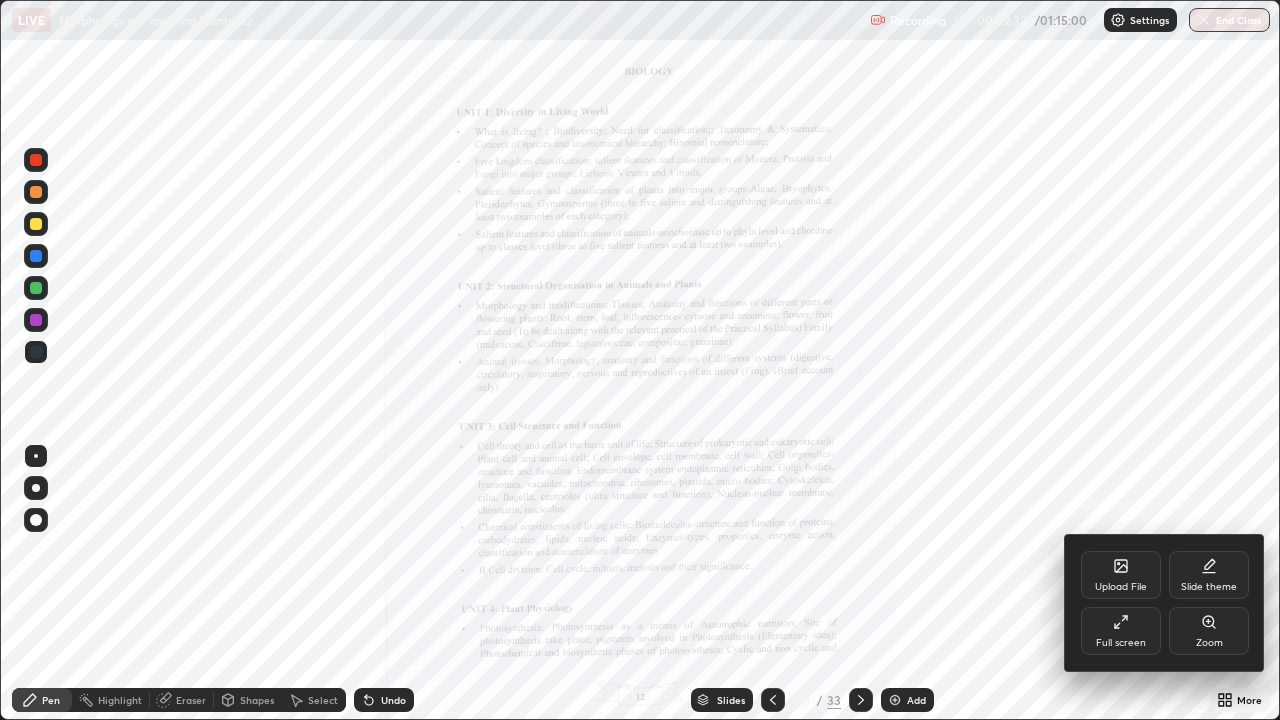 click on "Zoom" at bounding box center [1209, 643] 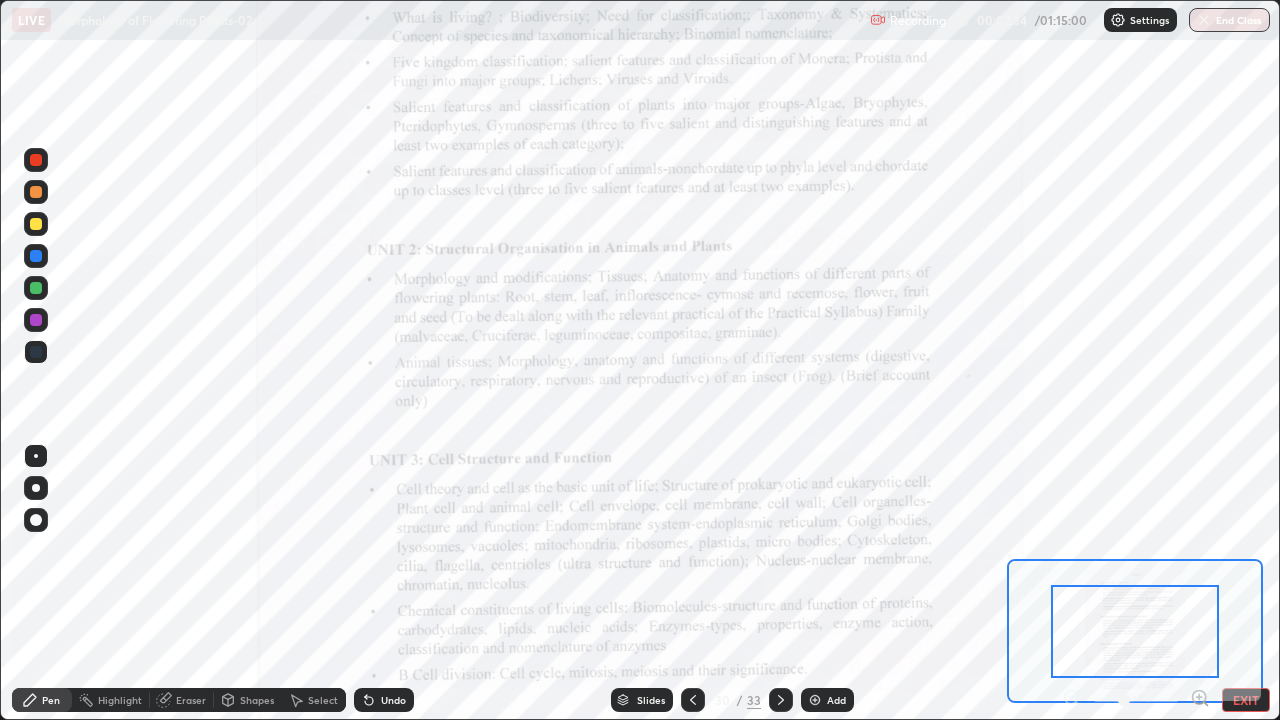 click 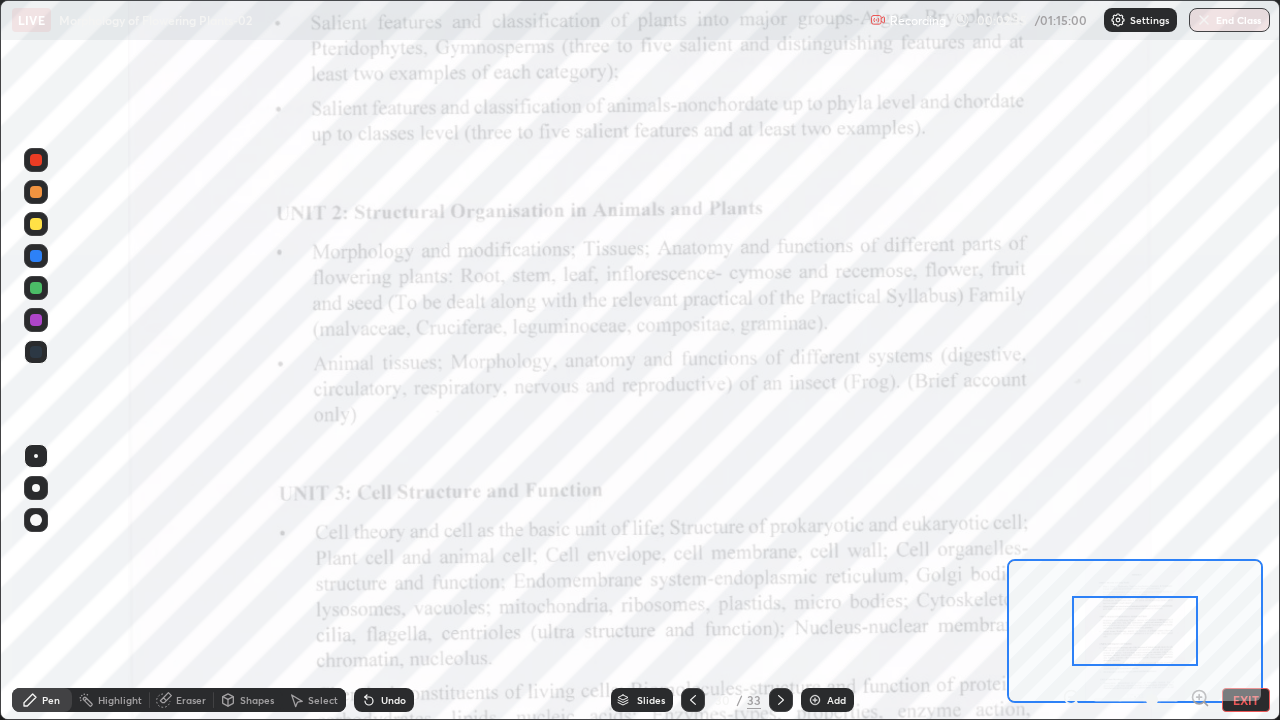 click 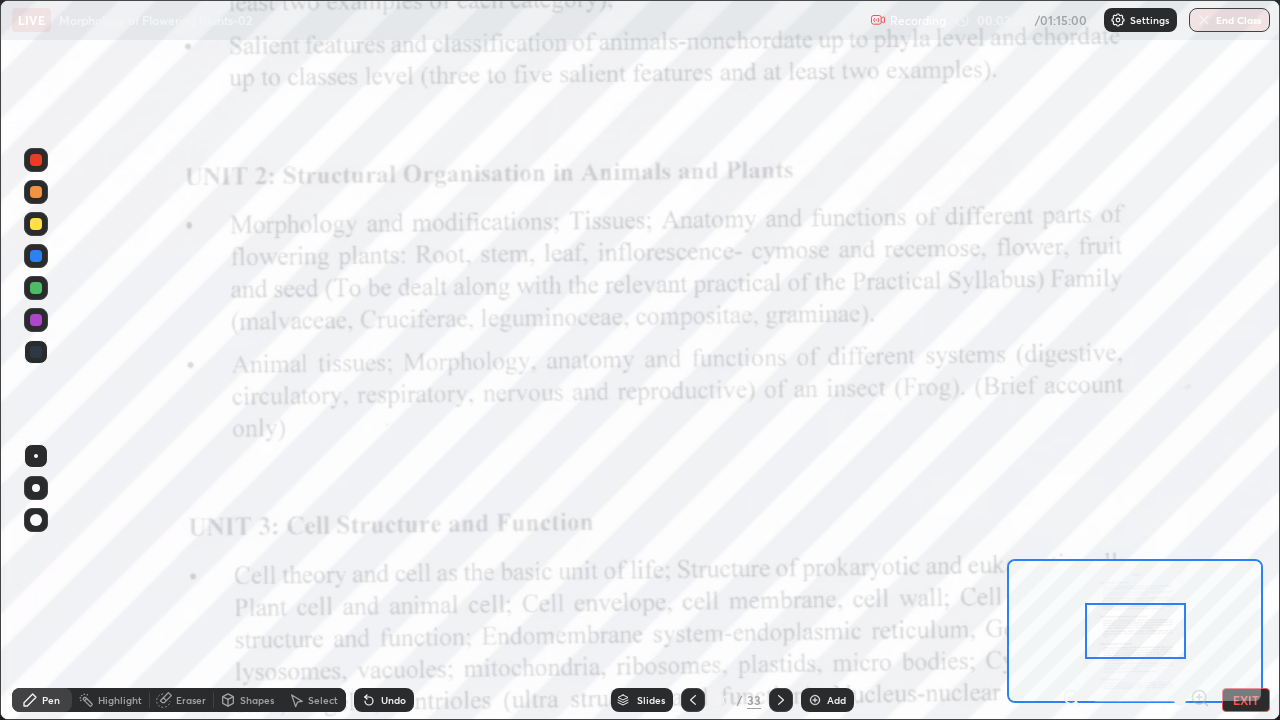 click on "Slides" at bounding box center [651, 700] 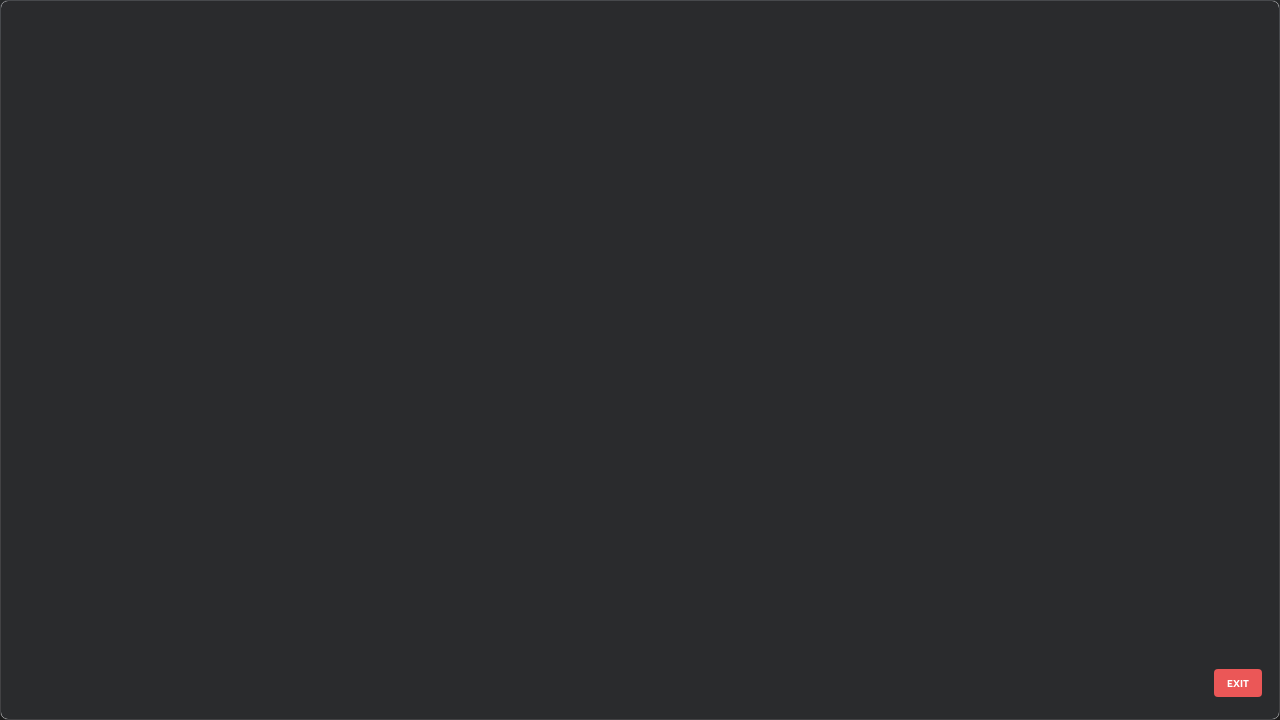 scroll, scrollTop: 1528, scrollLeft: 0, axis: vertical 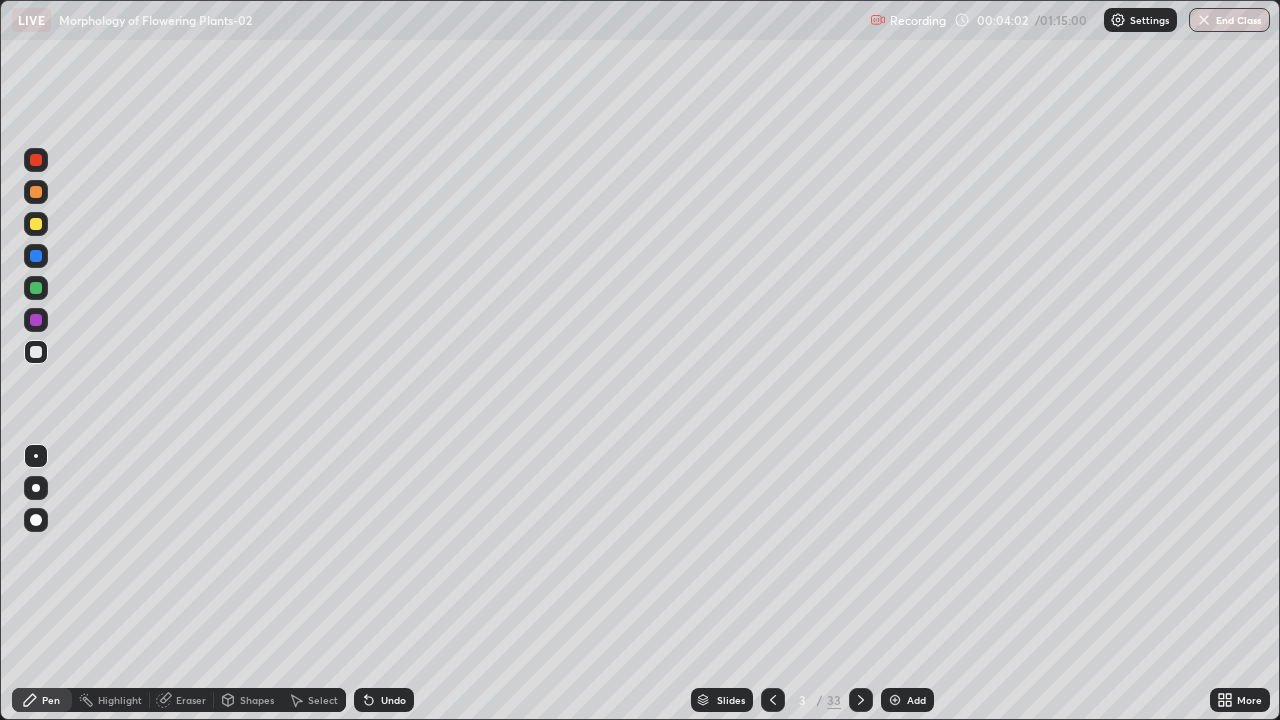 click at bounding box center (36, 288) 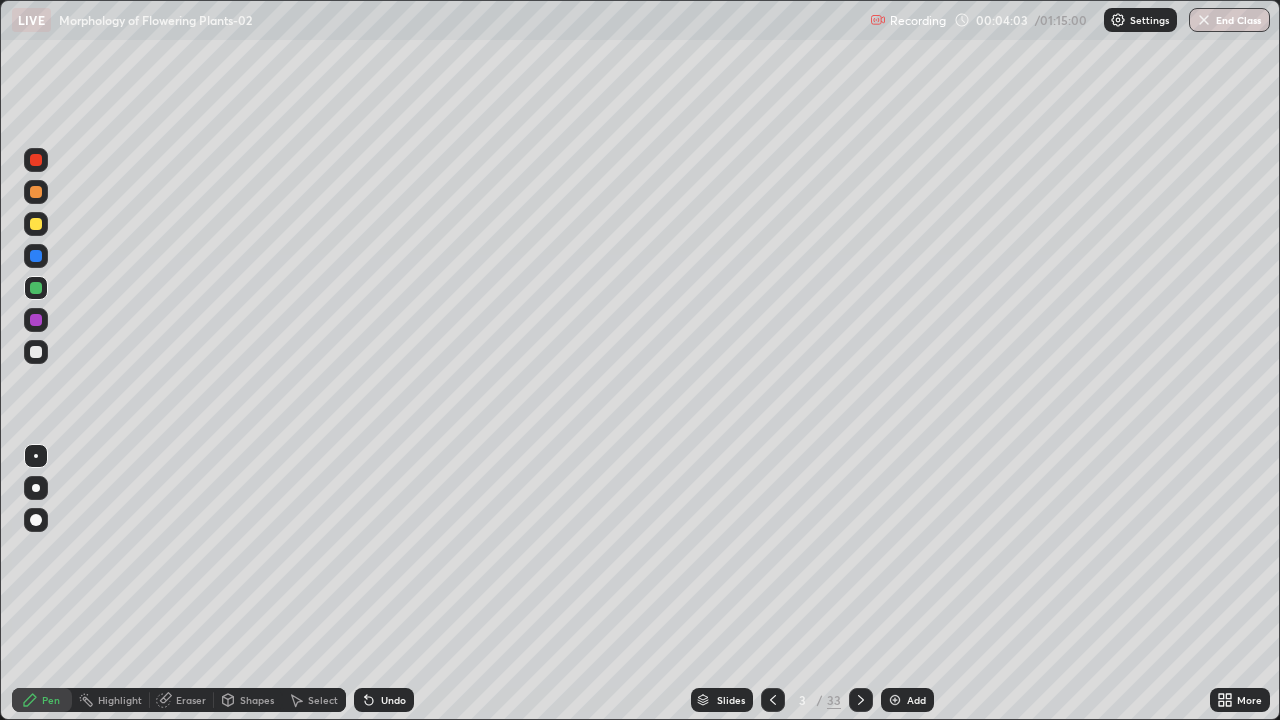 click at bounding box center (36, 488) 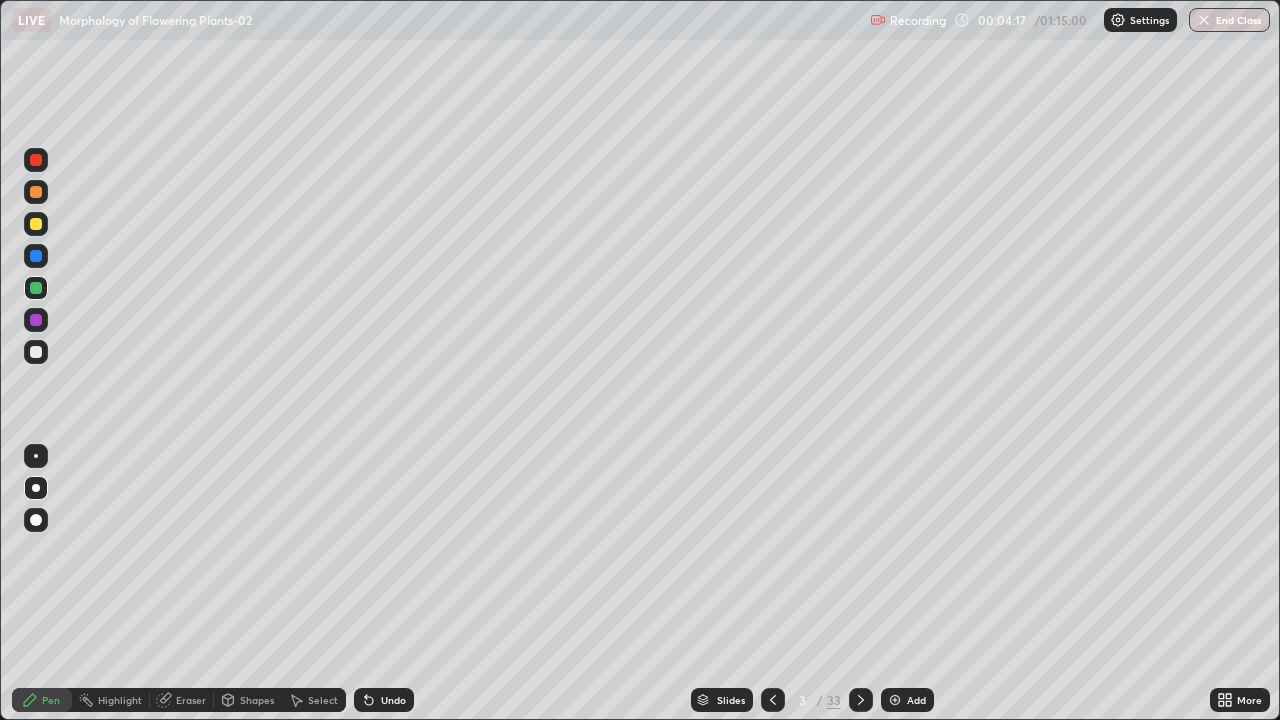 click at bounding box center (36, 352) 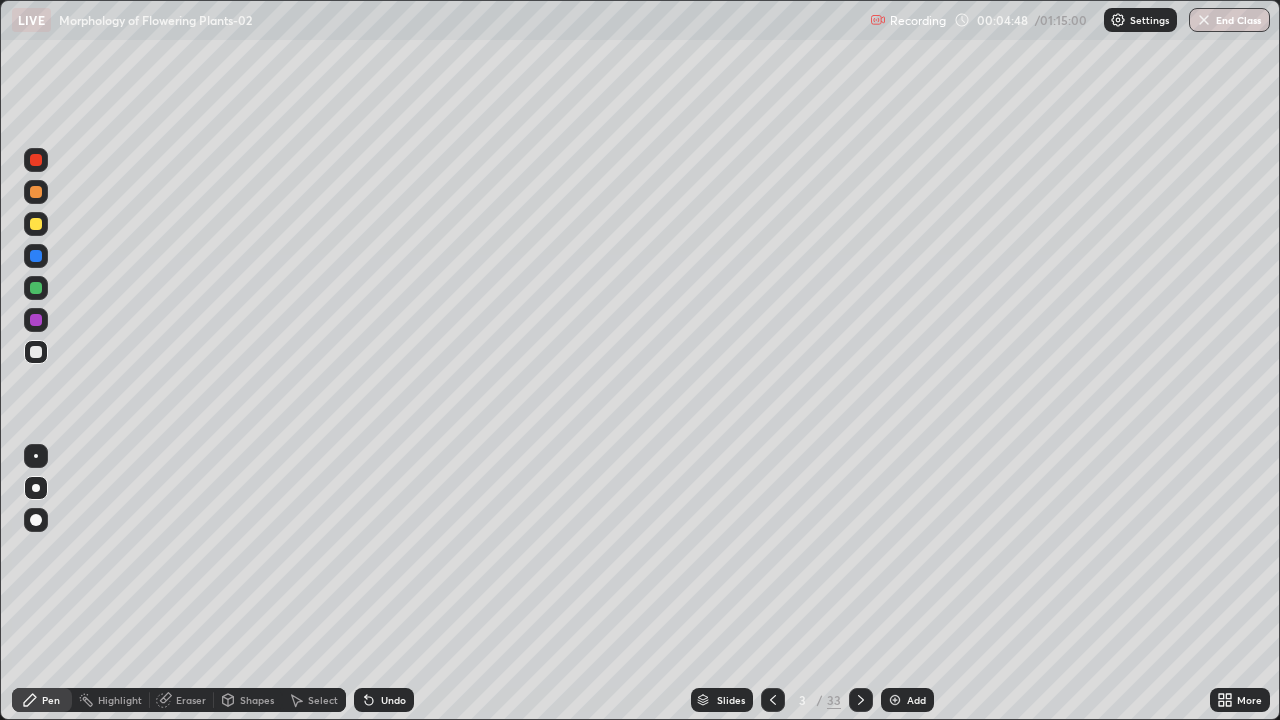 click at bounding box center (36, 288) 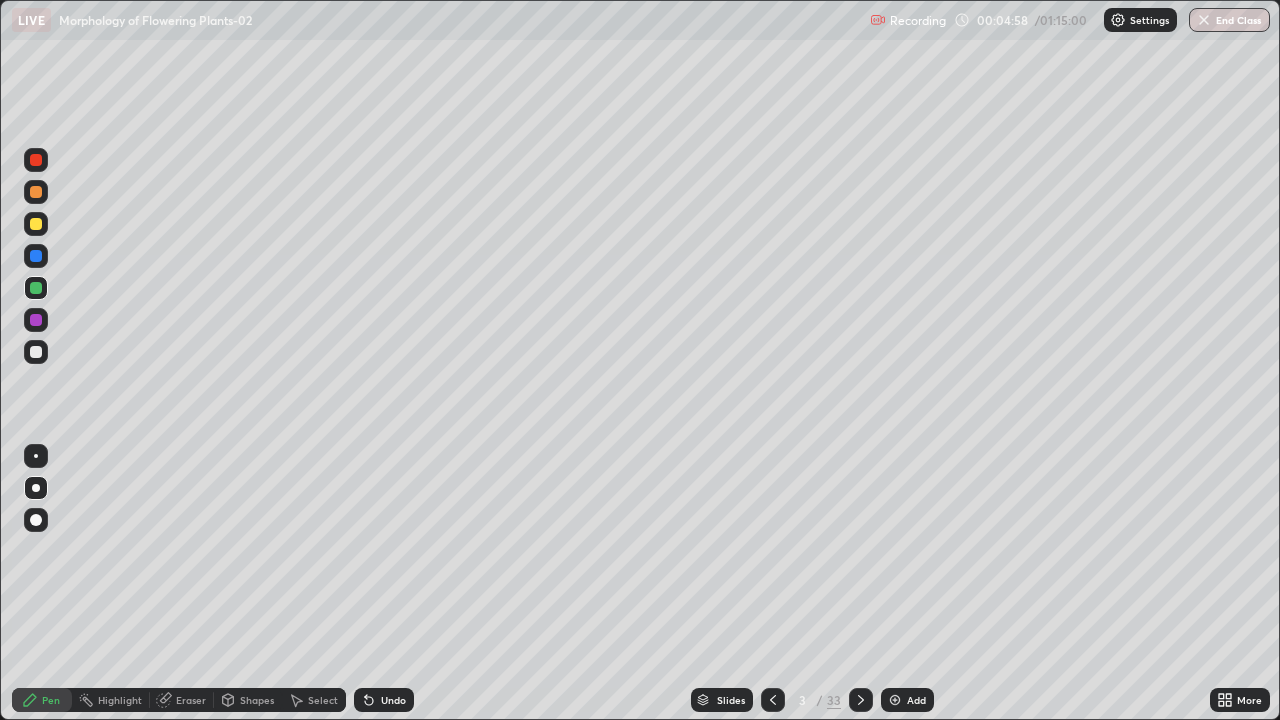 click at bounding box center (36, 352) 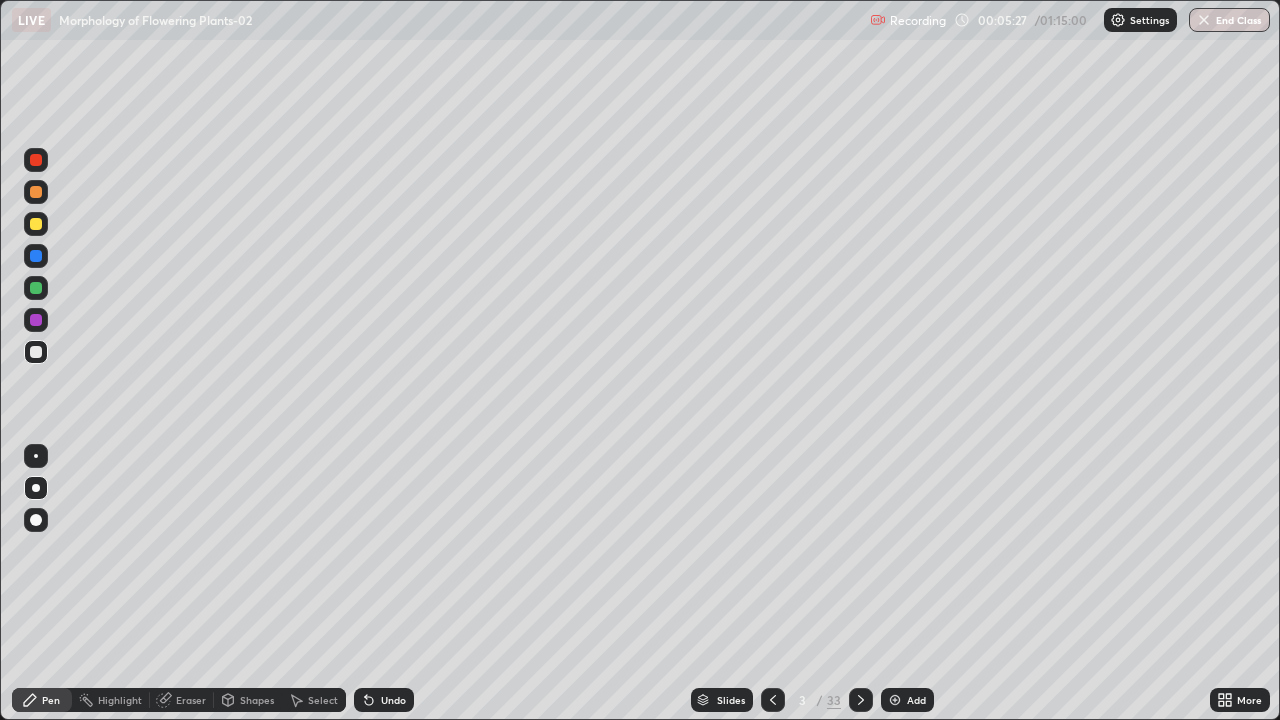 click at bounding box center [36, 192] 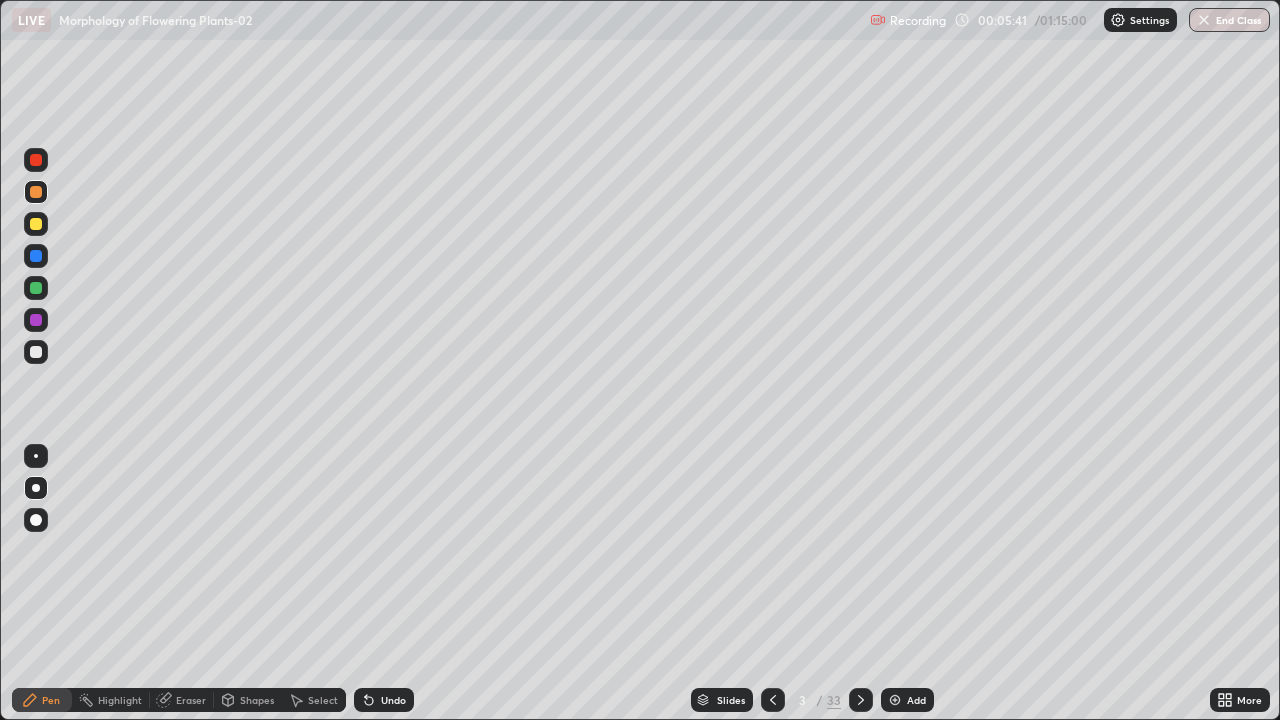 click at bounding box center [36, 352] 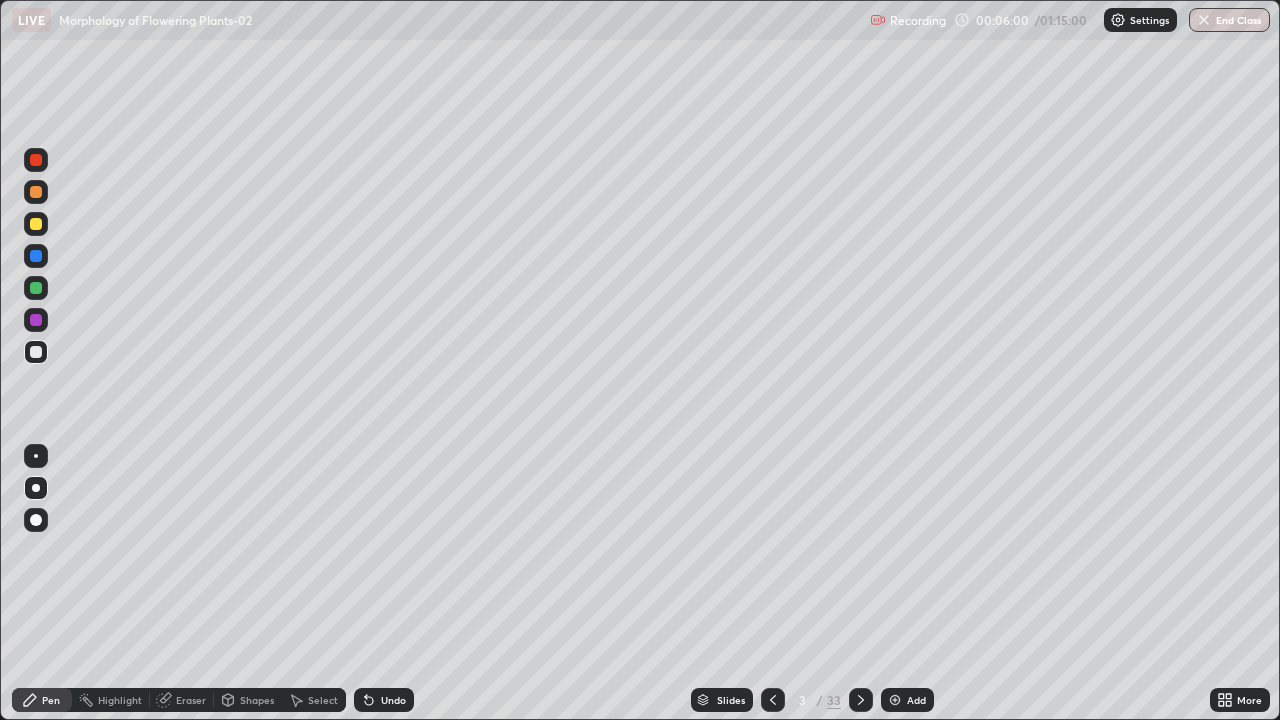 click on "Undo" at bounding box center [393, 700] 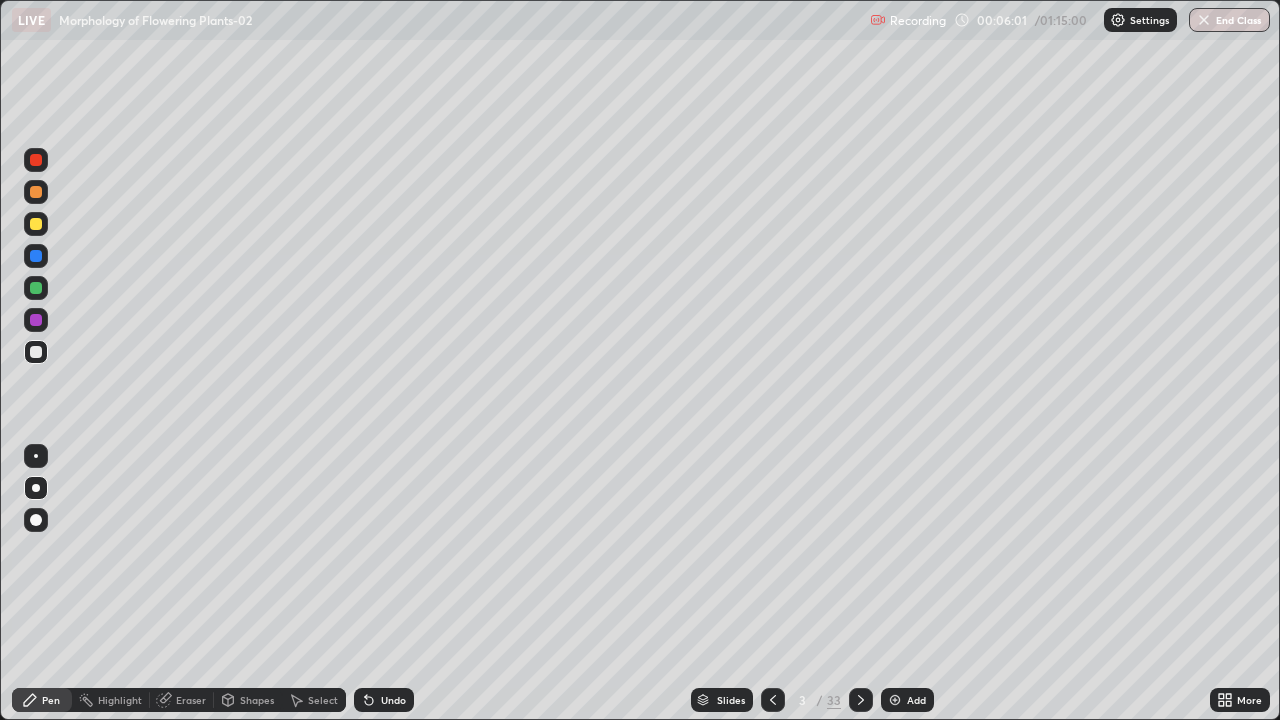 click on "Undo" at bounding box center (384, 700) 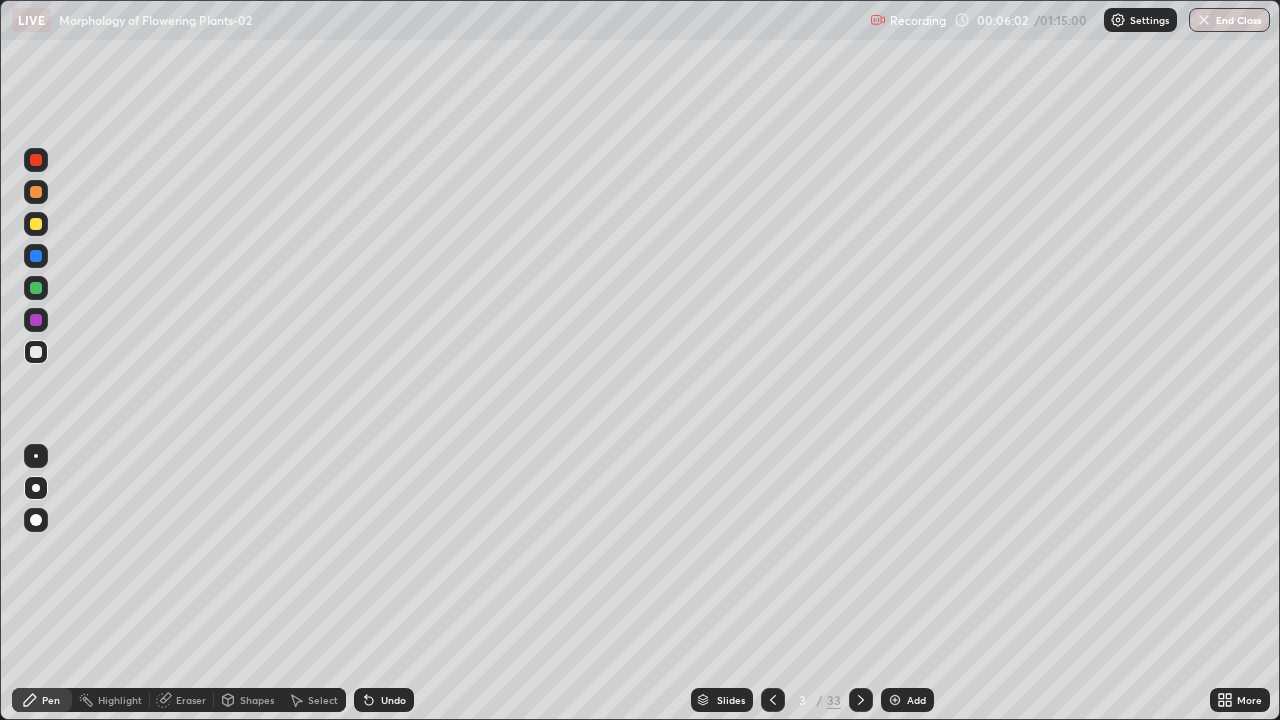 click on "Undo" at bounding box center (384, 700) 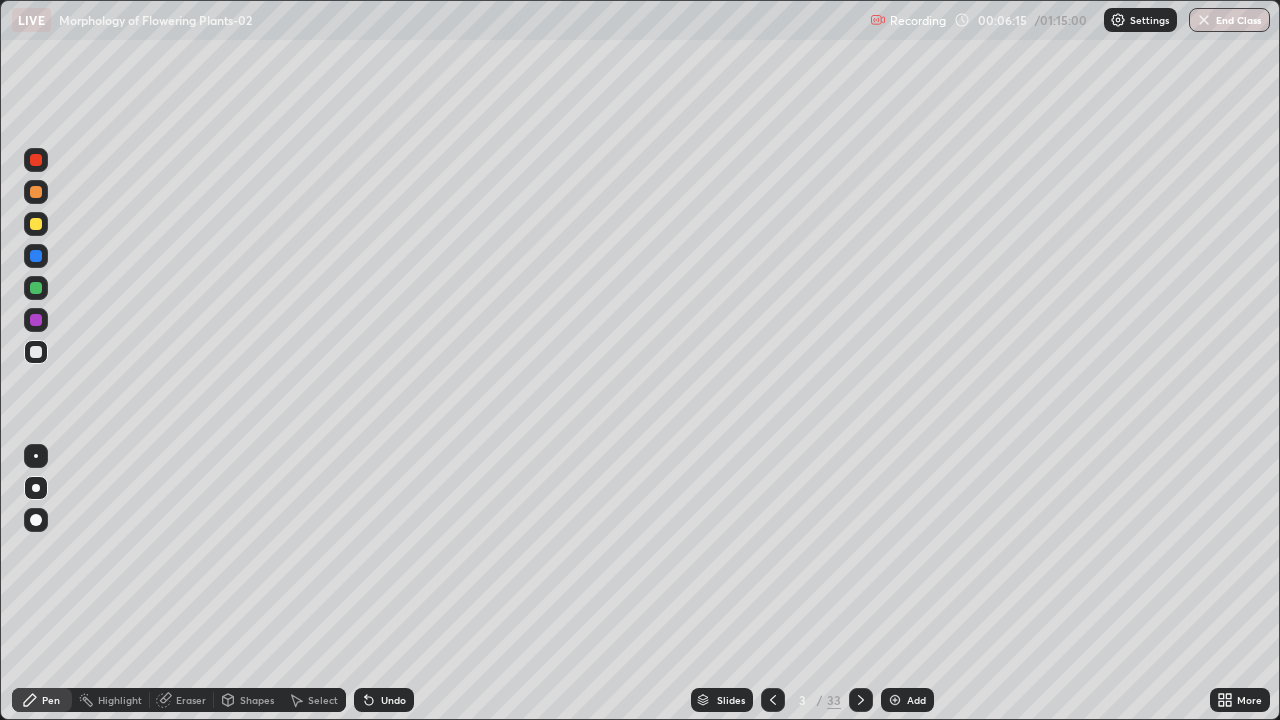 click at bounding box center (36, 352) 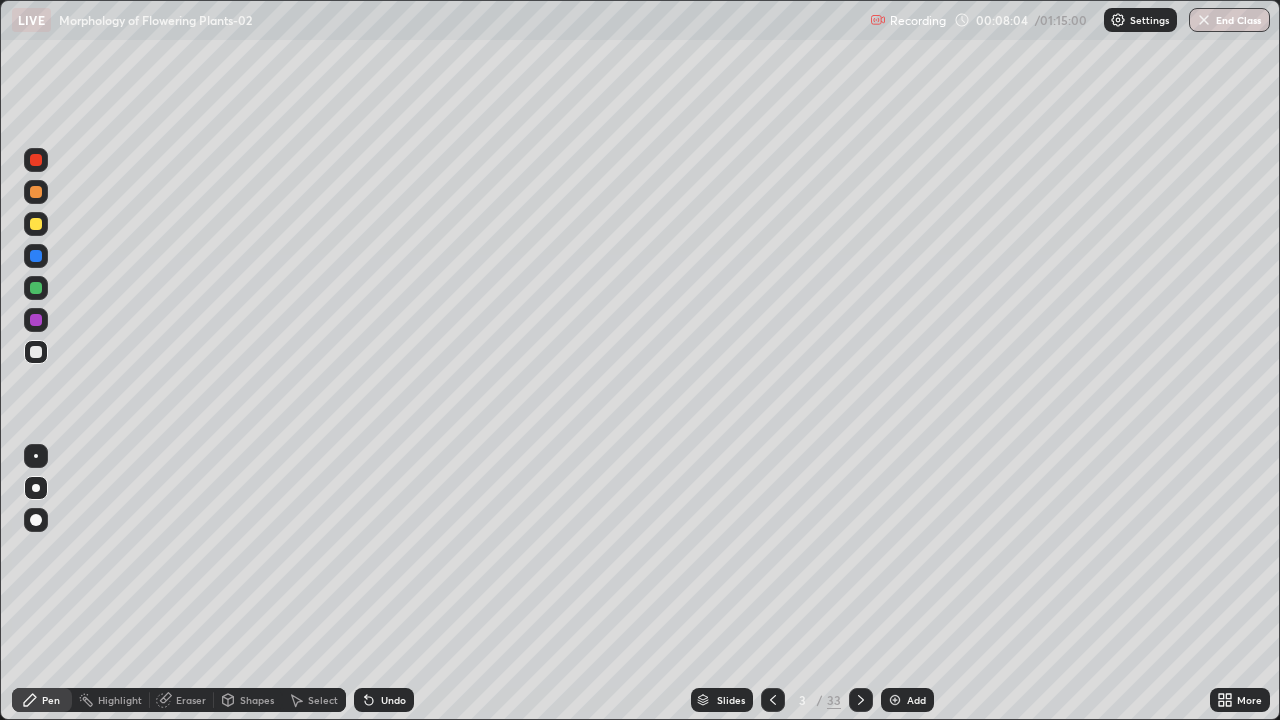 click on "Undo" at bounding box center [384, 700] 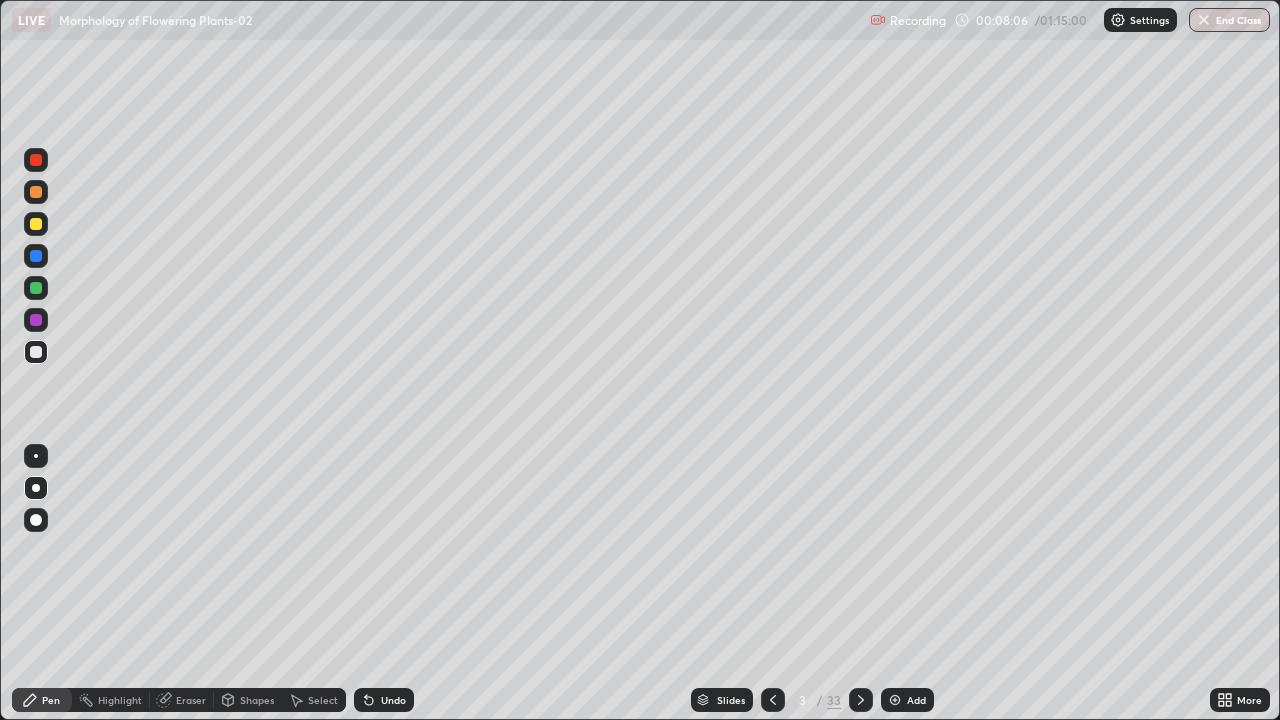 click on "Undo" at bounding box center (393, 700) 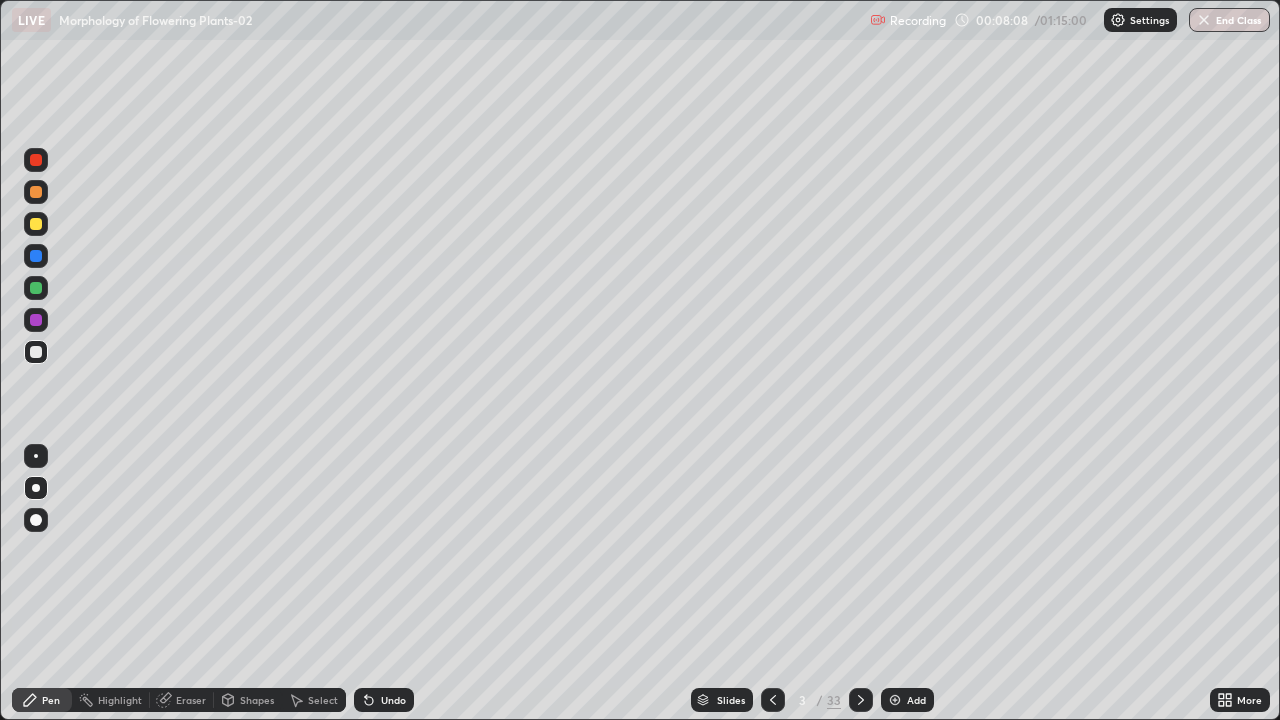 click on "Undo" at bounding box center (384, 700) 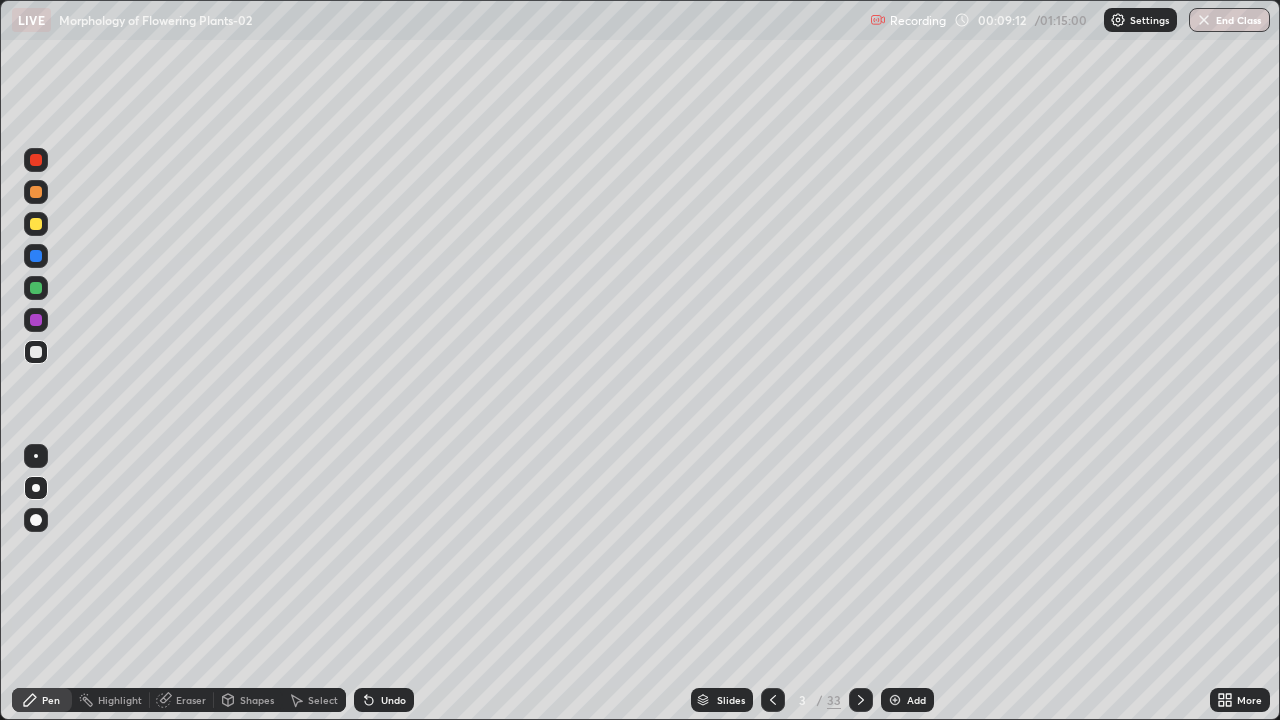 click on "Add" at bounding box center (916, 700) 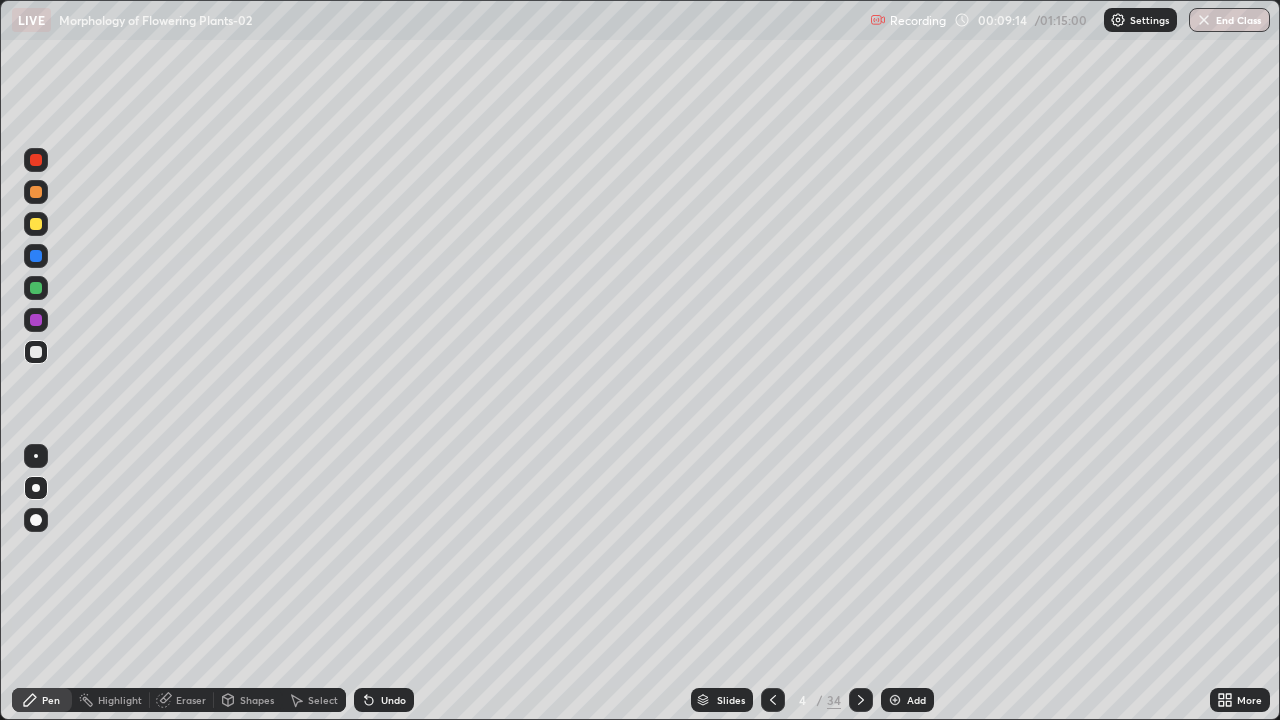 click at bounding box center (36, 288) 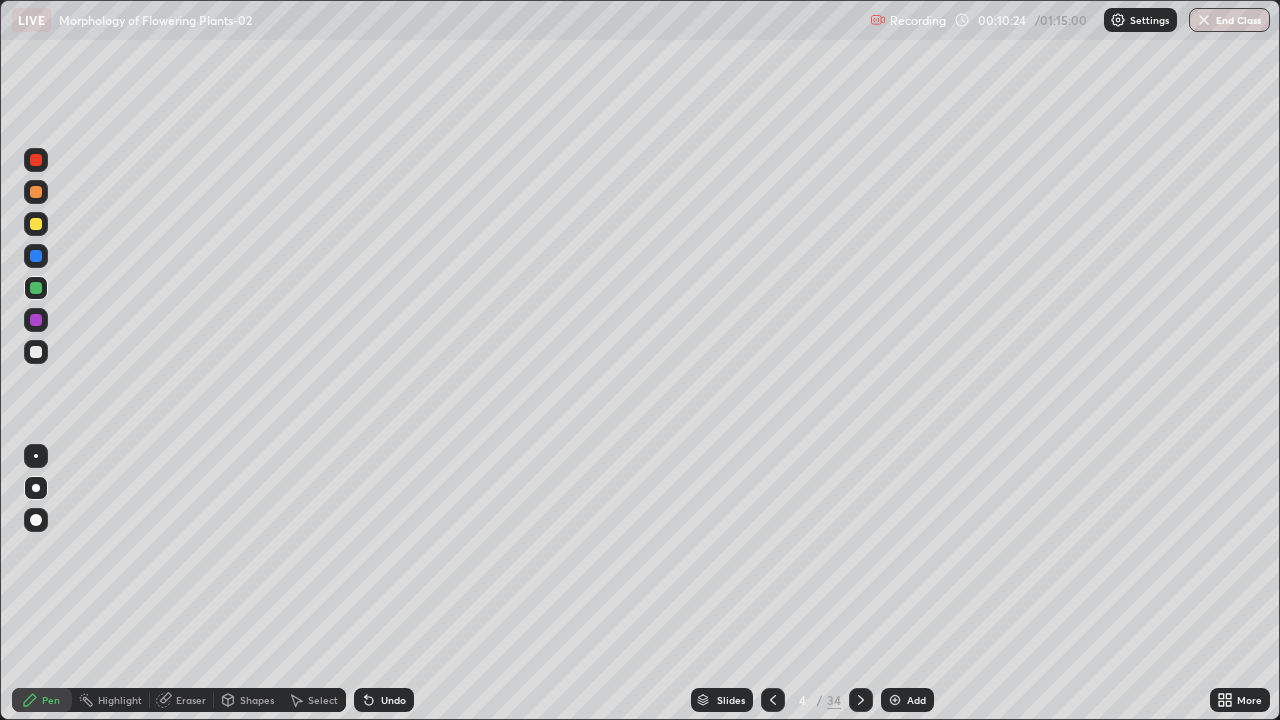 click at bounding box center (36, 224) 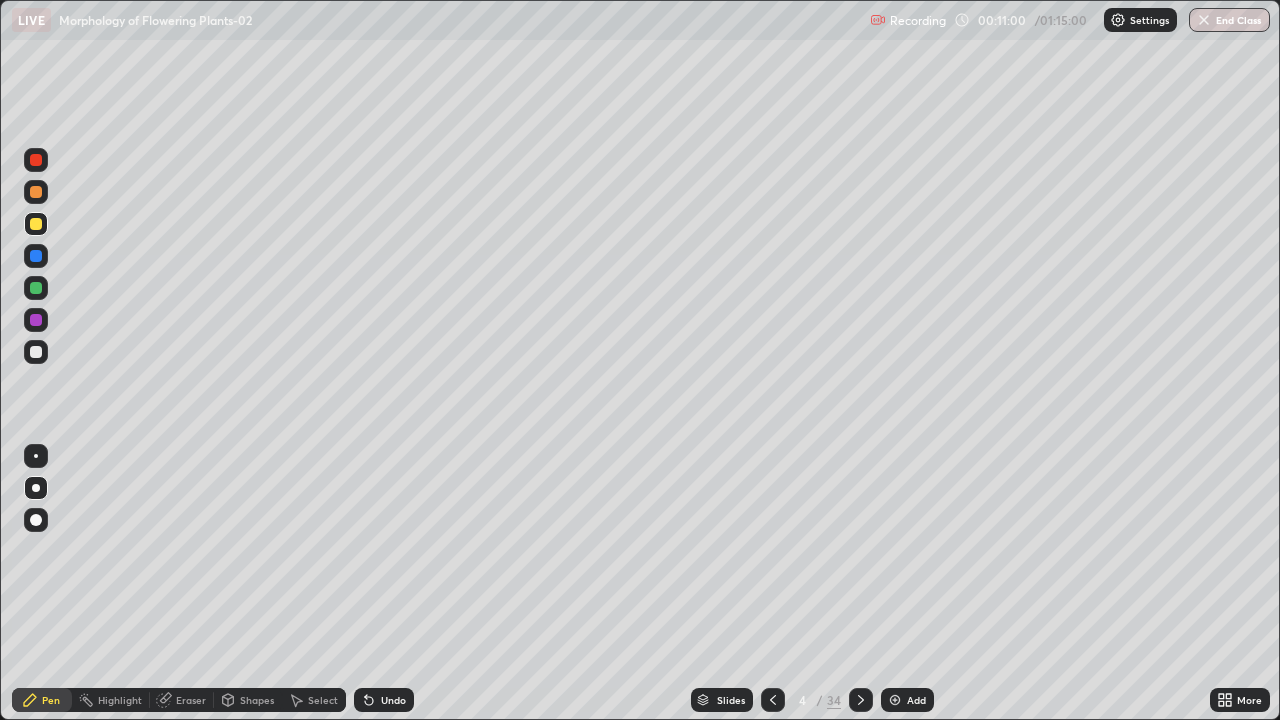 click at bounding box center [36, 352] 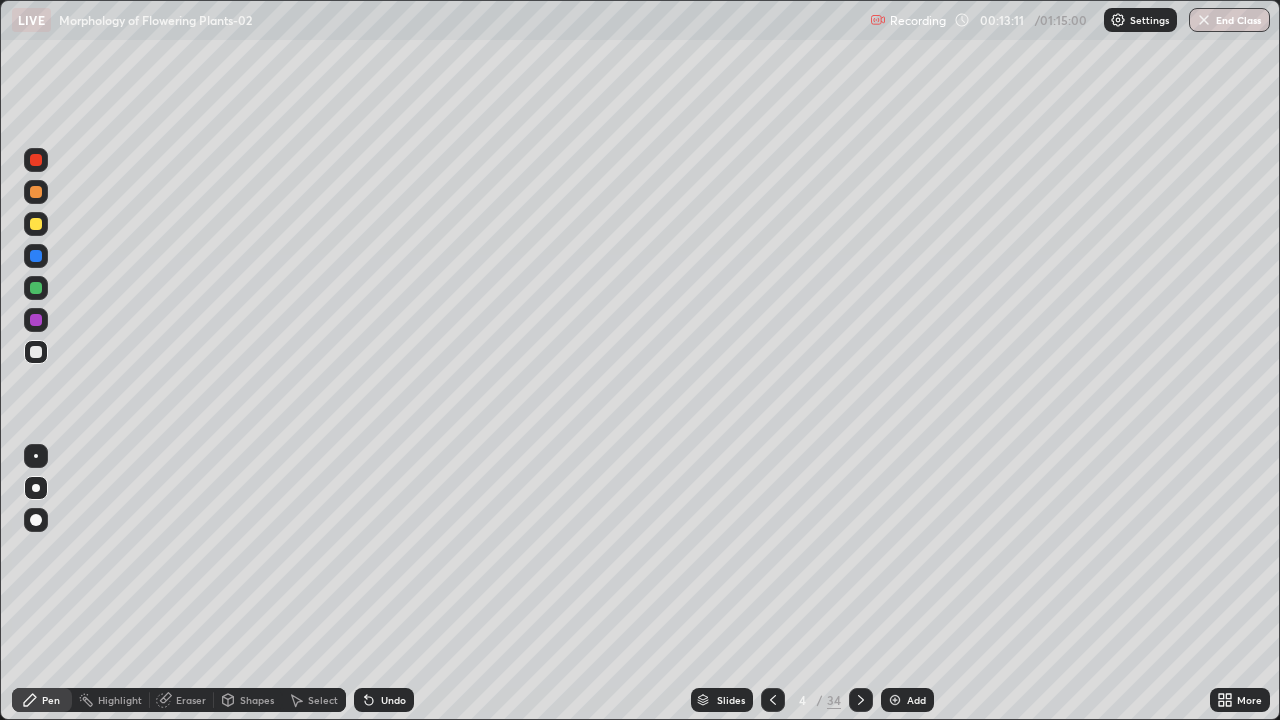 click 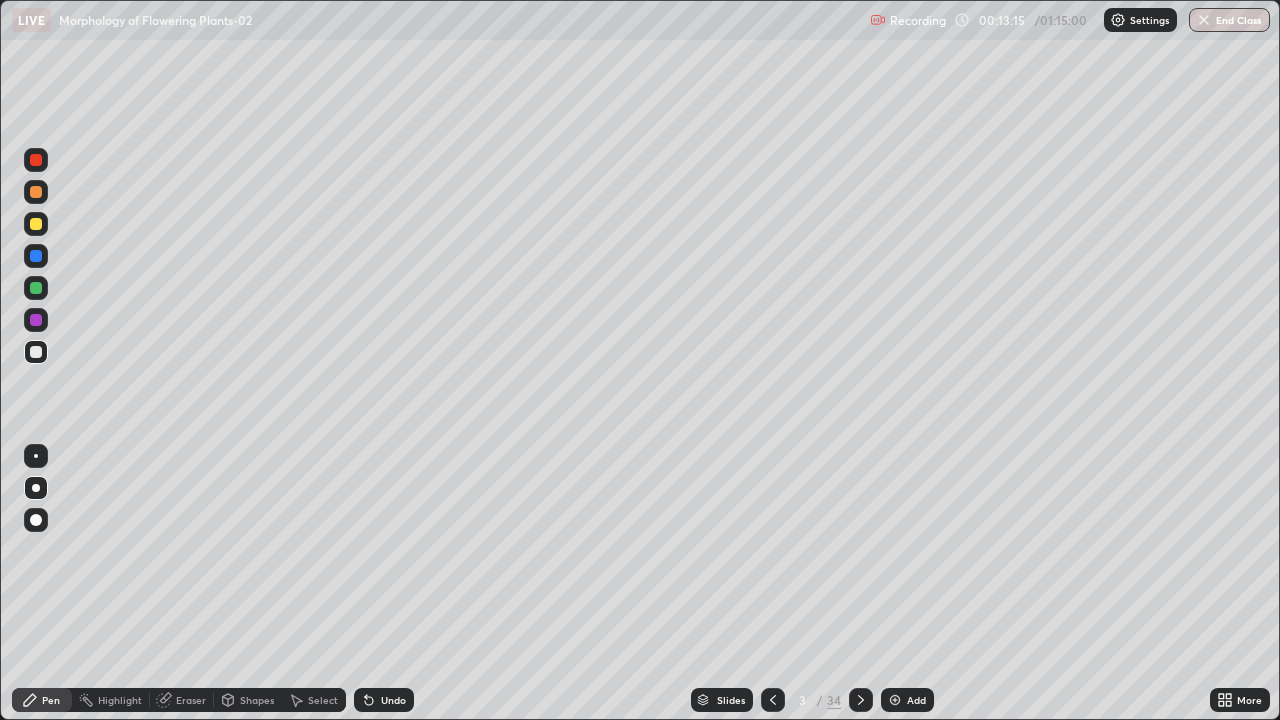 click 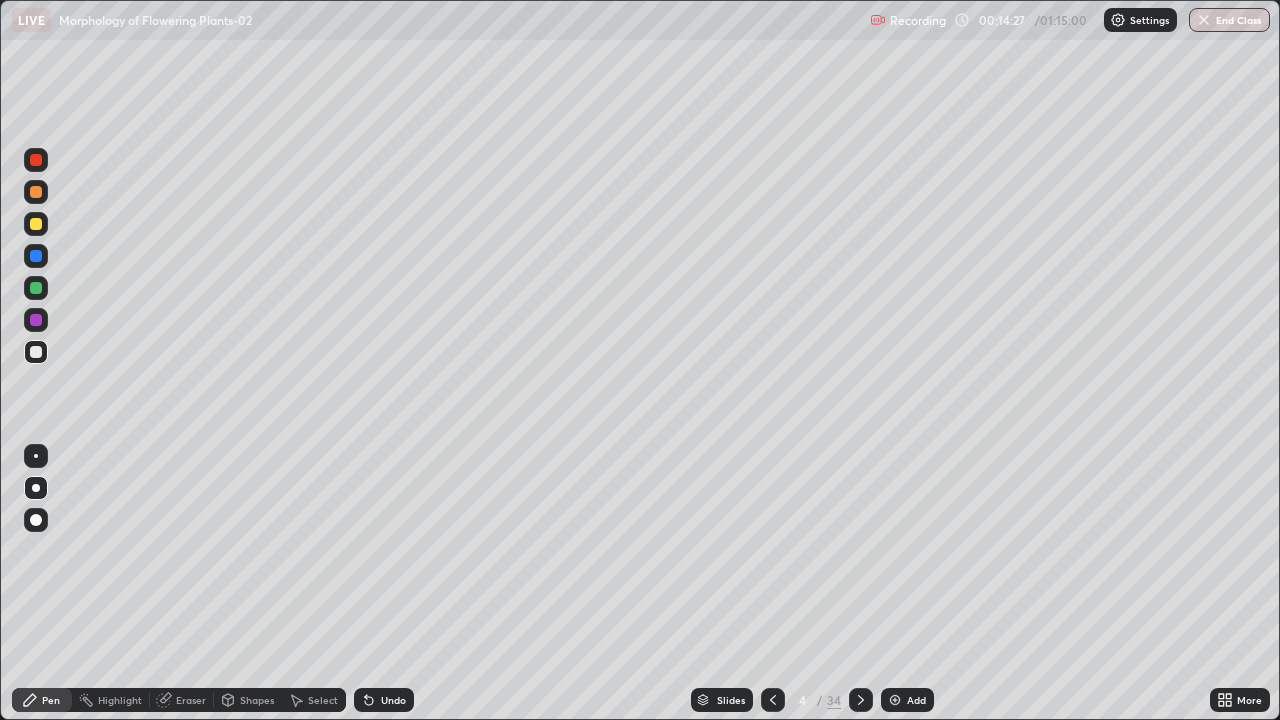 click on "Add" at bounding box center (916, 700) 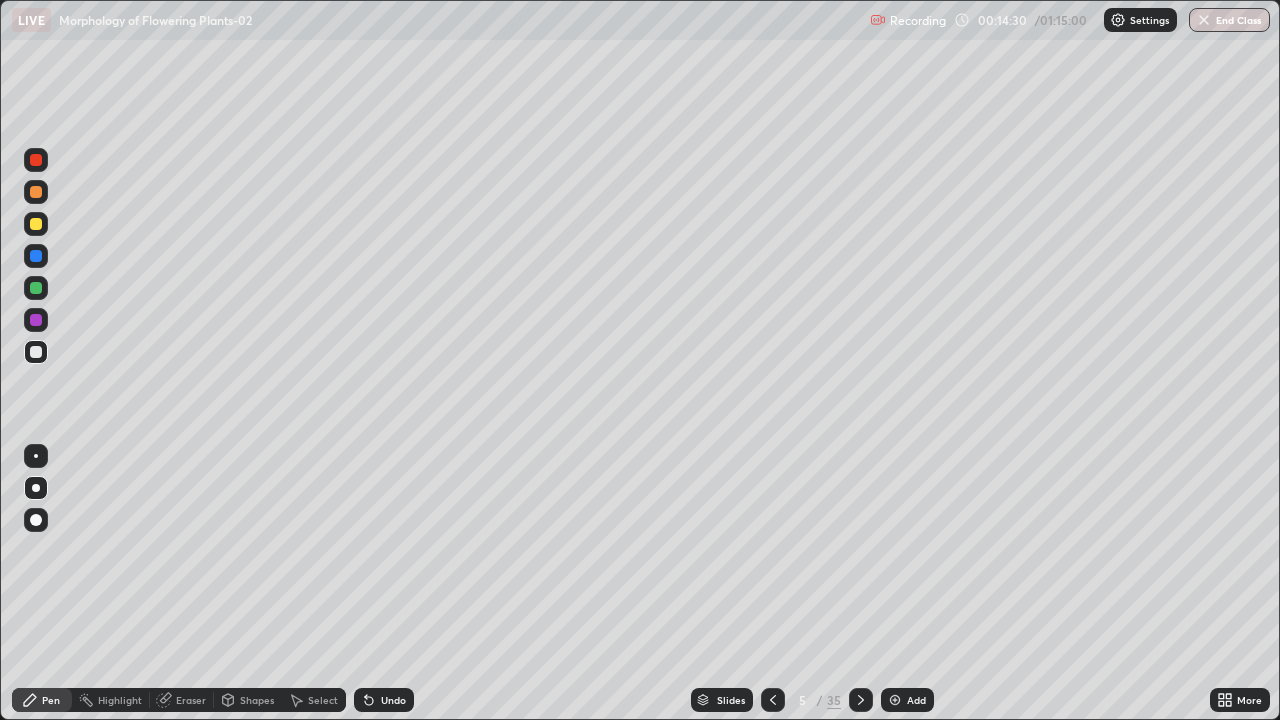 click at bounding box center [36, 288] 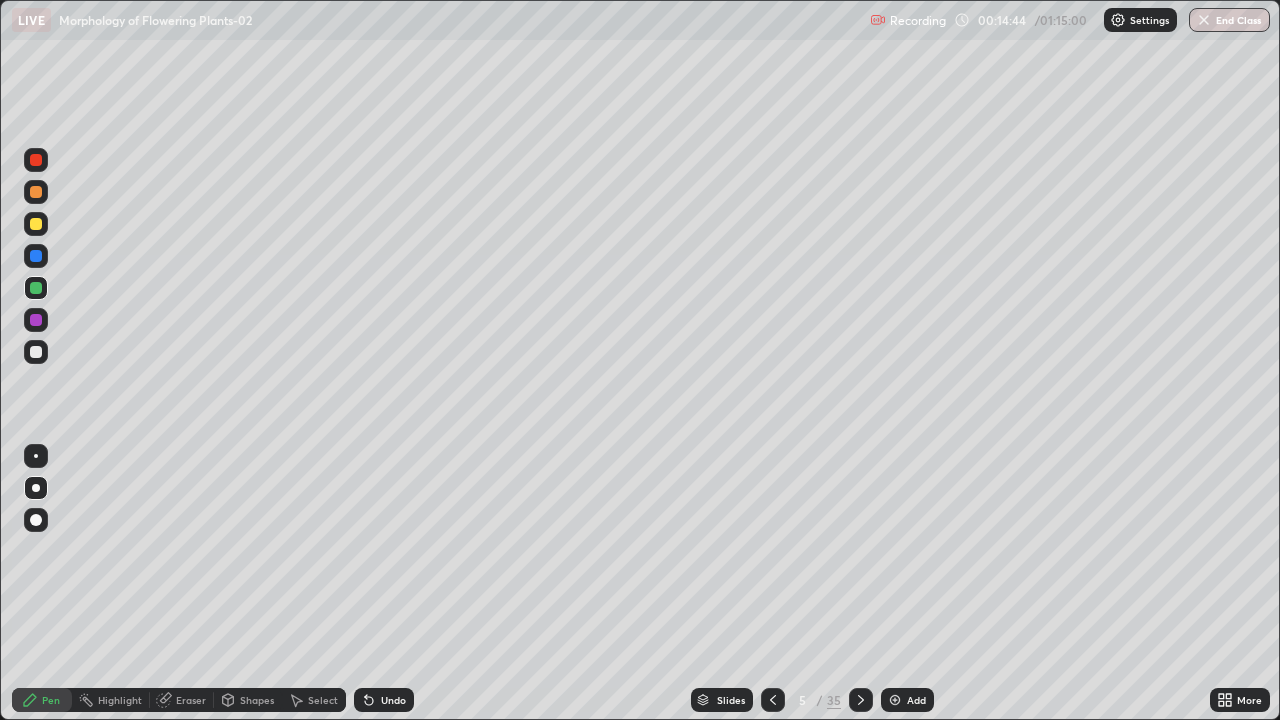 click on "Slides" at bounding box center (731, 700) 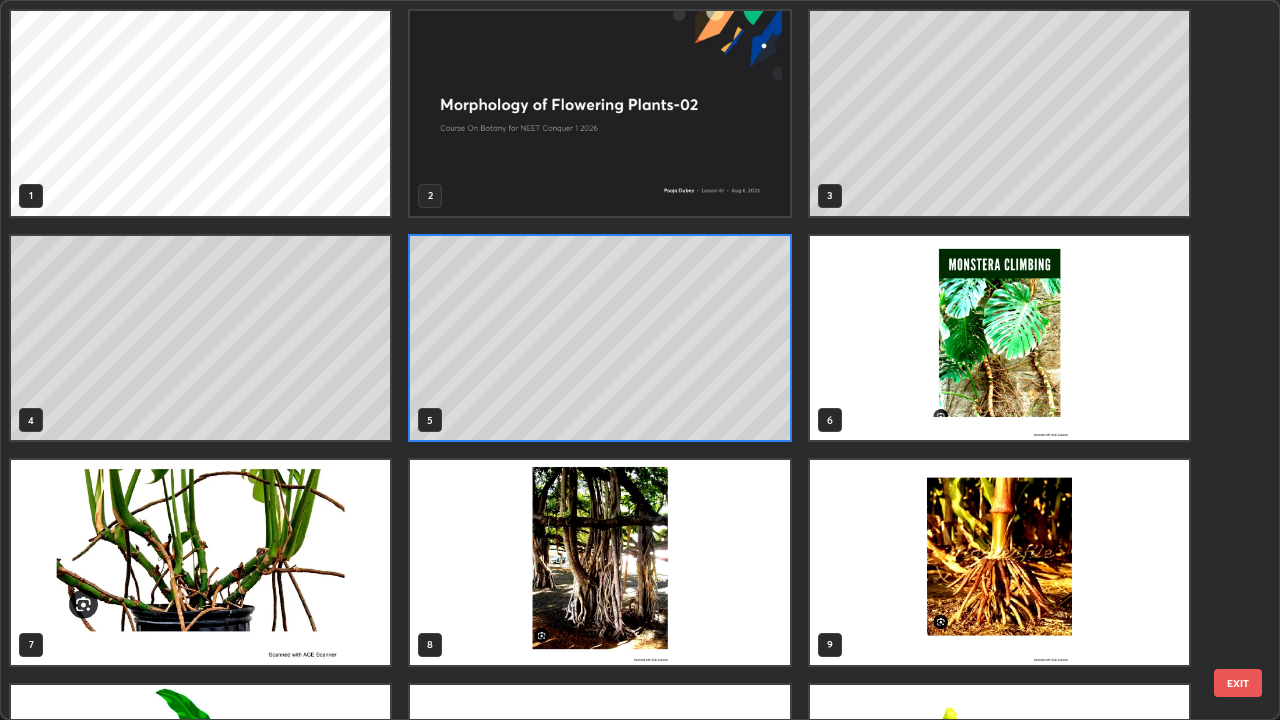 scroll, scrollTop: 7, scrollLeft: 11, axis: both 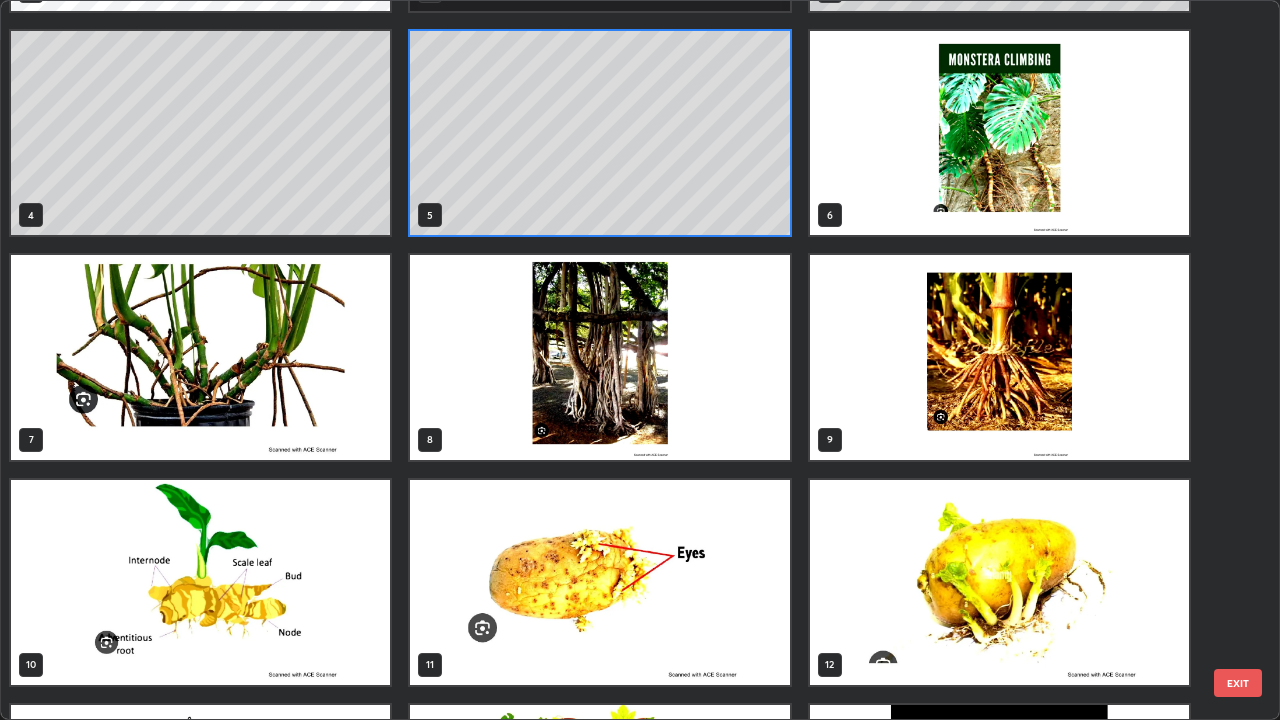 click at bounding box center (599, 357) 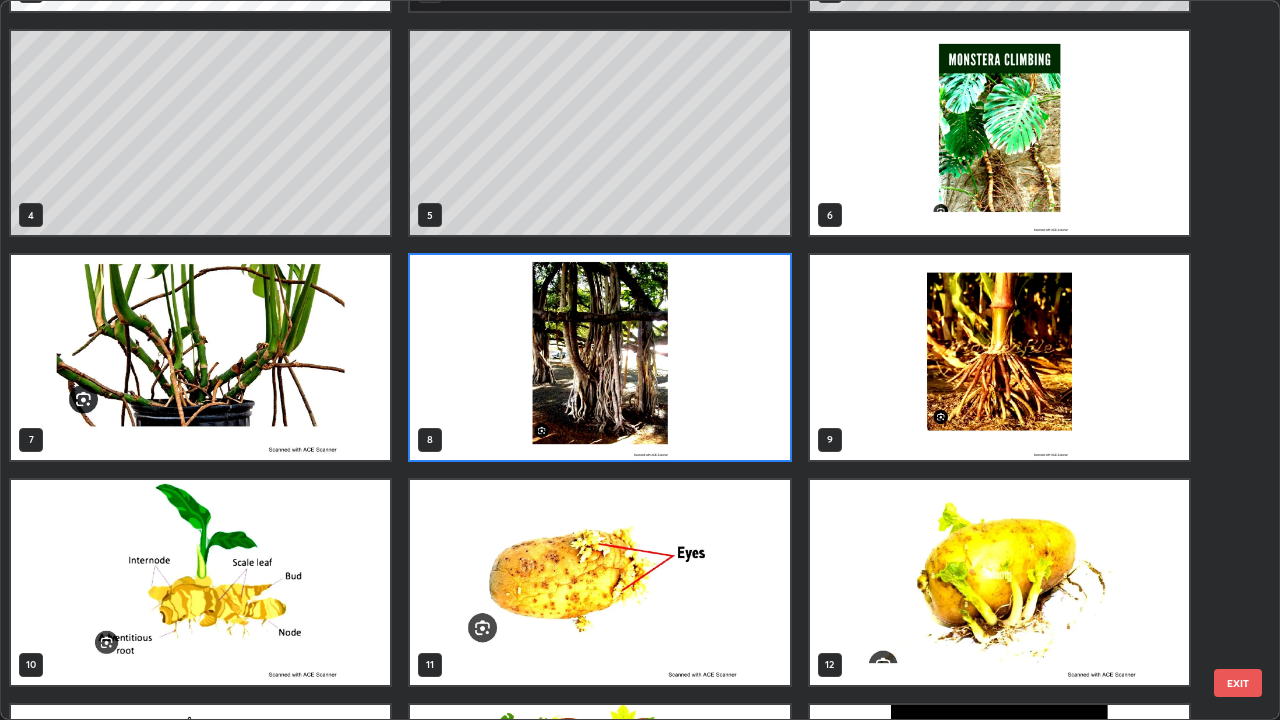 click at bounding box center [599, 357] 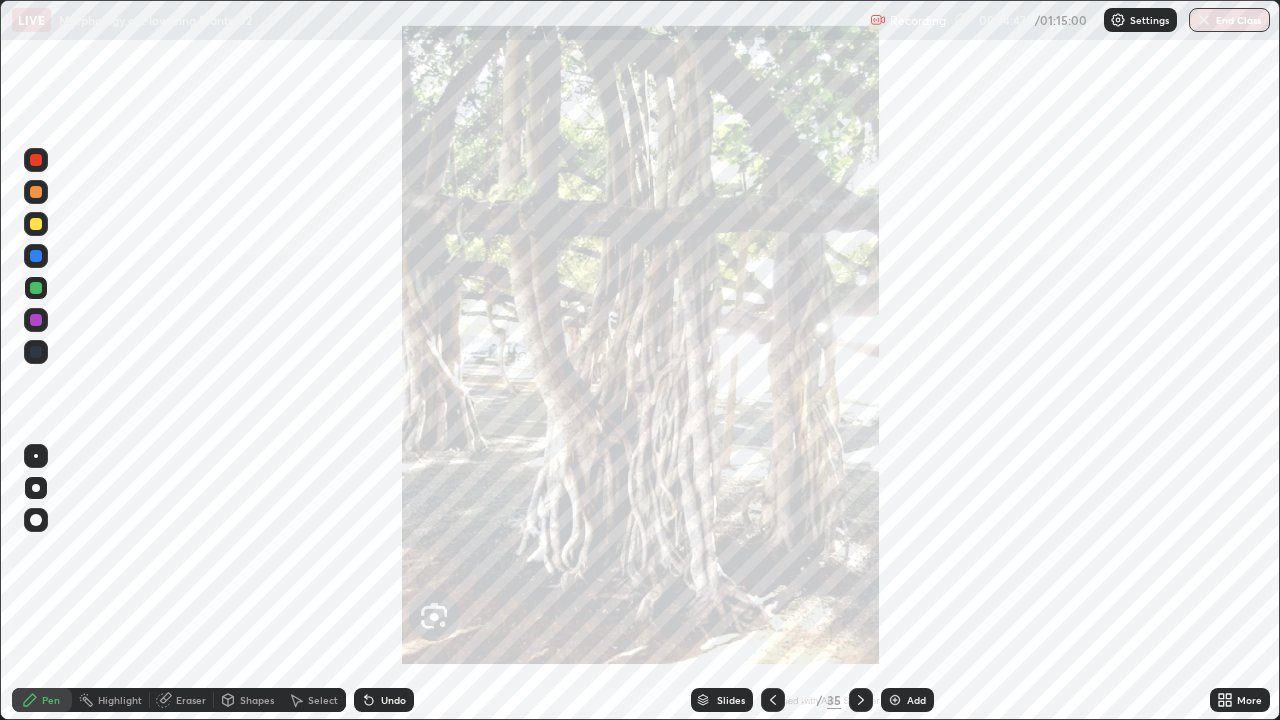 click at bounding box center (599, 357) 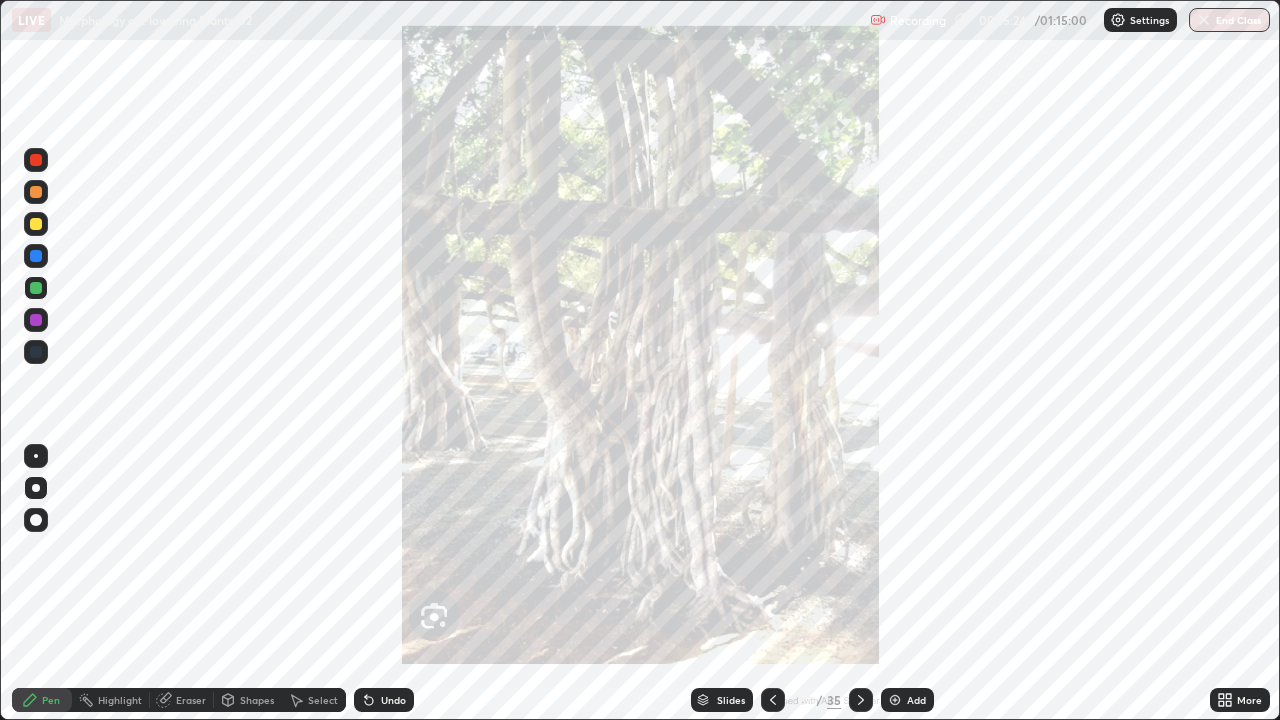click on "Slides" at bounding box center [731, 700] 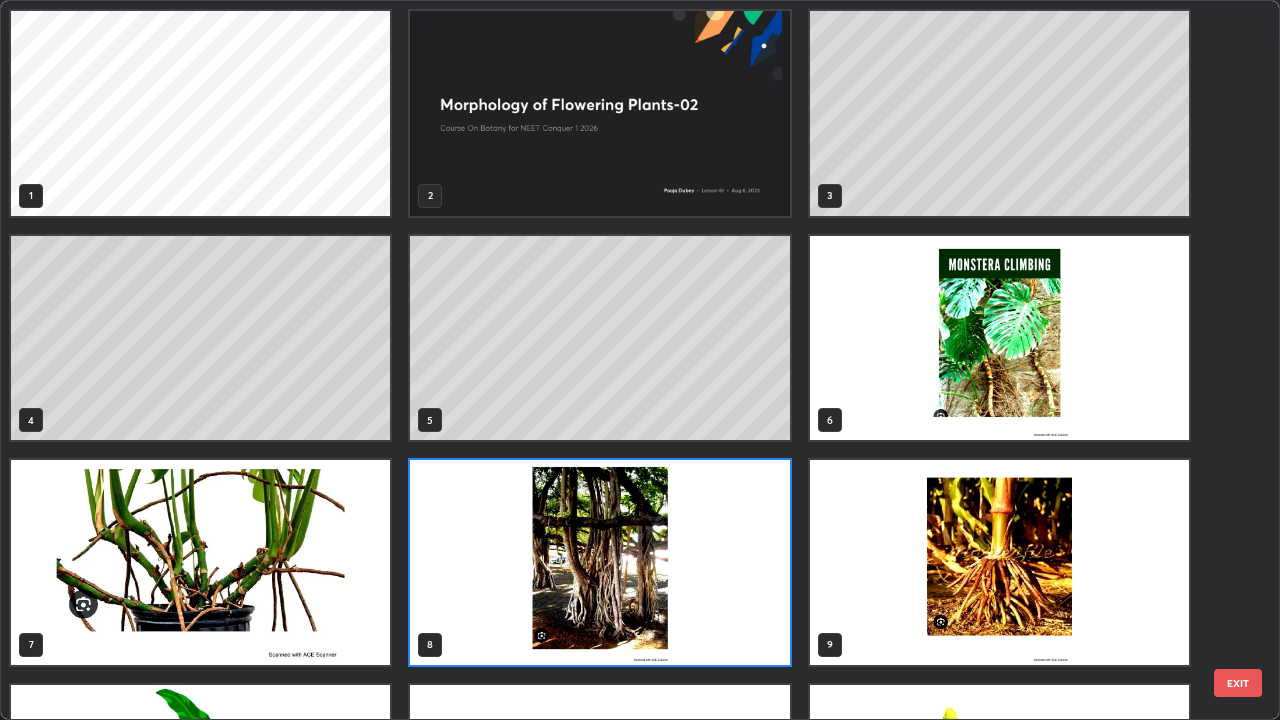 scroll, scrollTop: 7, scrollLeft: 11, axis: both 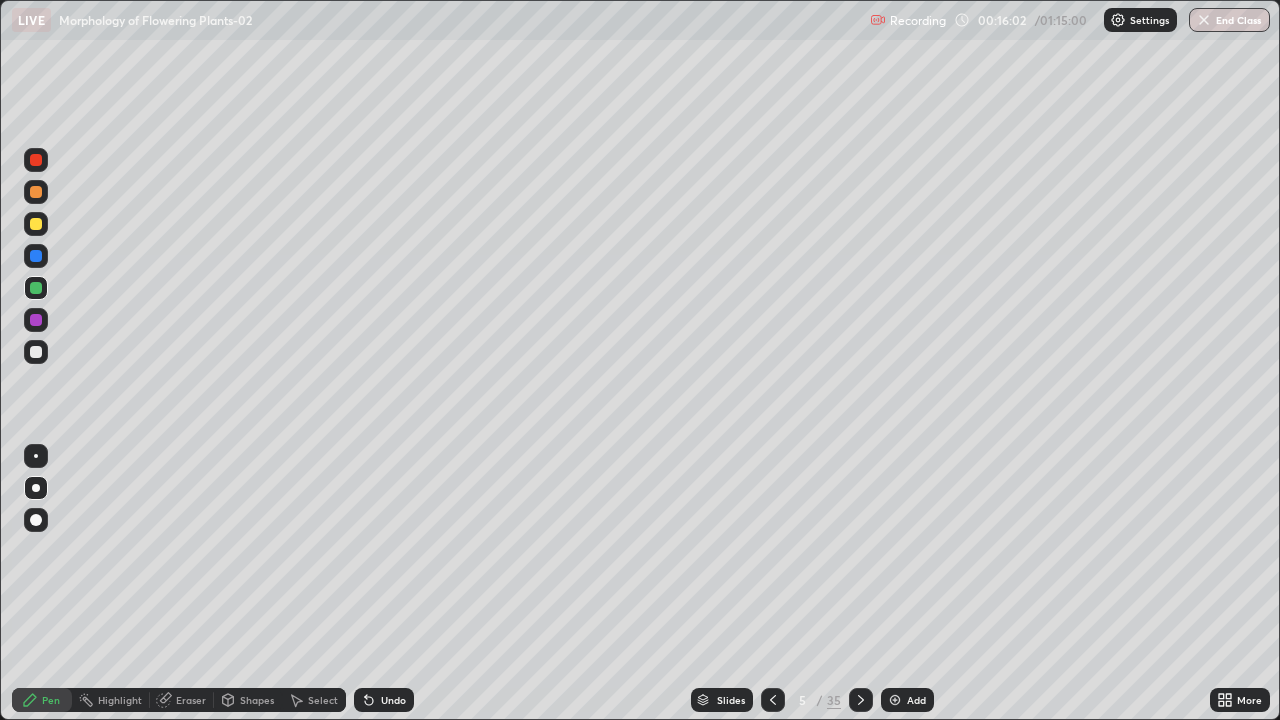 click at bounding box center [36, 352] 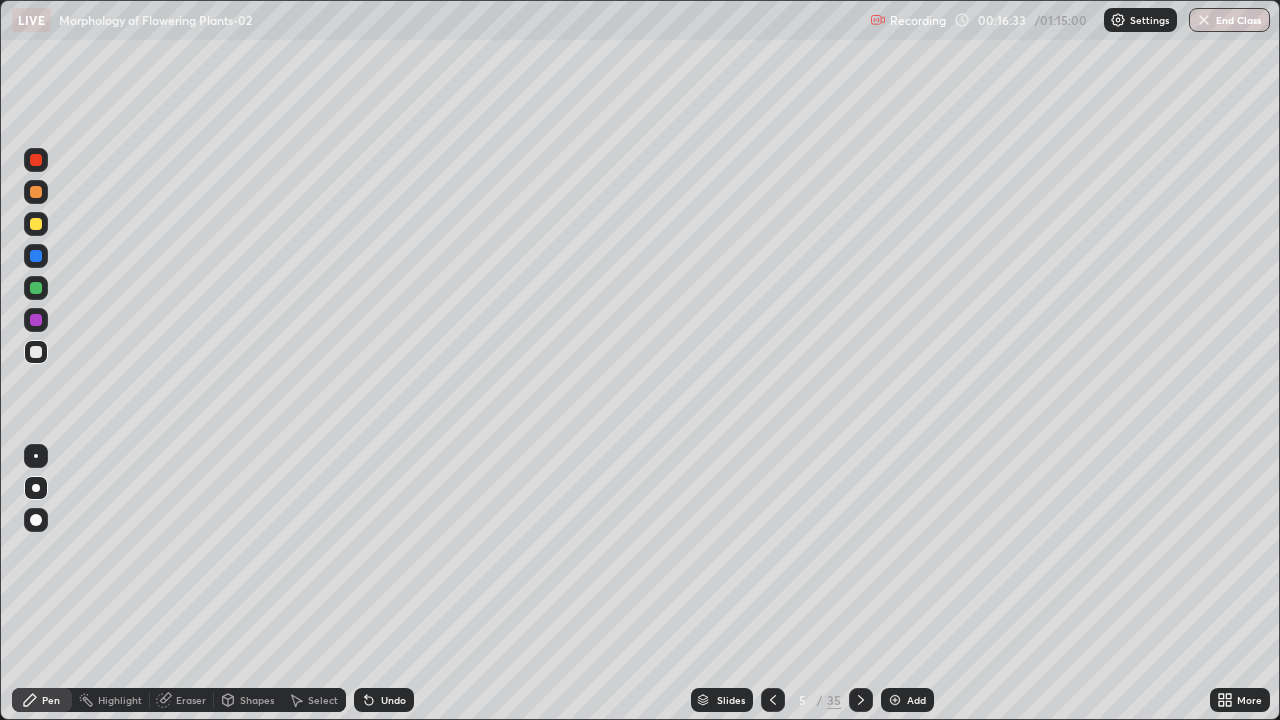 click on "Undo" at bounding box center (393, 700) 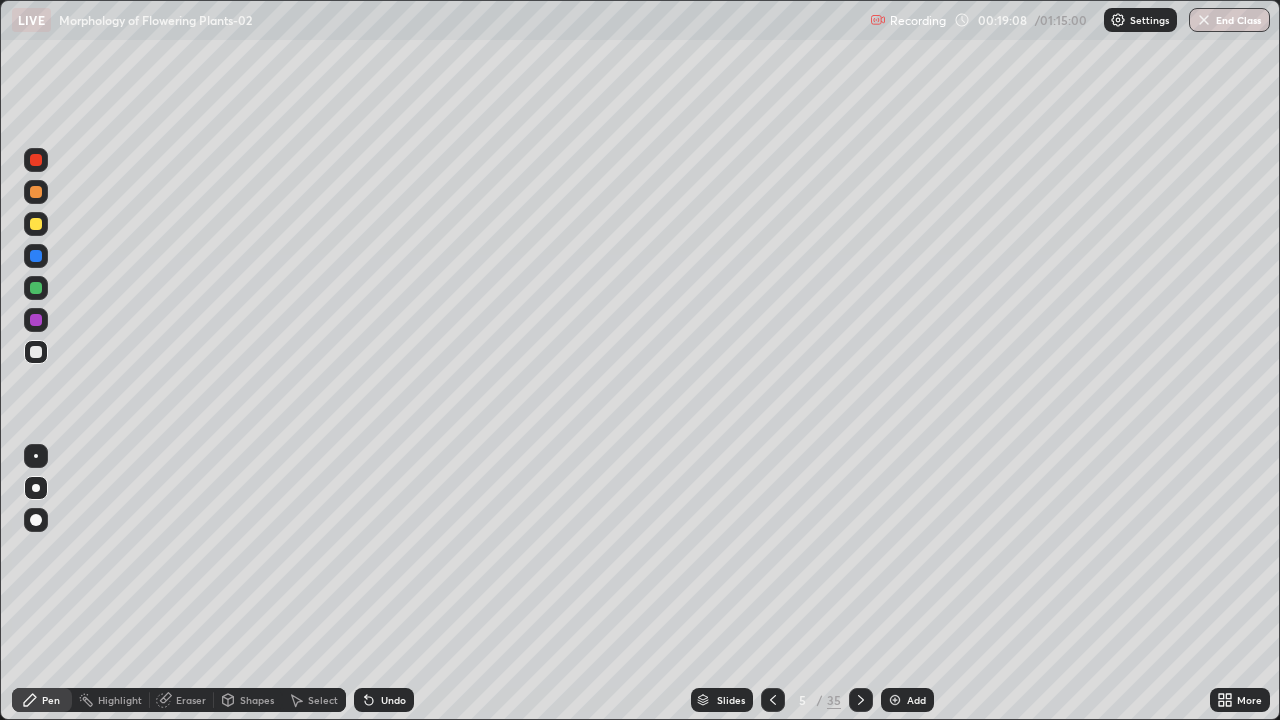 click on "Undo" at bounding box center (384, 700) 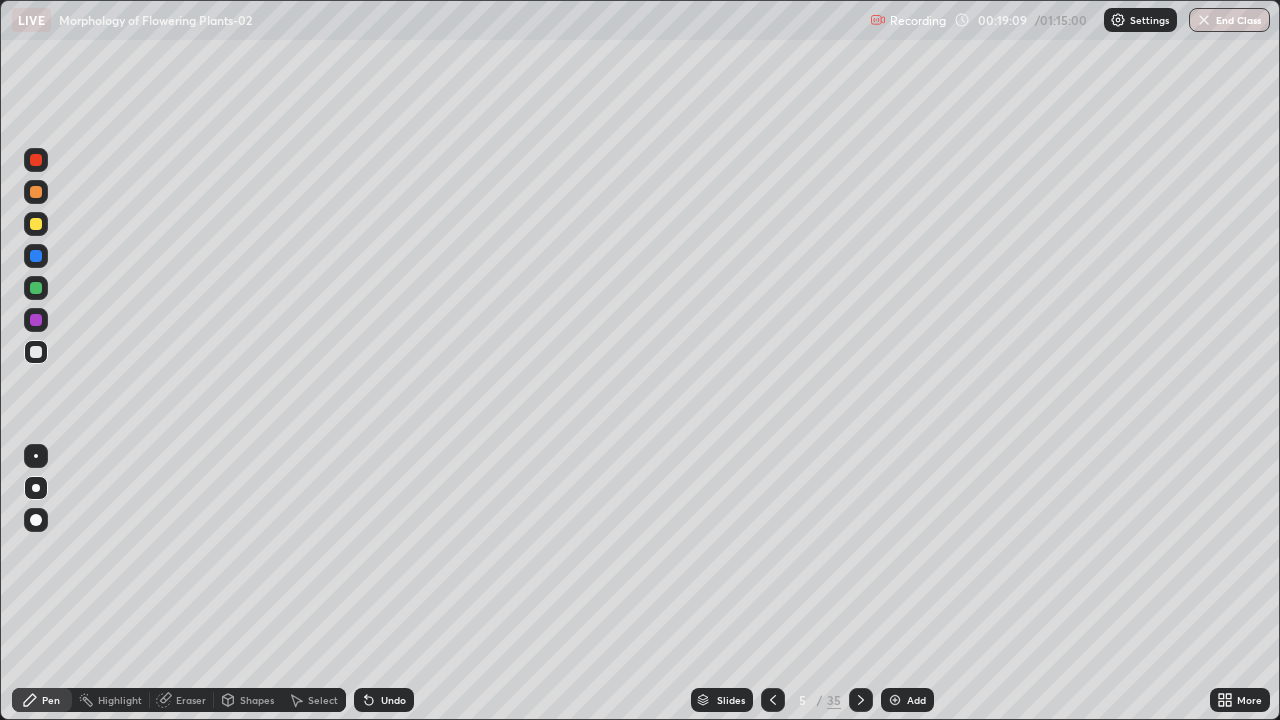click on "Undo" at bounding box center (393, 700) 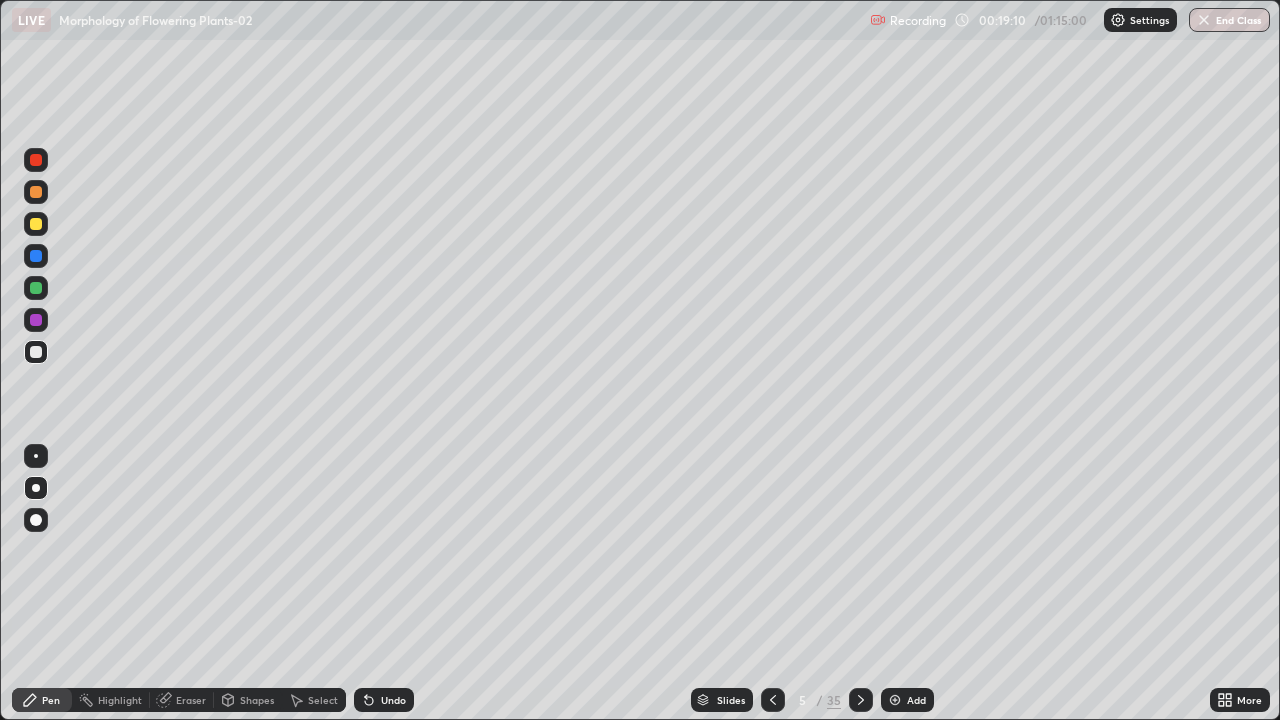click on "Undo" at bounding box center [393, 700] 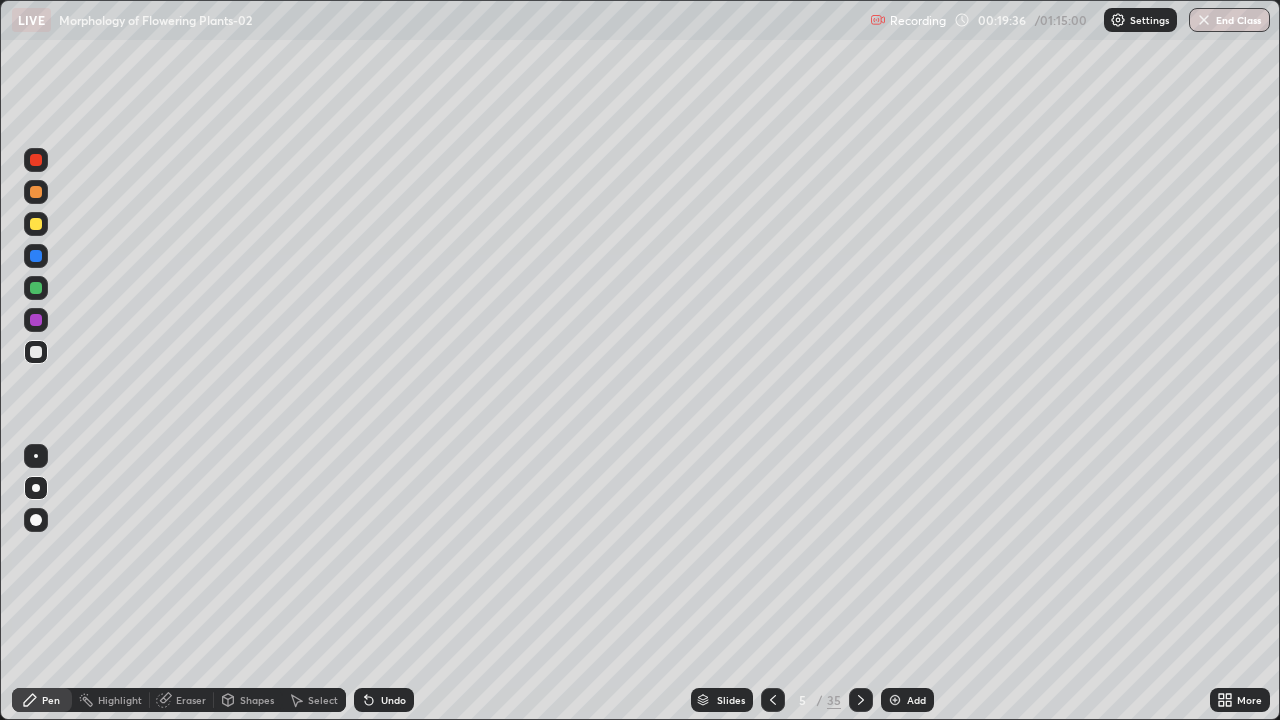 click on "Add" at bounding box center [916, 700] 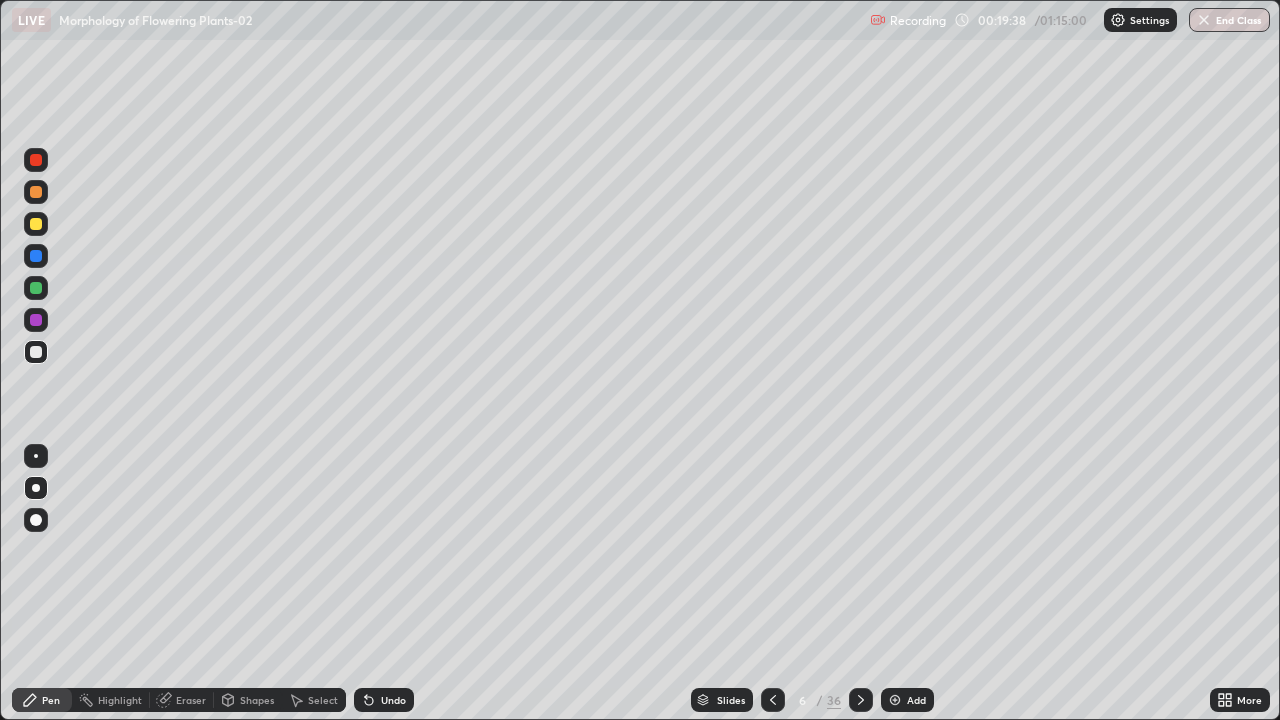 click at bounding box center [36, 288] 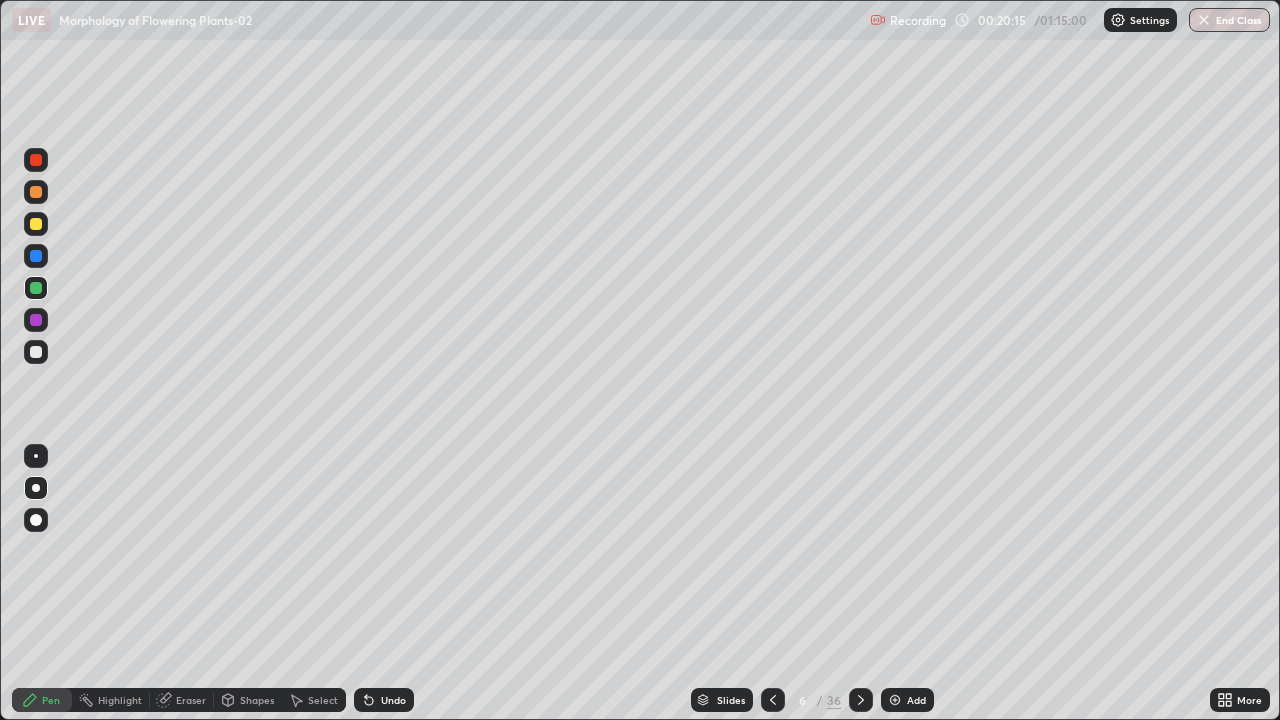click at bounding box center (36, 160) 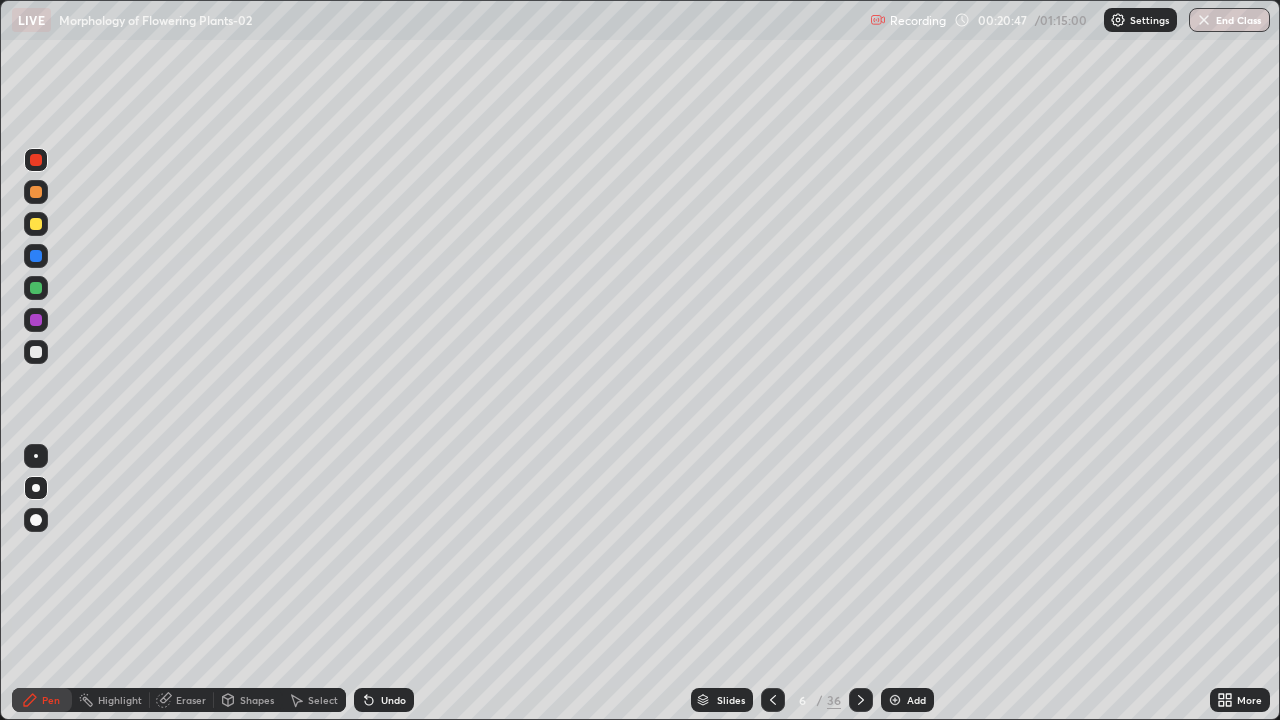 click at bounding box center (36, 352) 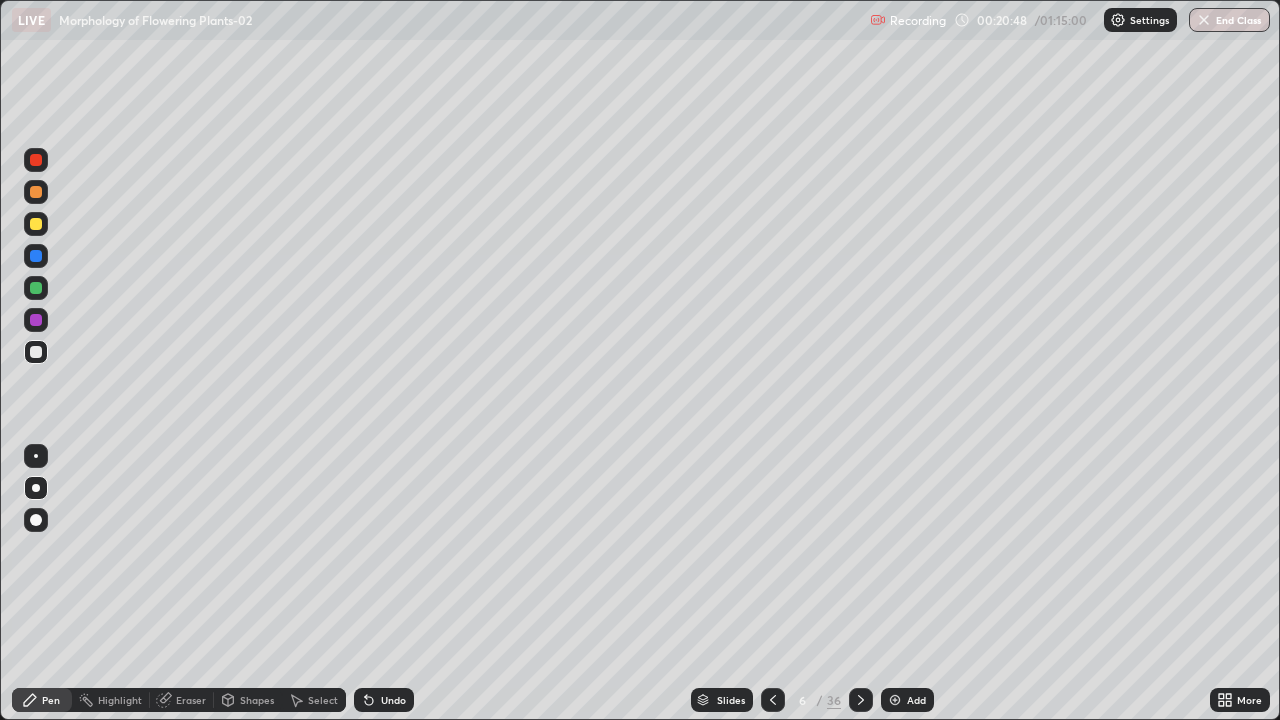 click on "Slides" at bounding box center [731, 700] 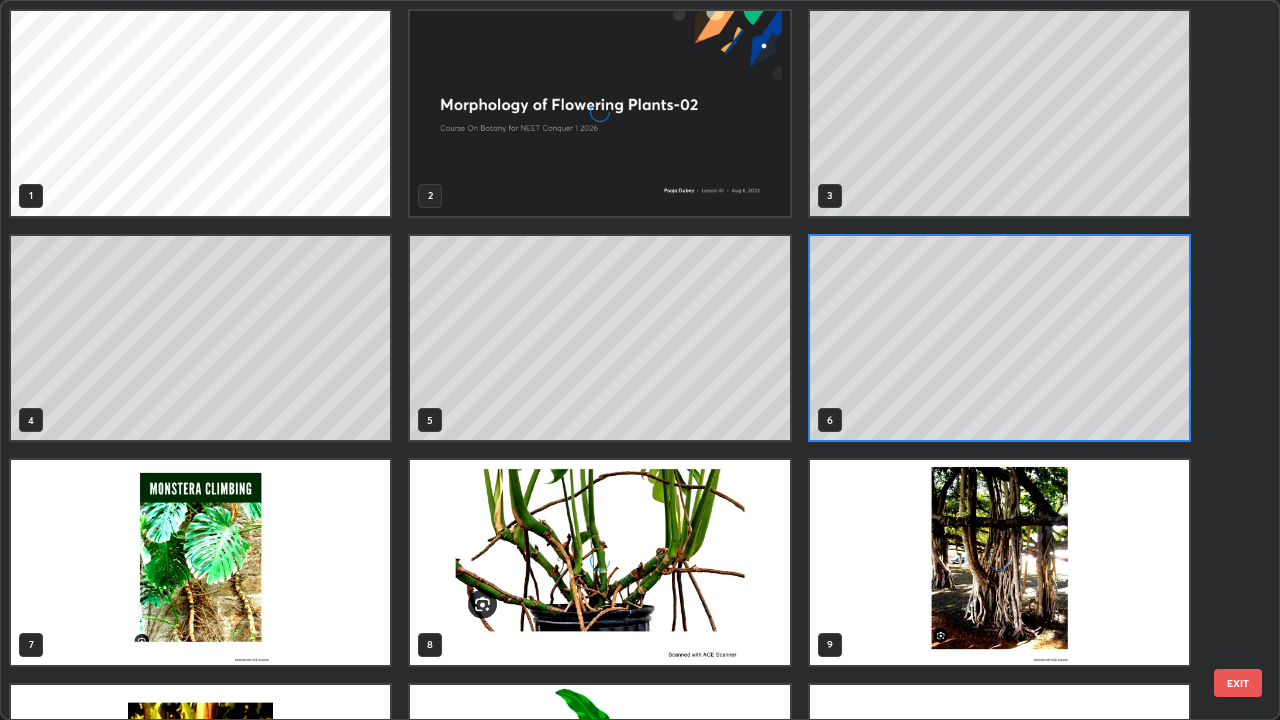 scroll, scrollTop: 7, scrollLeft: 11, axis: both 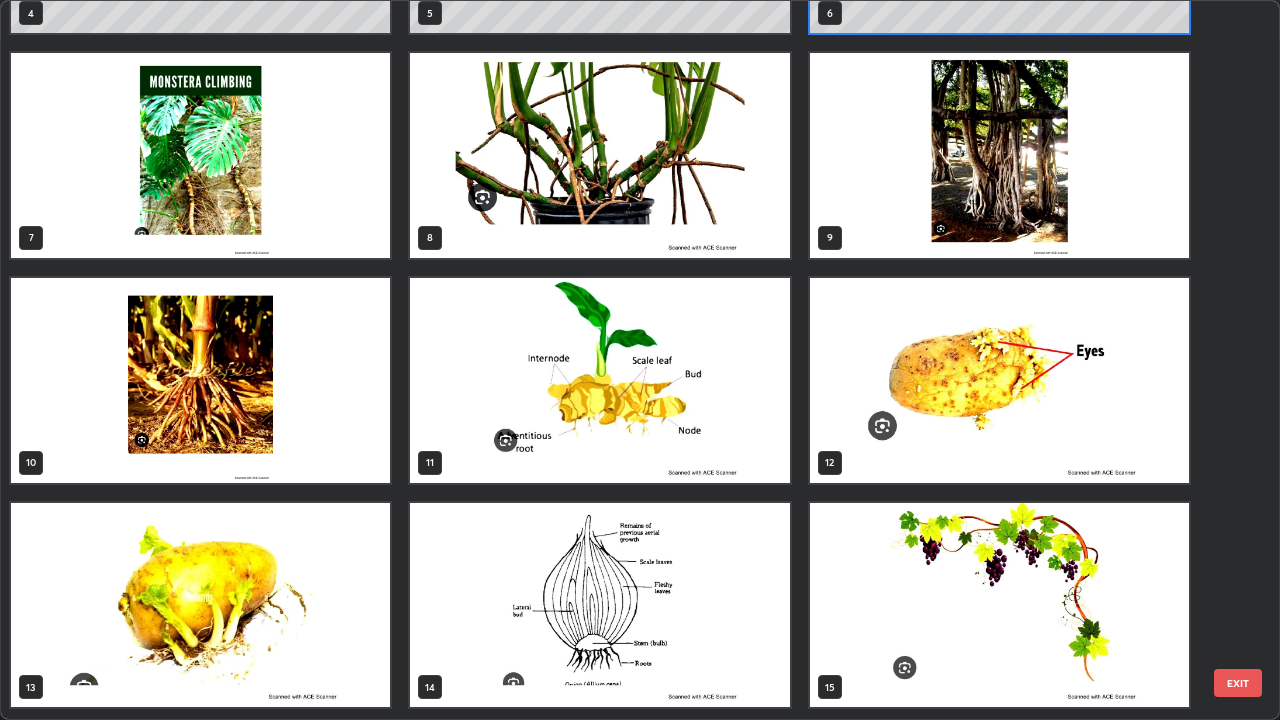 click at bounding box center (200, 380) 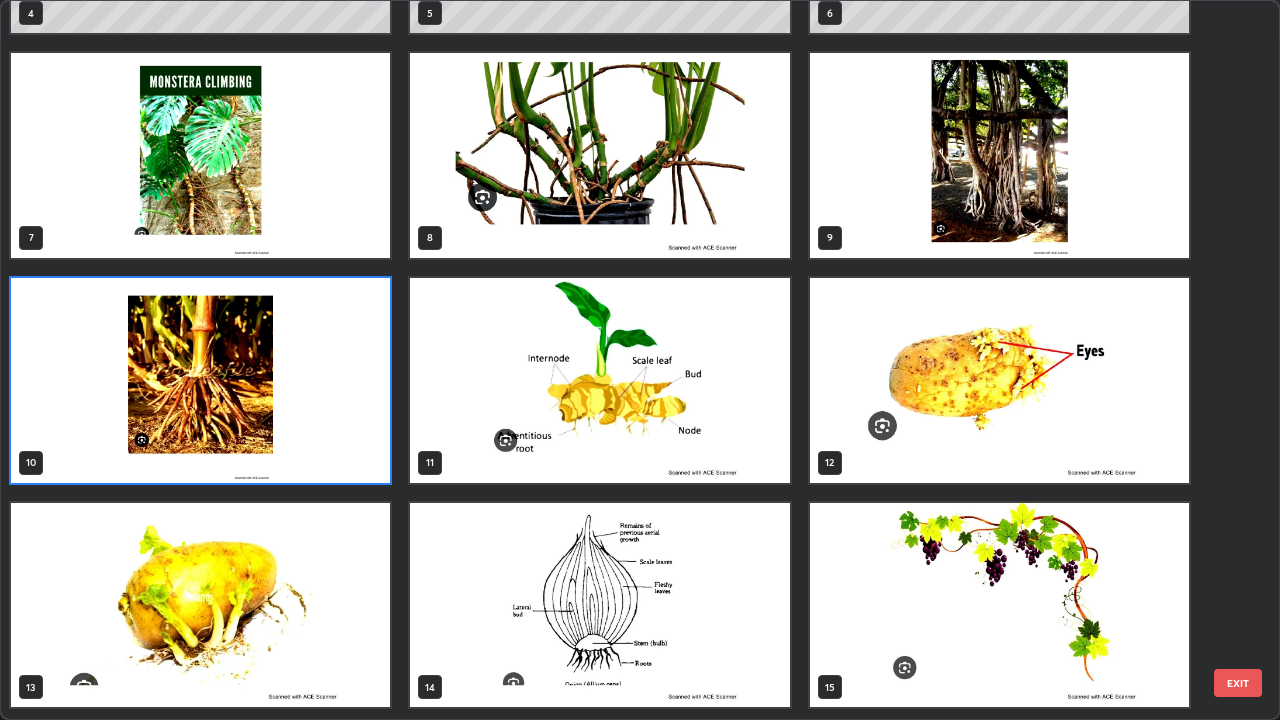 click at bounding box center [200, 380] 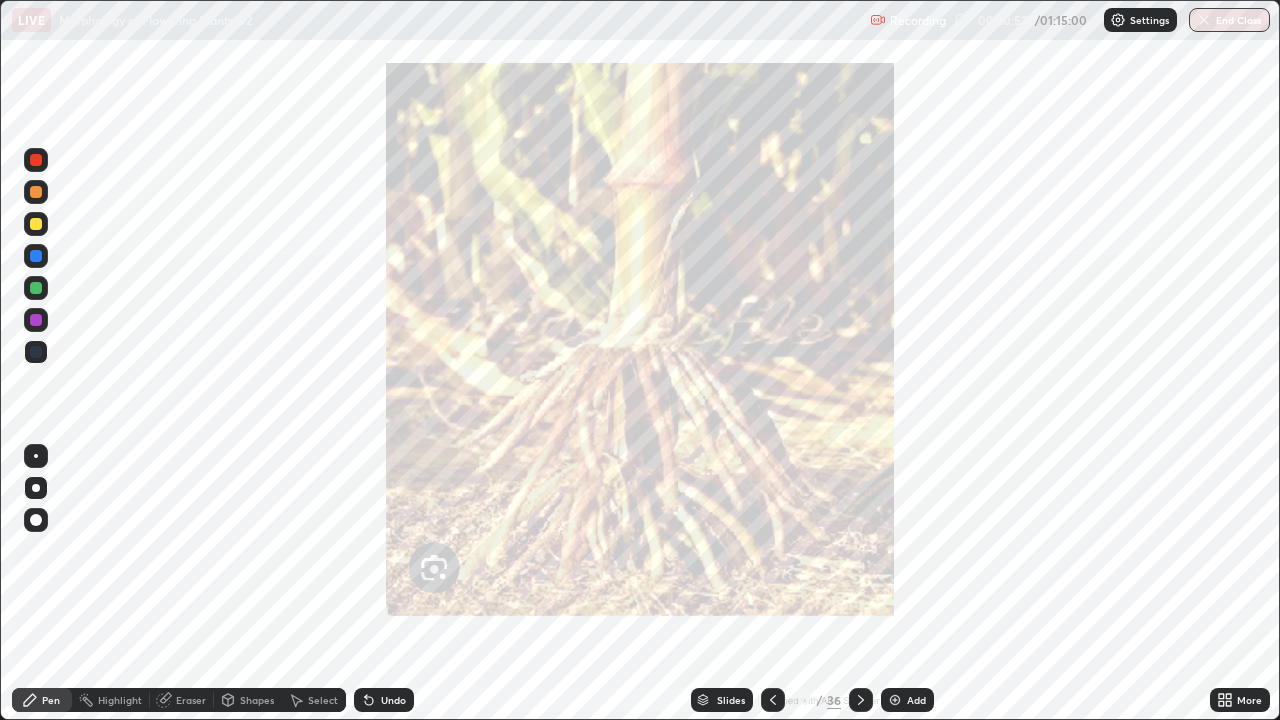 click at bounding box center [200, 380] 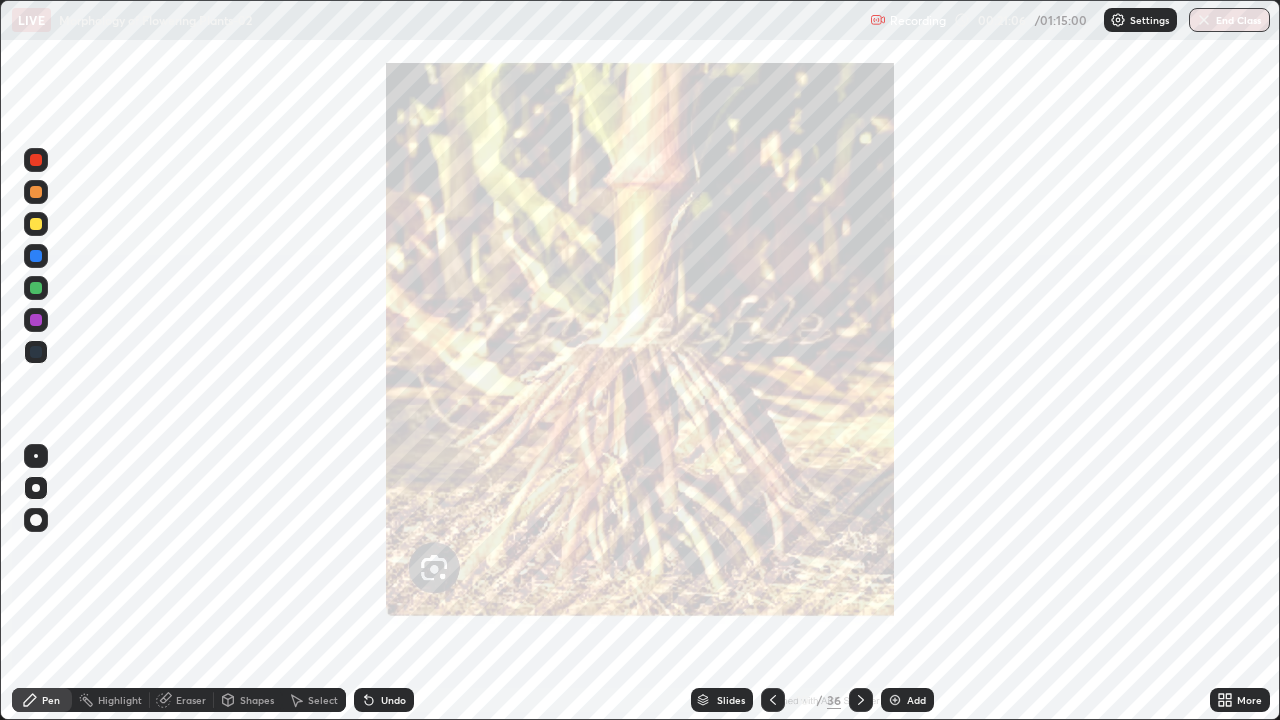 click on "Slides" at bounding box center (731, 700) 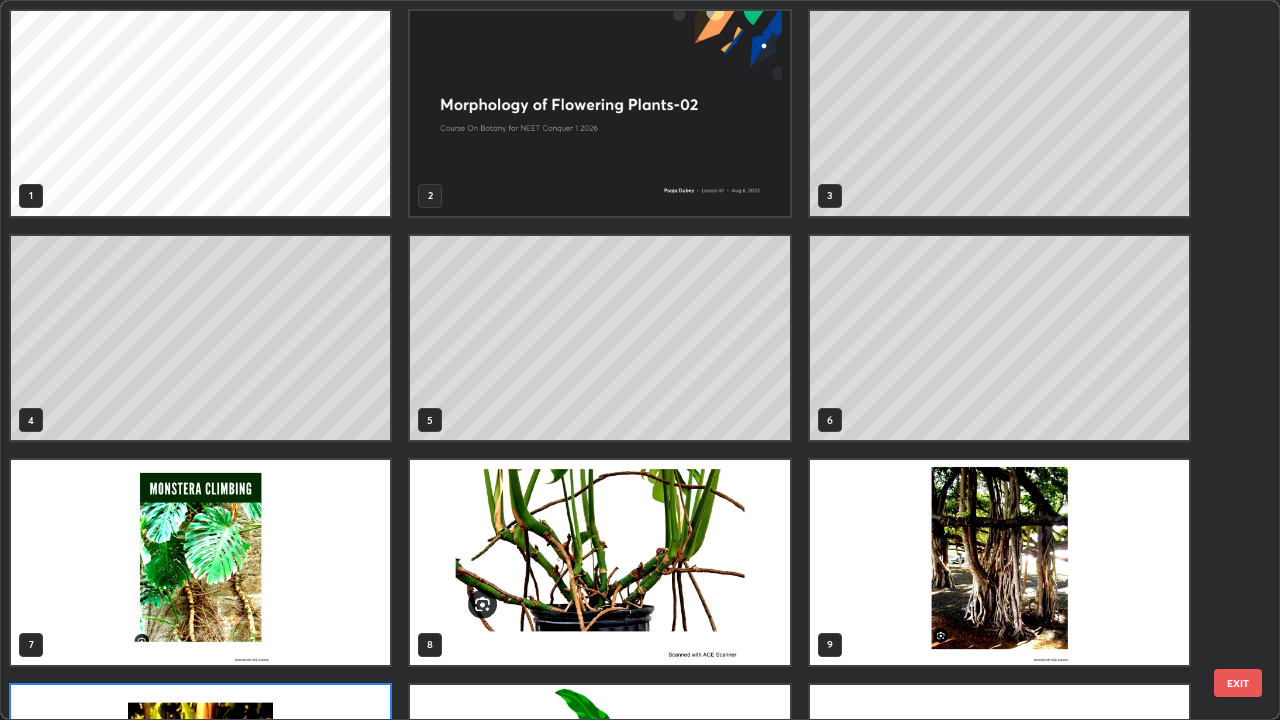 scroll, scrollTop: 180, scrollLeft: 0, axis: vertical 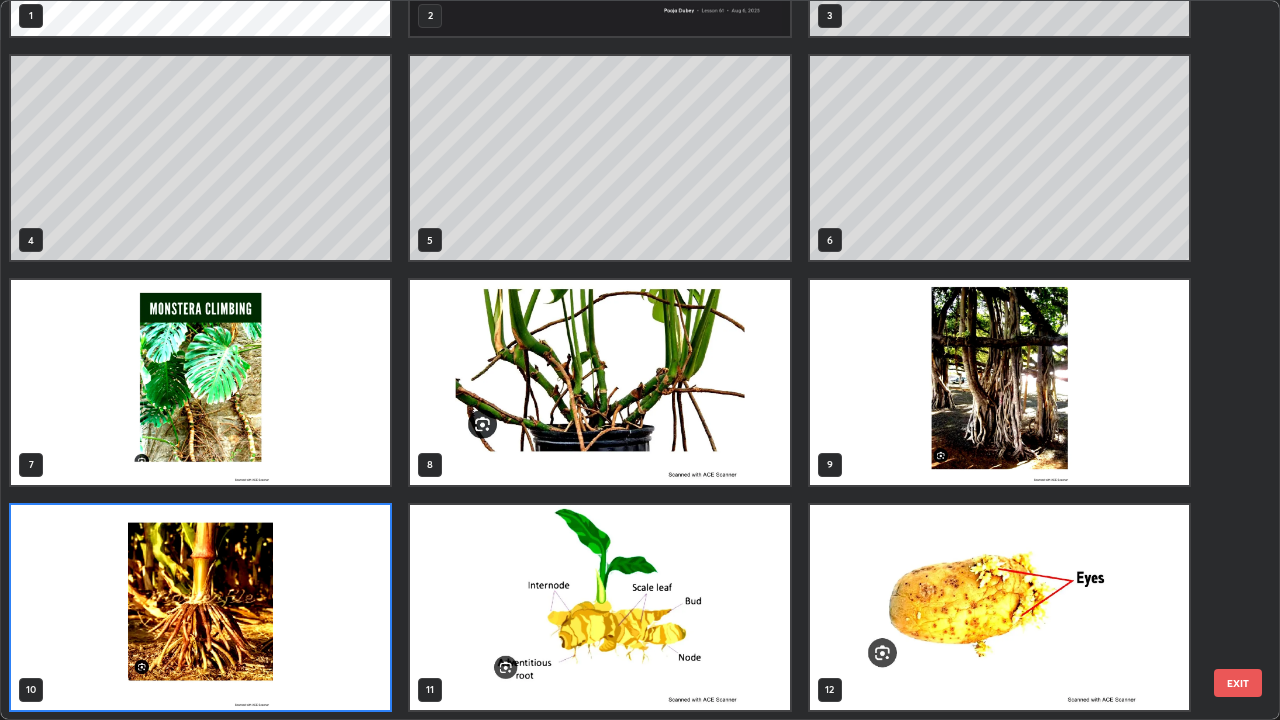 click at bounding box center [200, 607] 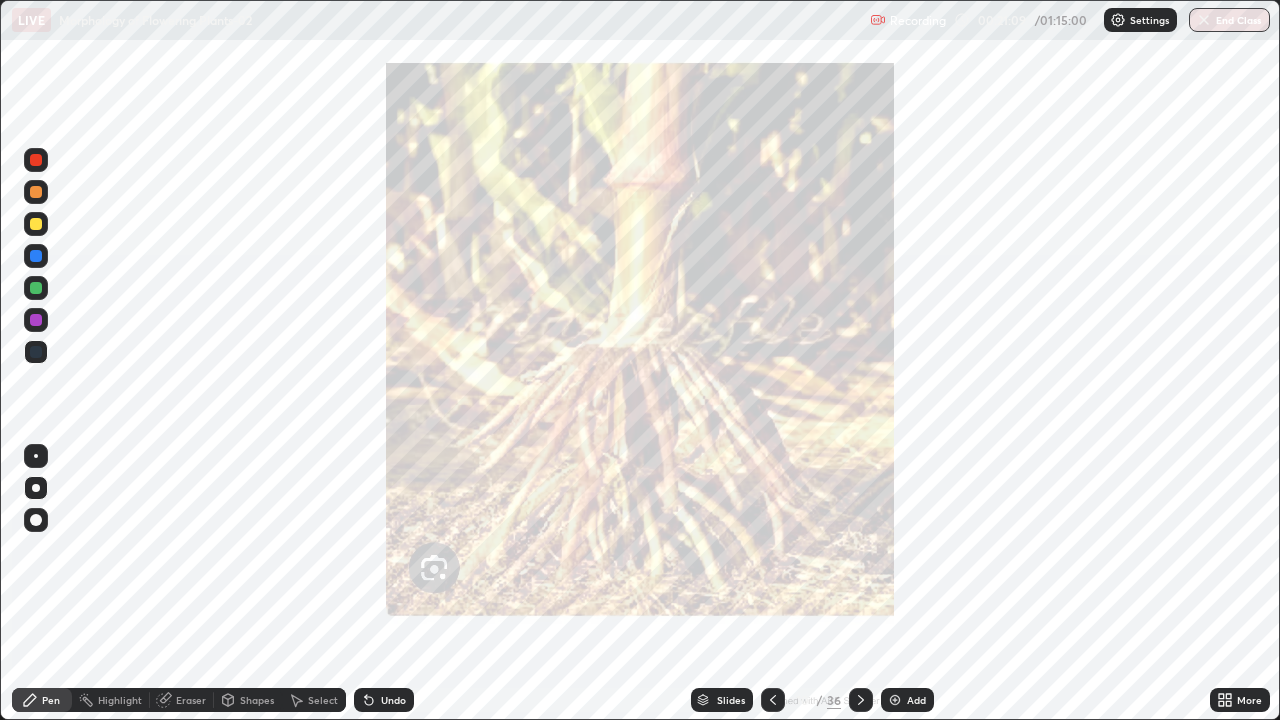 click at bounding box center [200, 607] 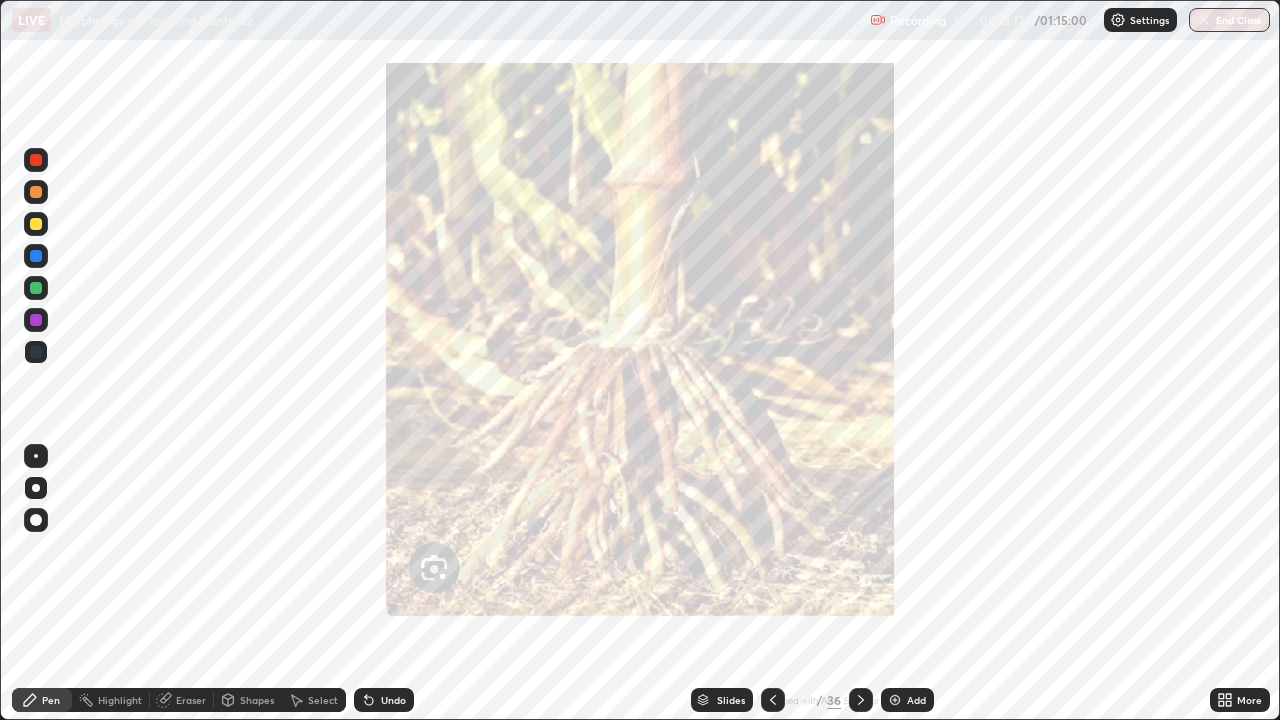 click on "Slides" at bounding box center [722, 700] 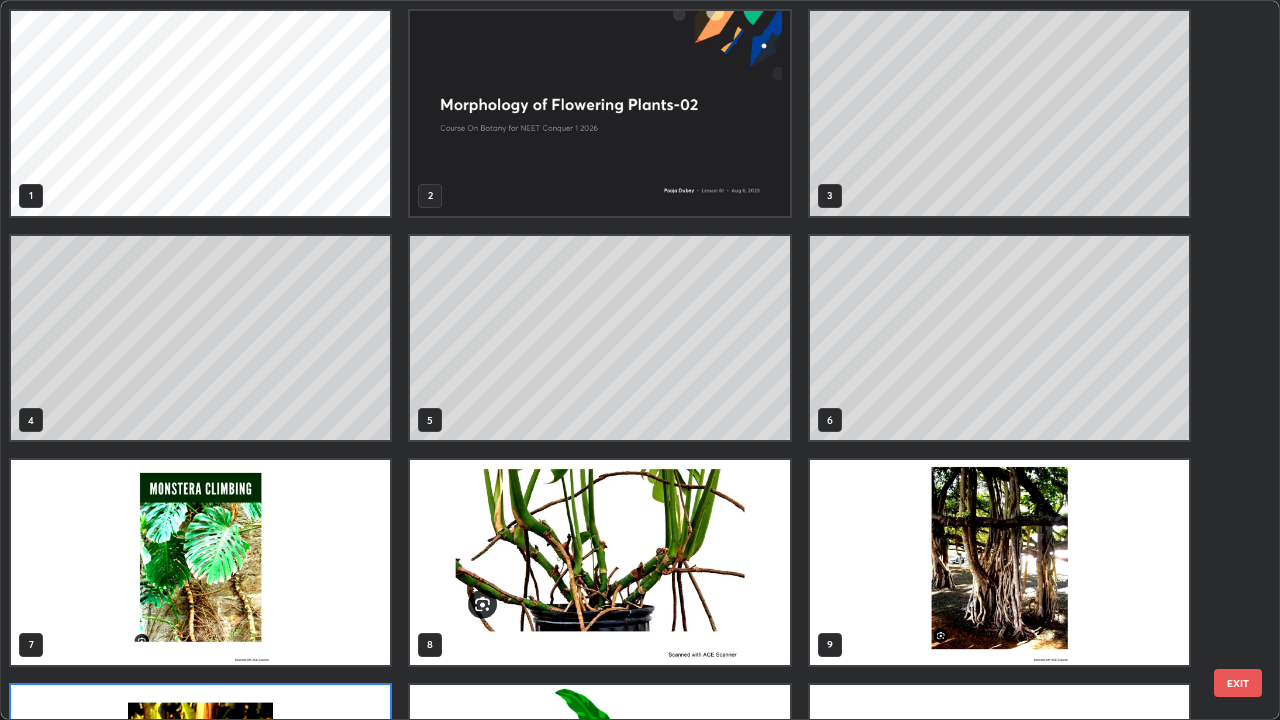 scroll, scrollTop: 180, scrollLeft: 0, axis: vertical 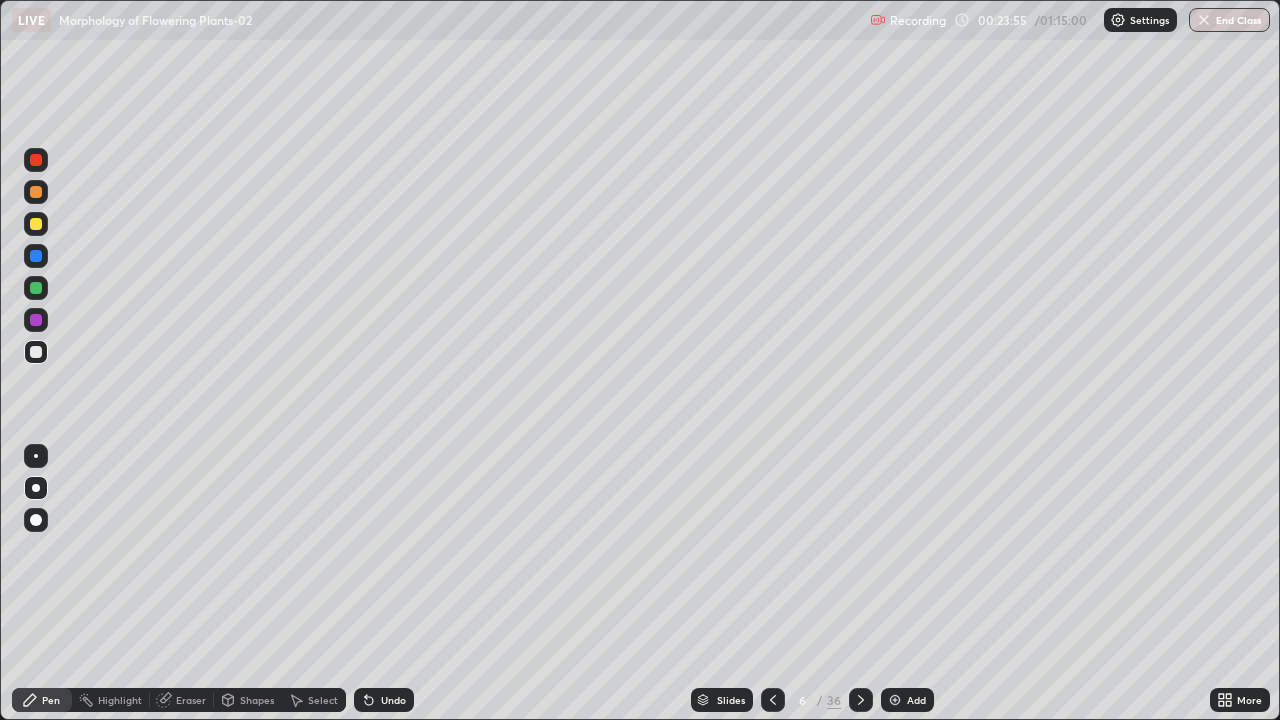 click on "Add" at bounding box center [907, 700] 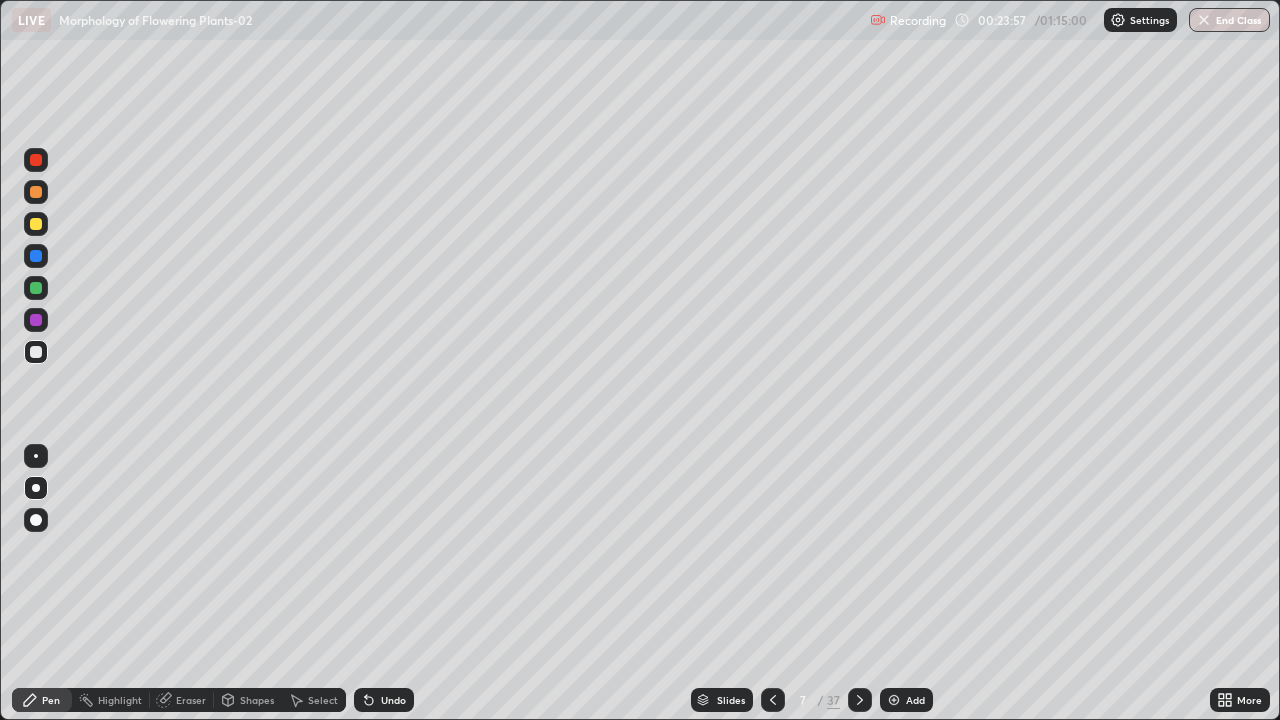 click at bounding box center (36, 288) 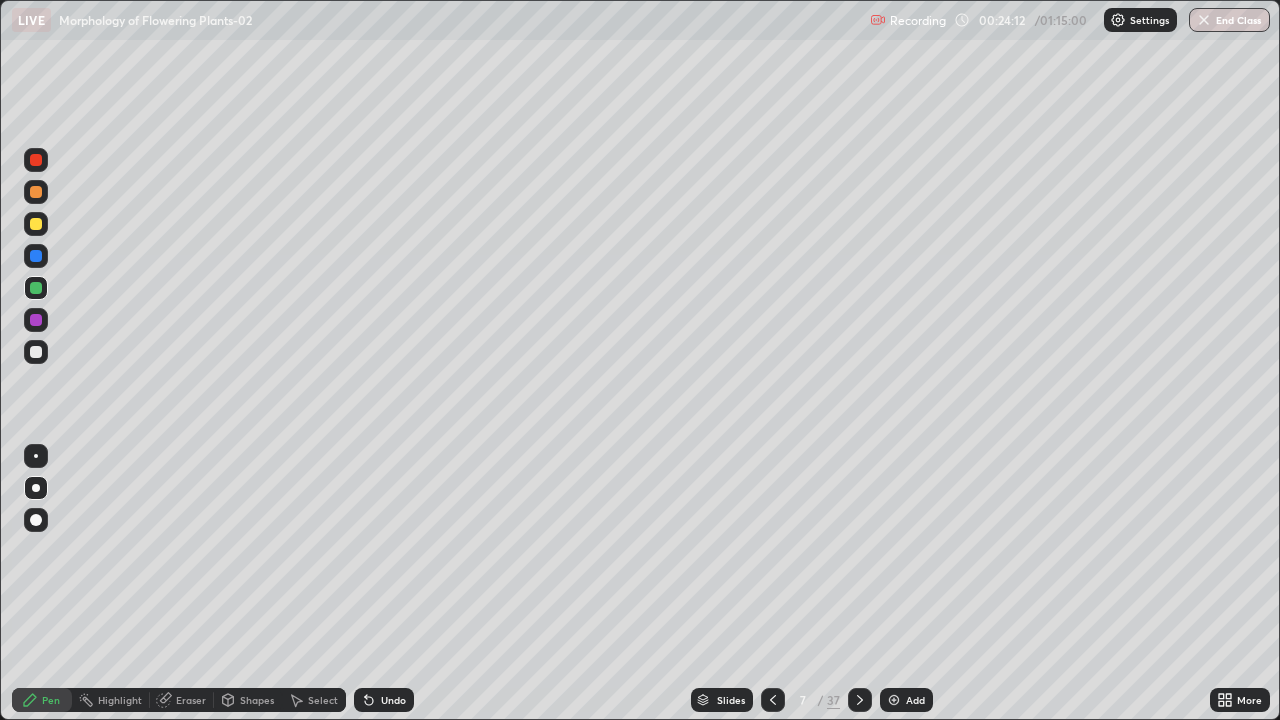 click at bounding box center [36, 352] 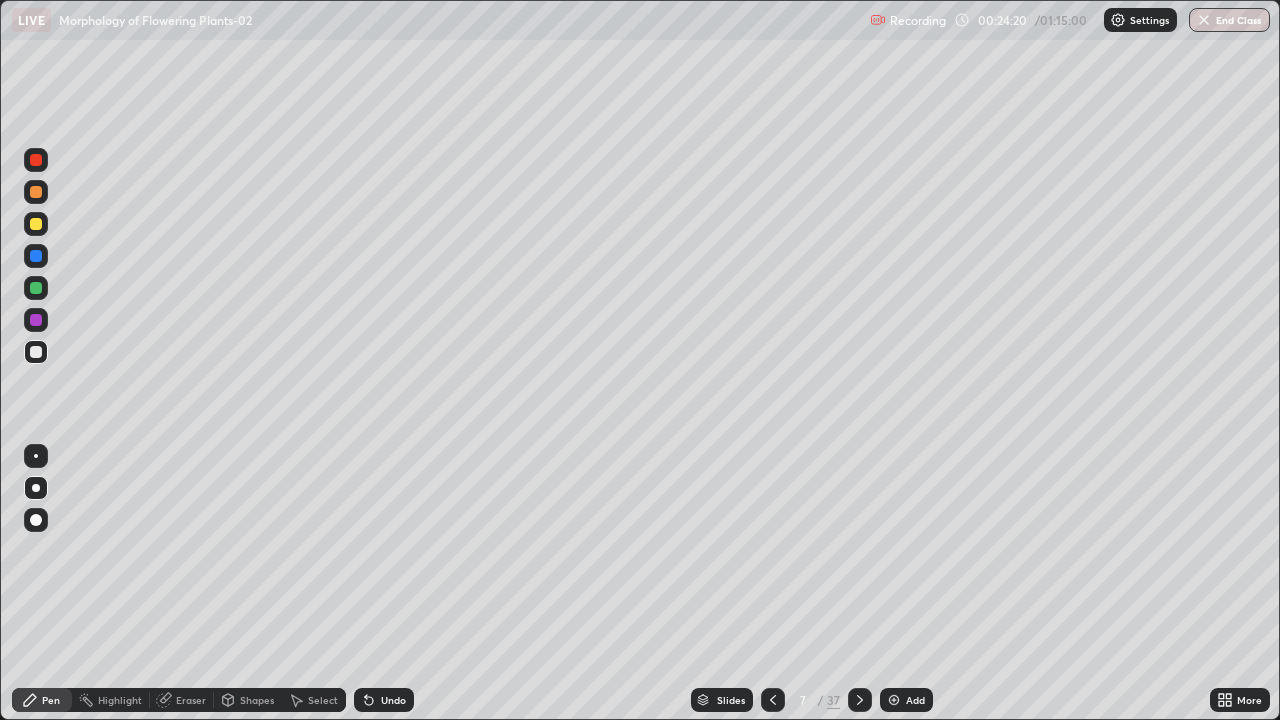 click at bounding box center [36, 288] 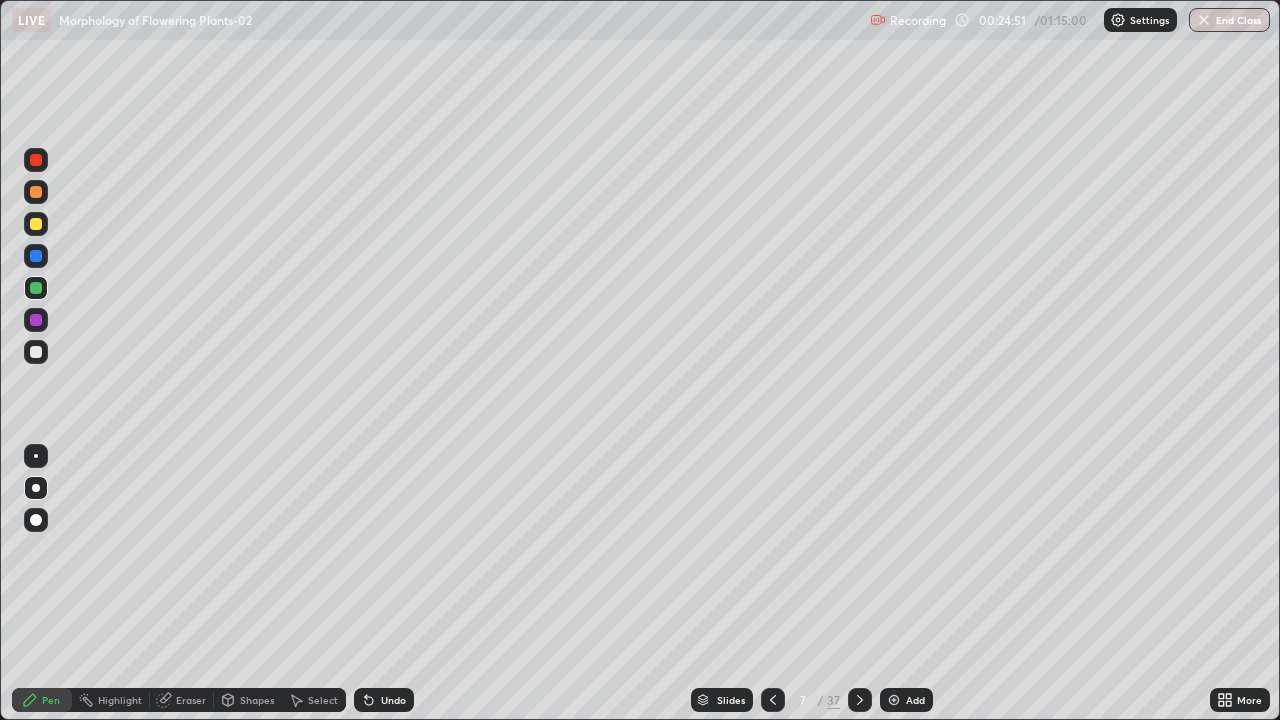 click at bounding box center [36, 352] 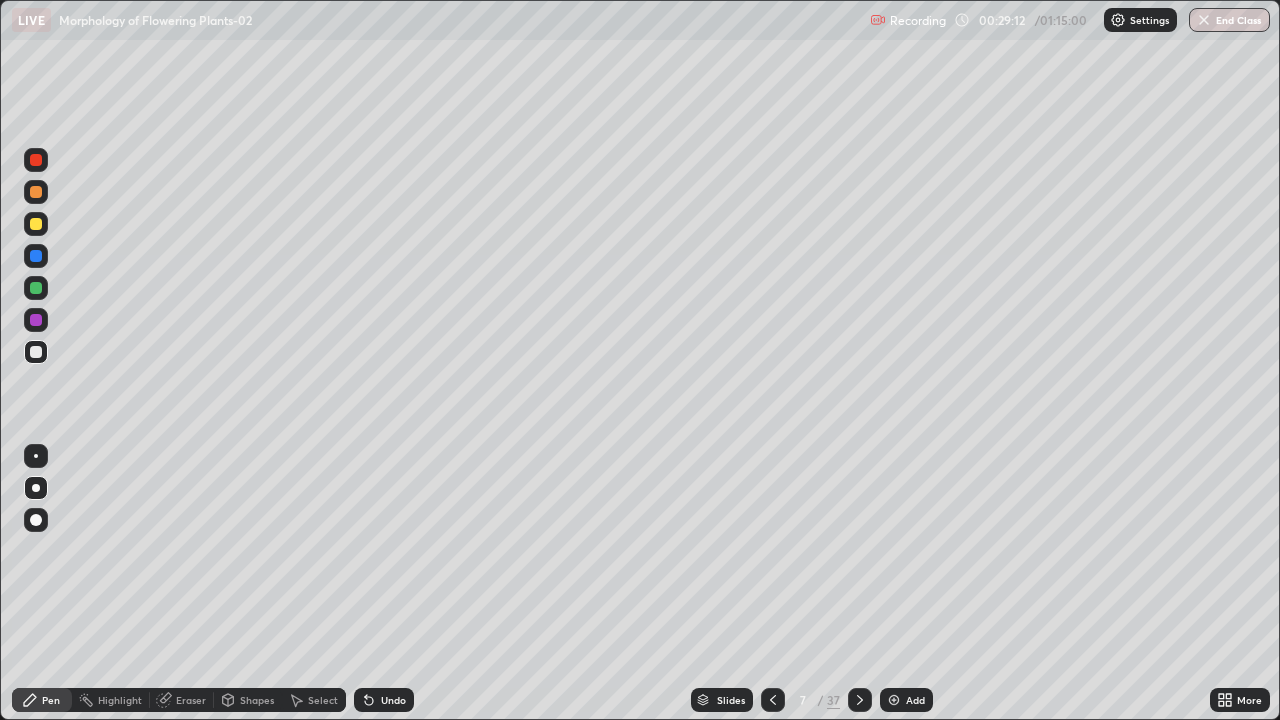 click on "Add" at bounding box center (915, 700) 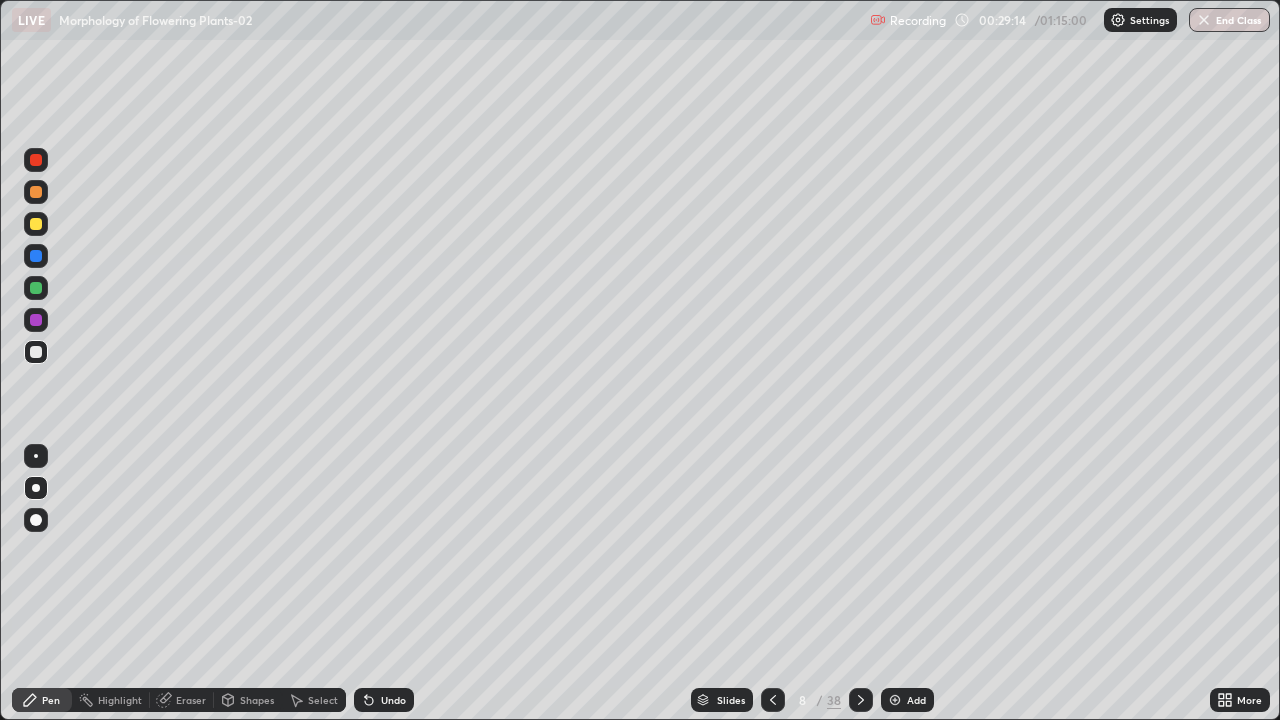 click at bounding box center [36, 288] 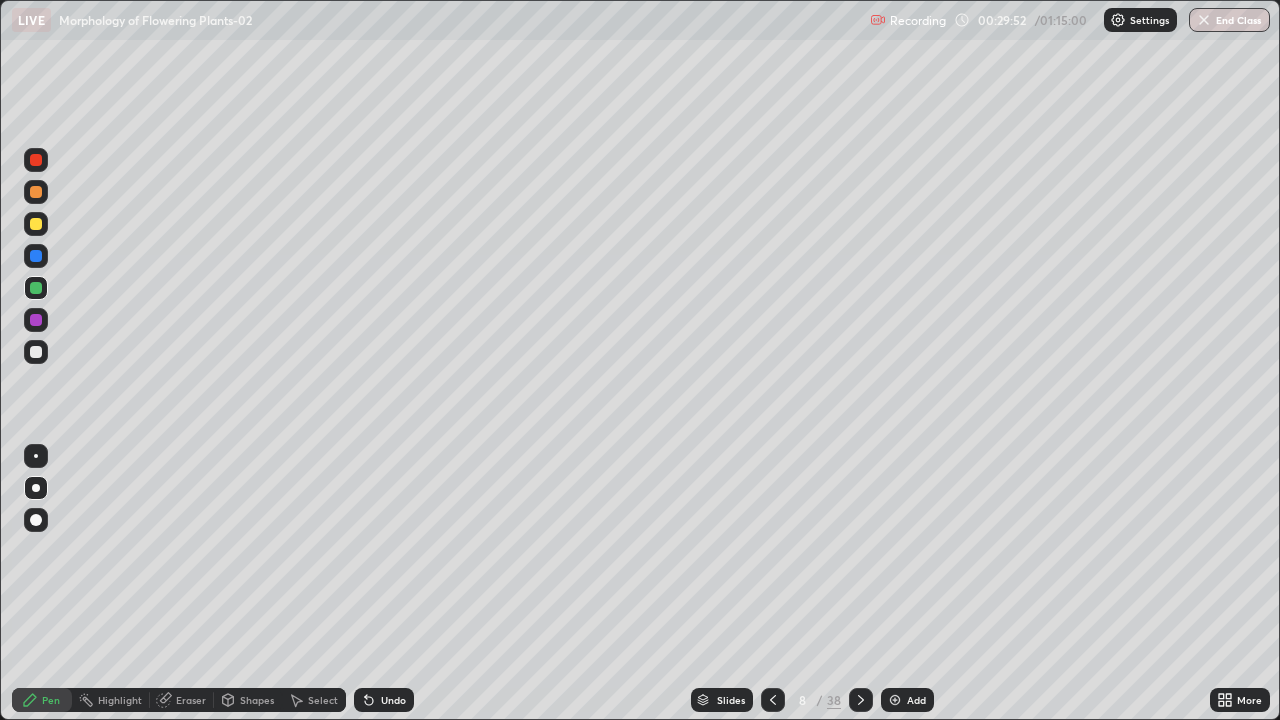 click at bounding box center (36, 352) 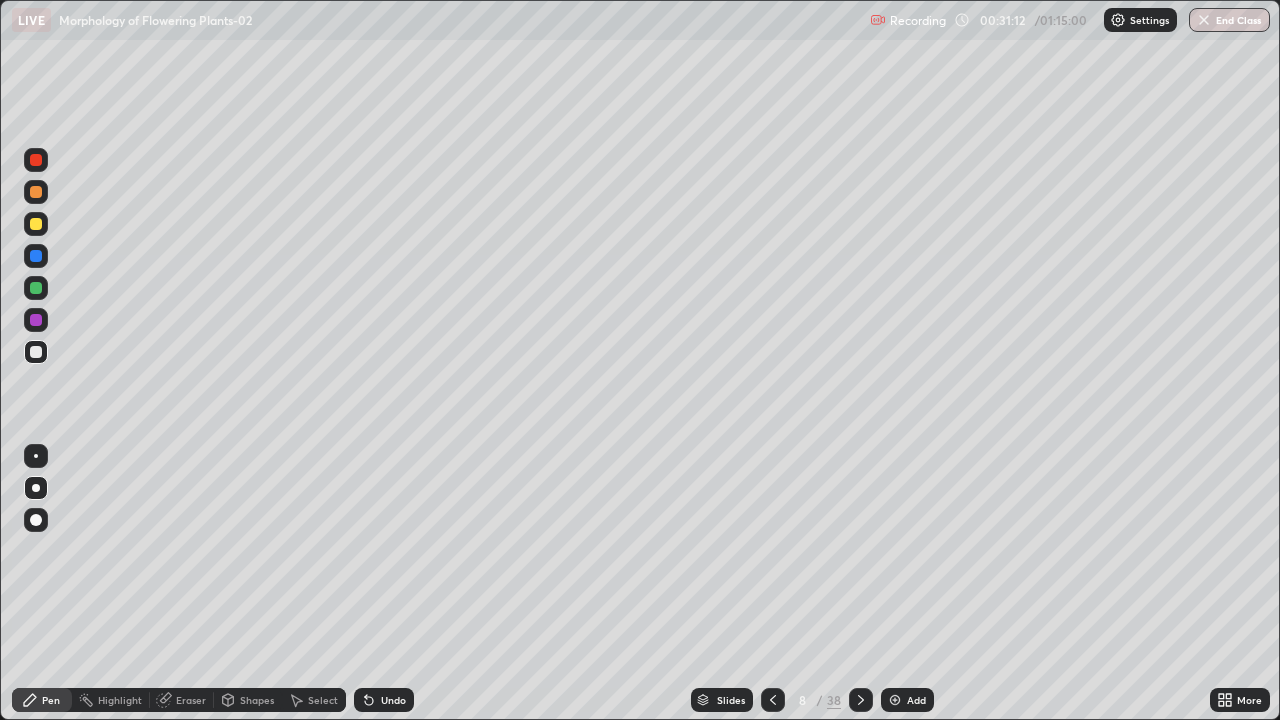 click at bounding box center [36, 160] 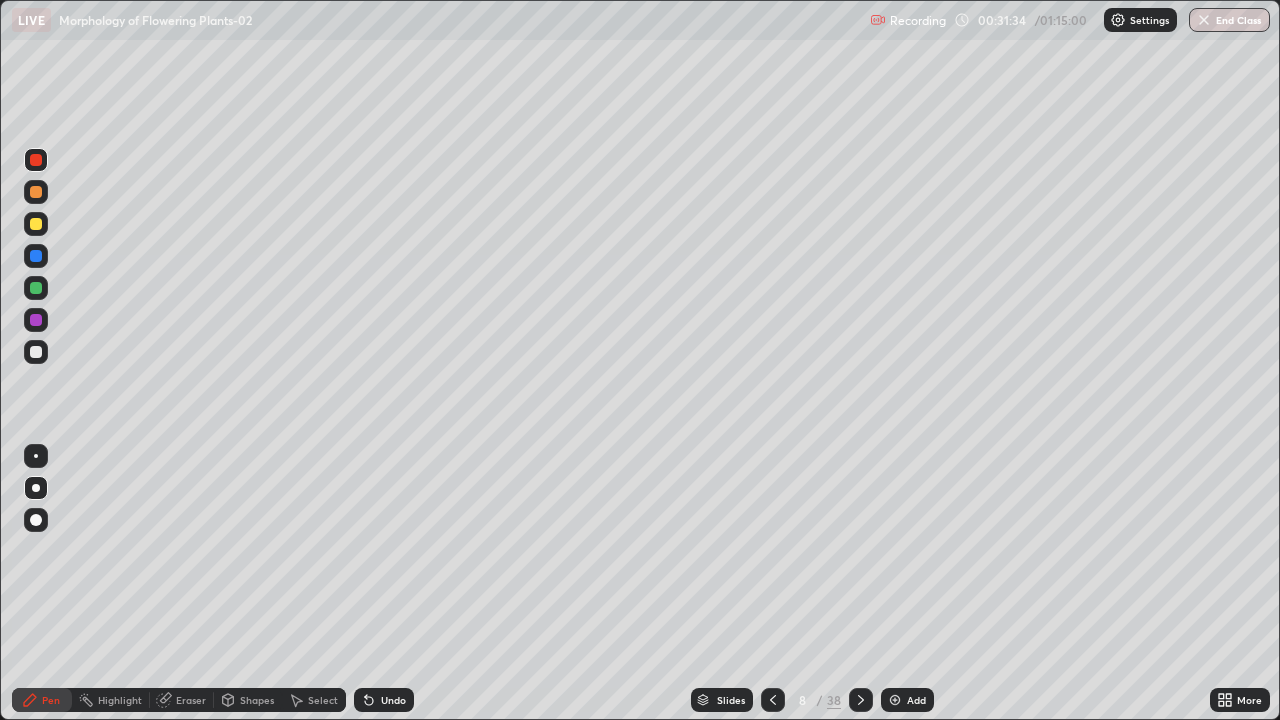 click at bounding box center (36, 352) 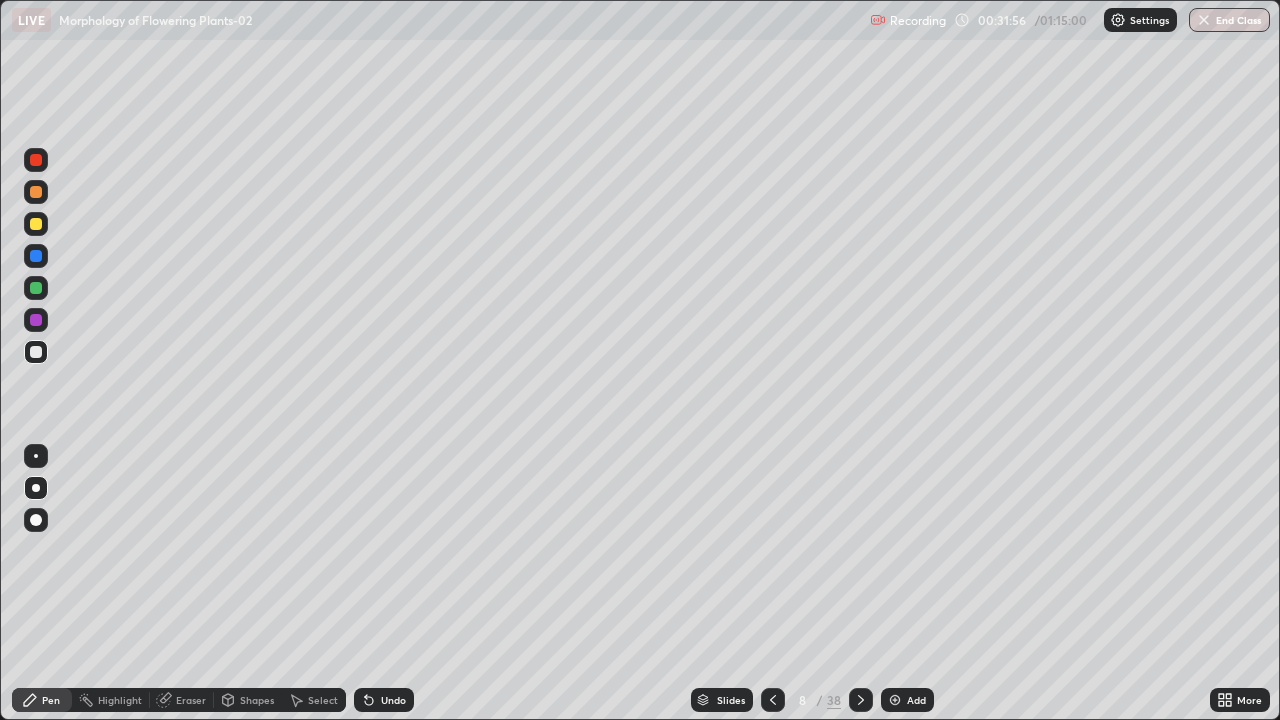 click at bounding box center [36, 160] 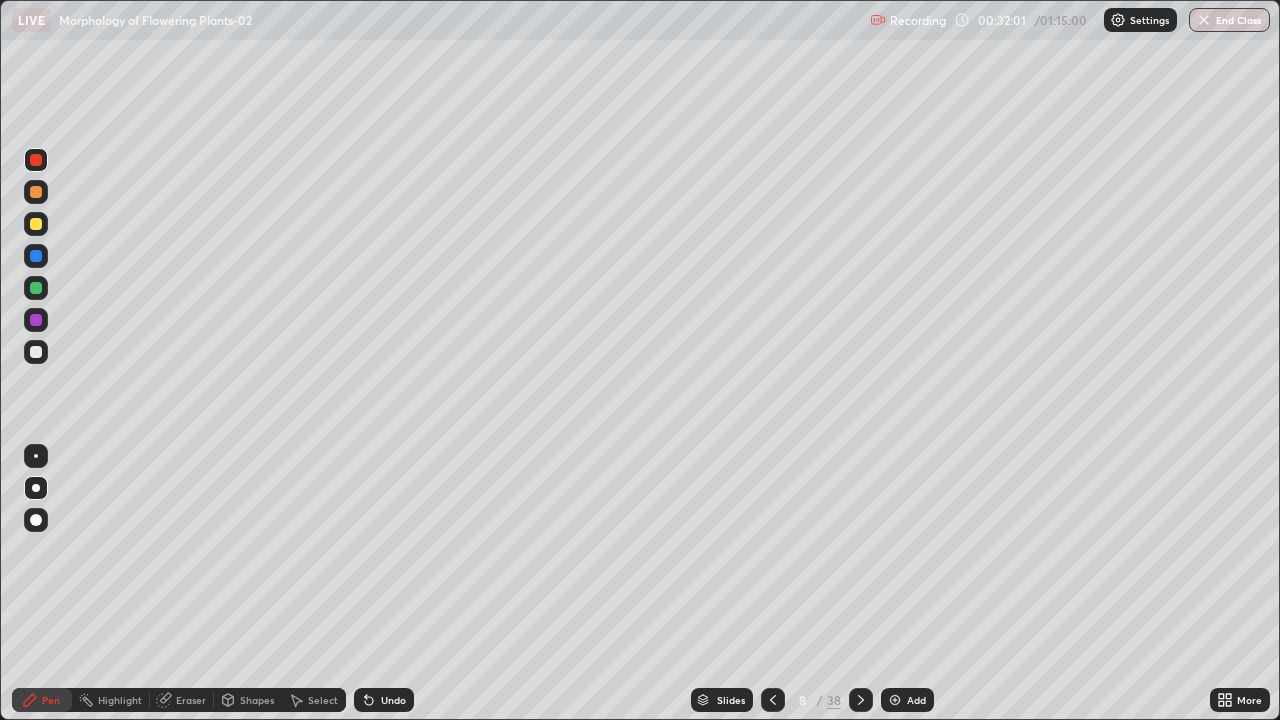 click at bounding box center [36, 288] 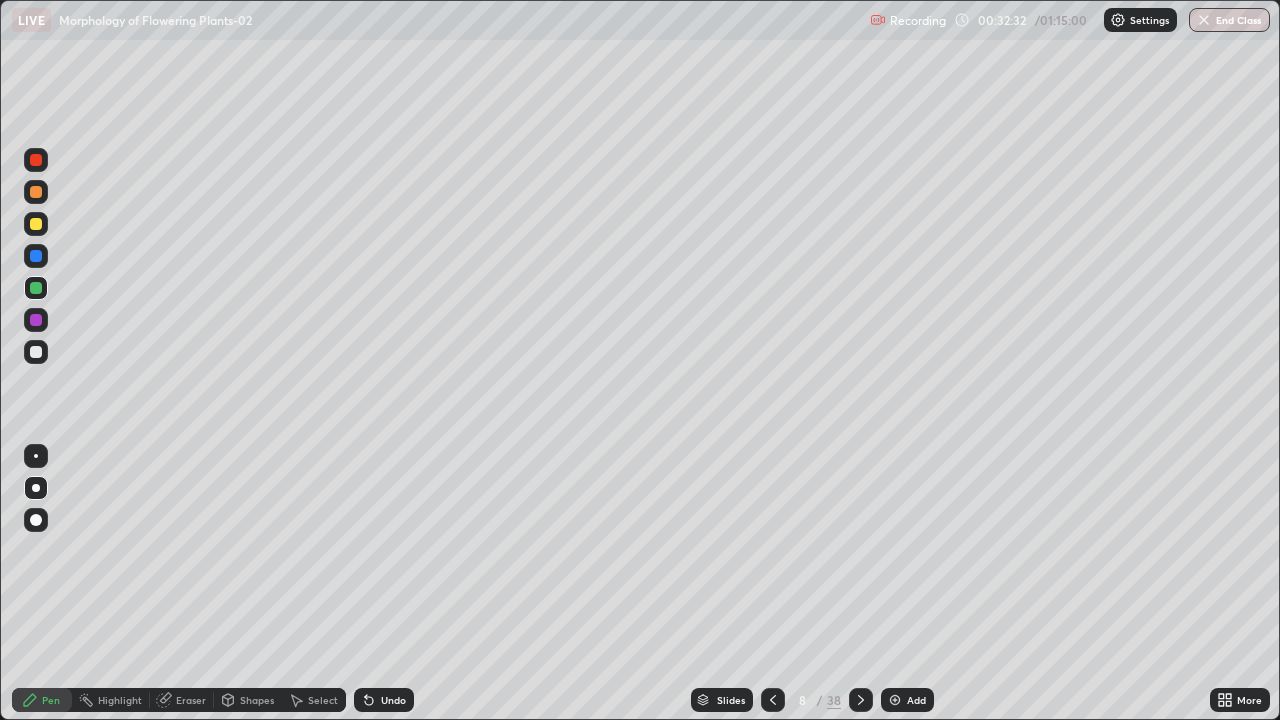 click on "Undo" at bounding box center [393, 700] 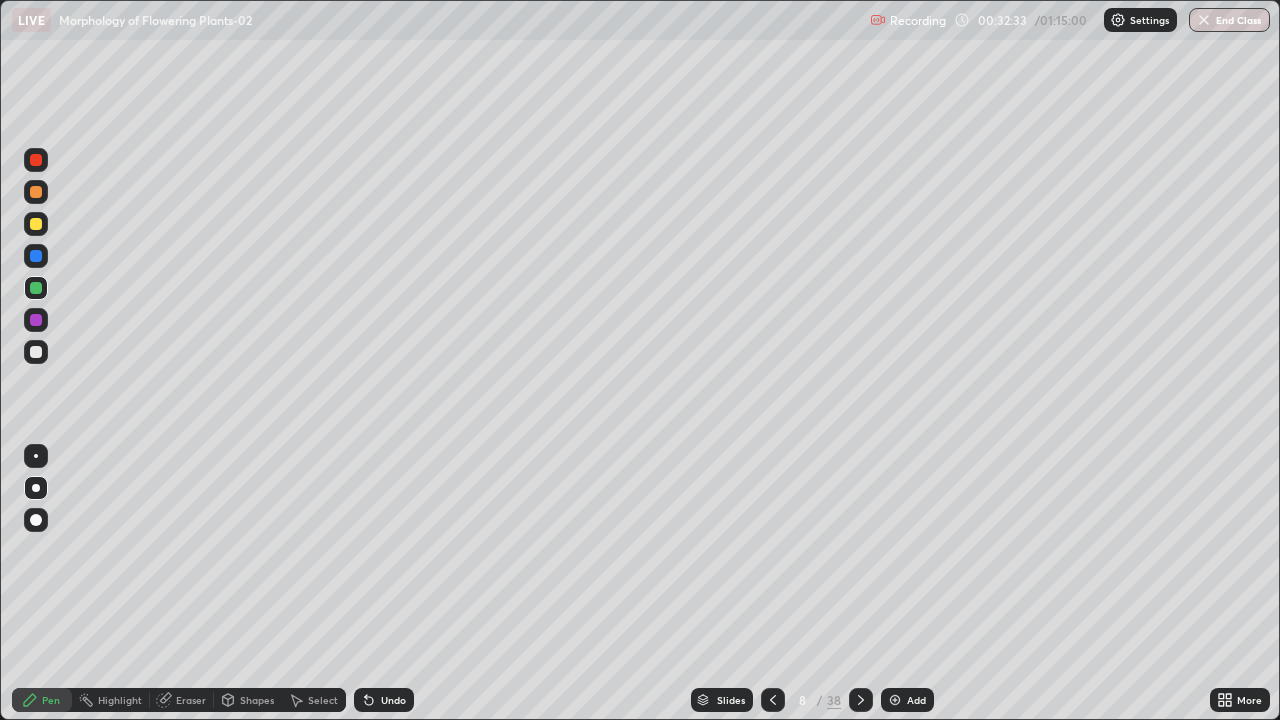 click on "Undo" at bounding box center [393, 700] 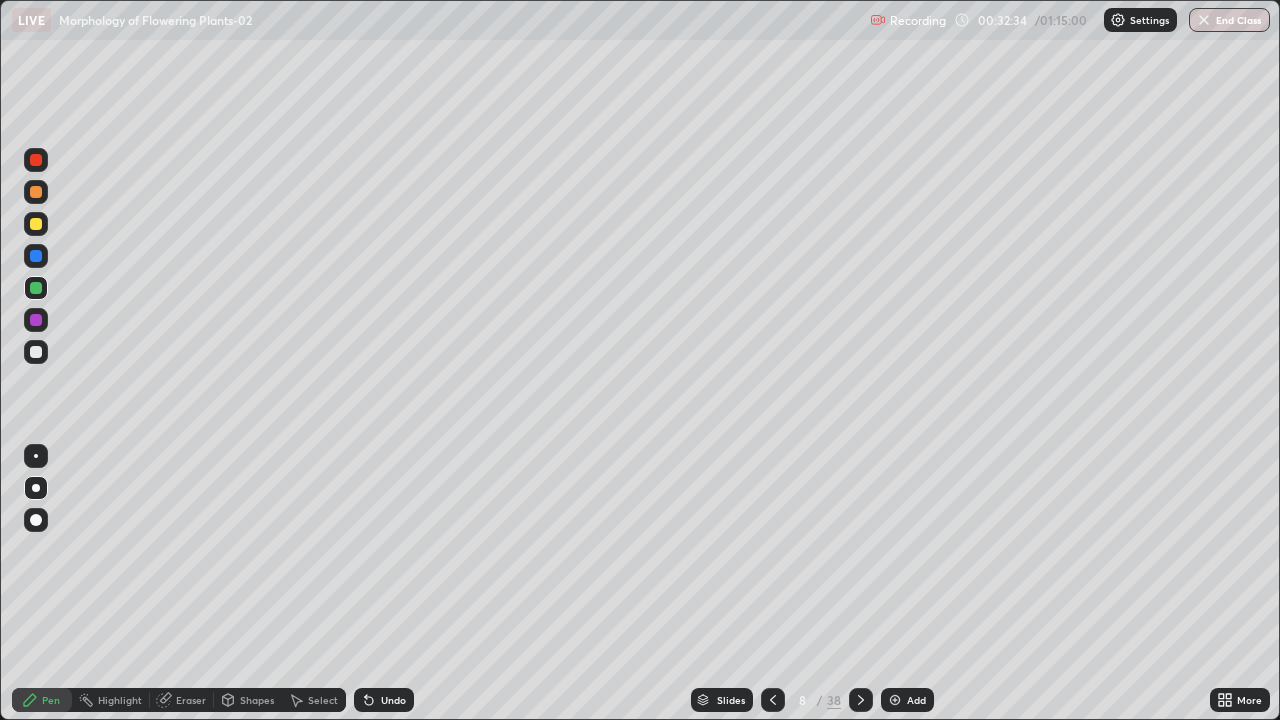 click on "Undo" at bounding box center [393, 700] 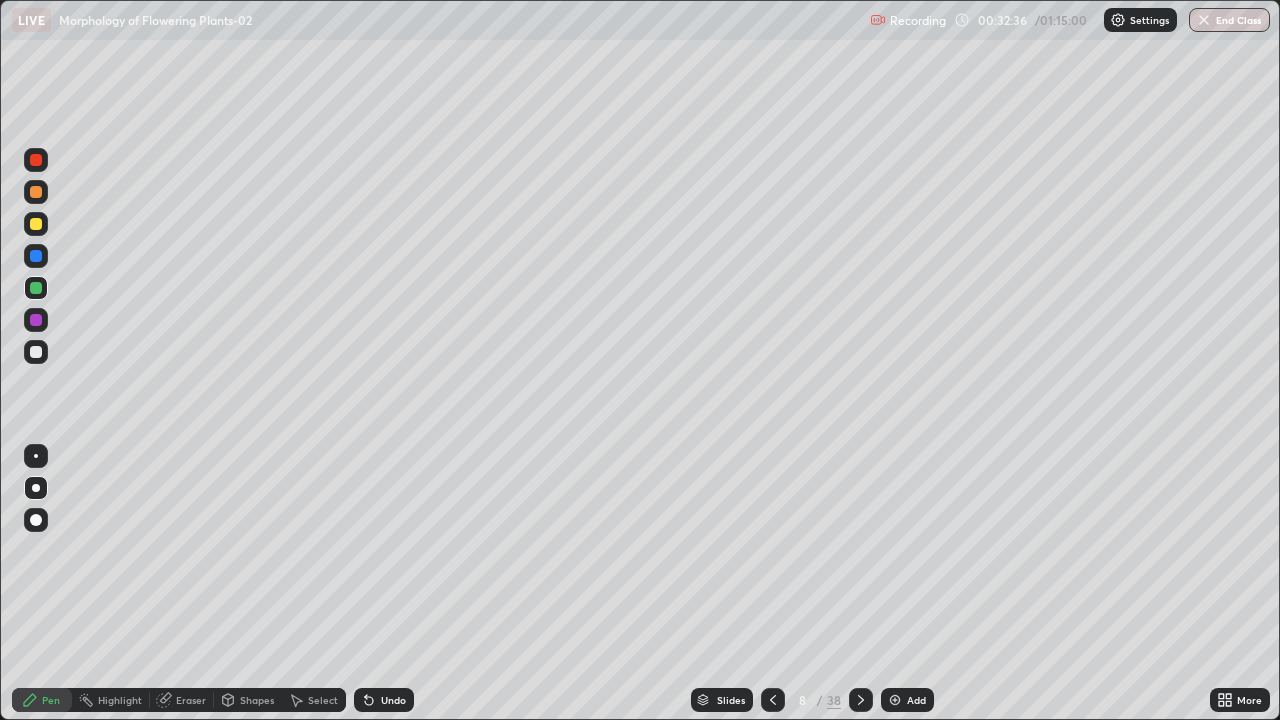click at bounding box center [36, 160] 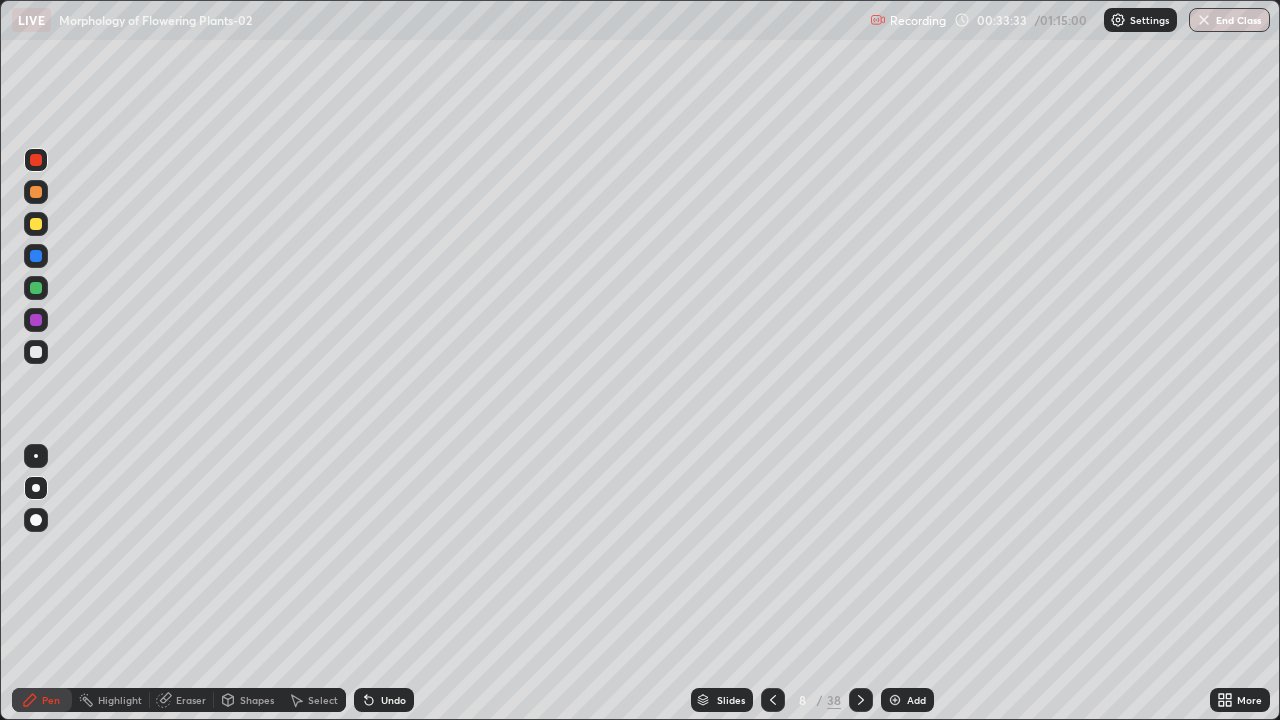 click on "Undo" at bounding box center (393, 700) 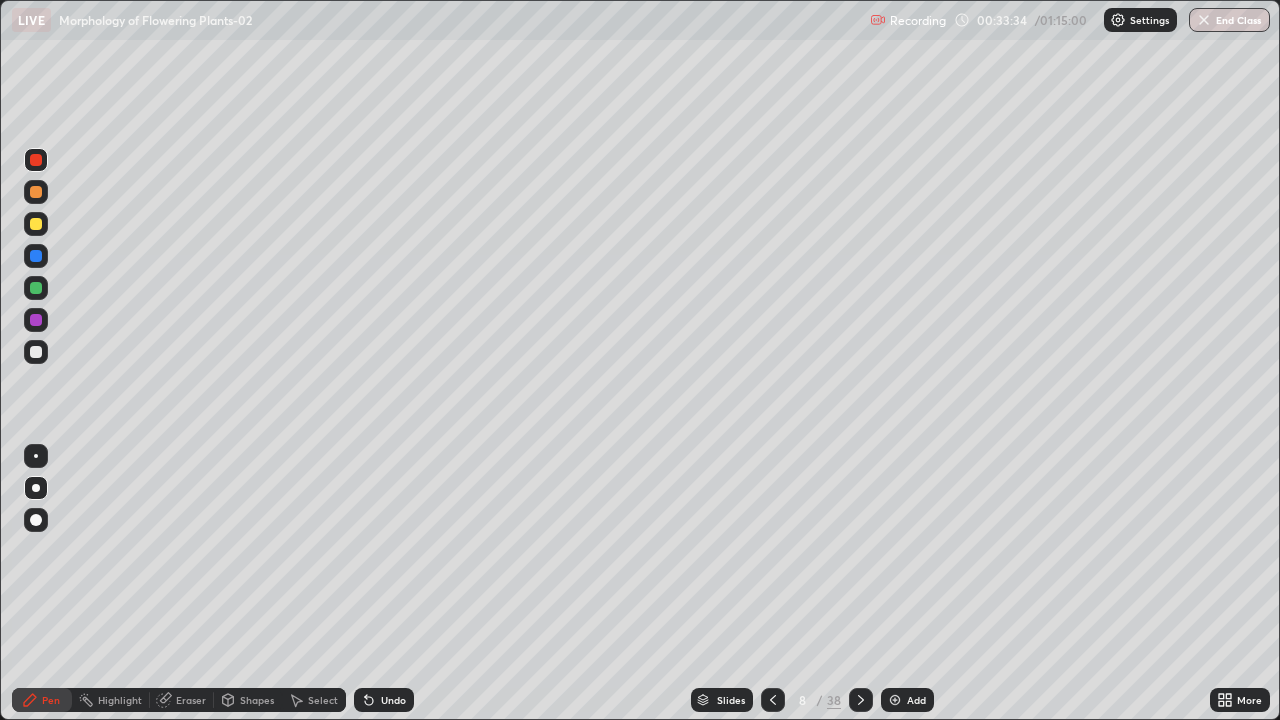 click 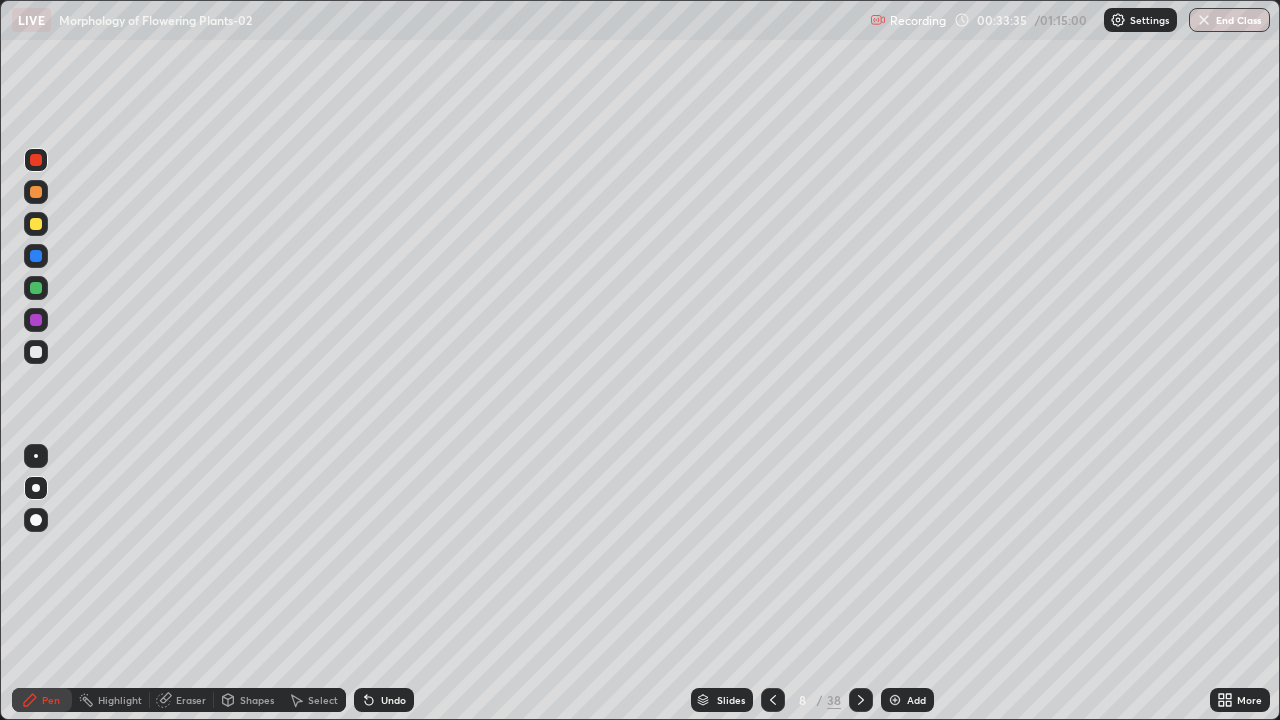 click on "Select" at bounding box center [314, 700] 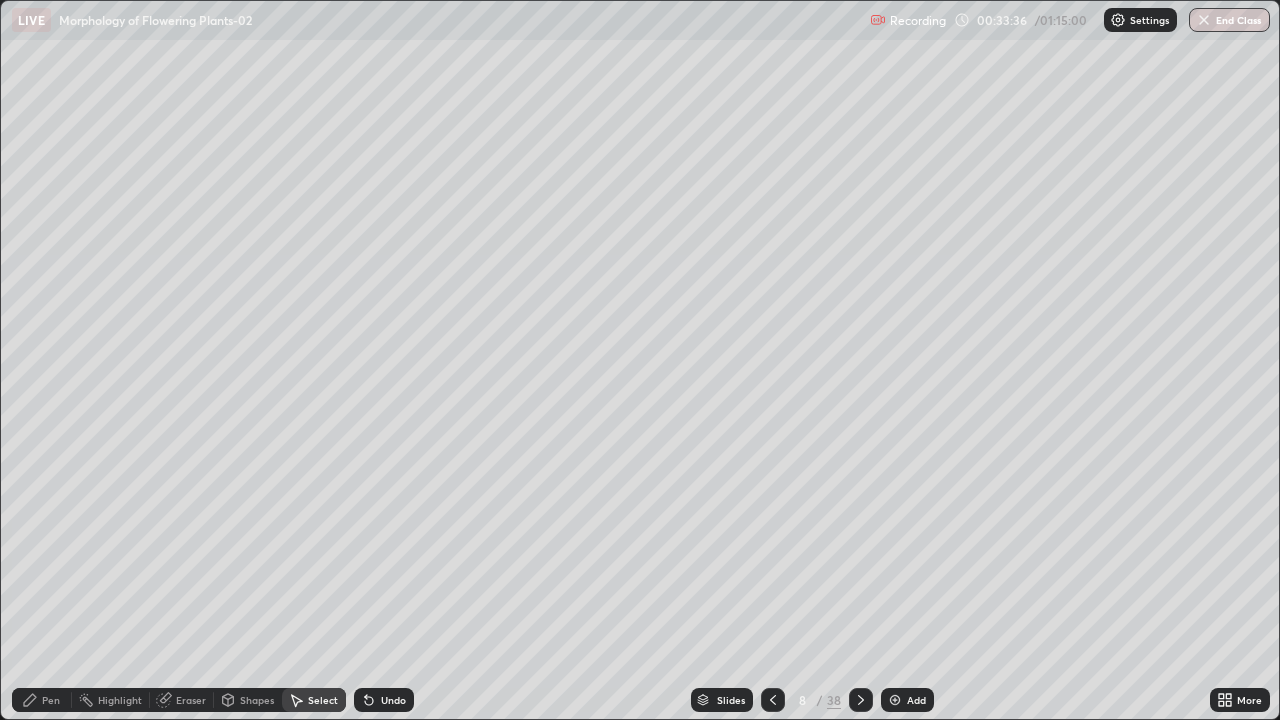 click 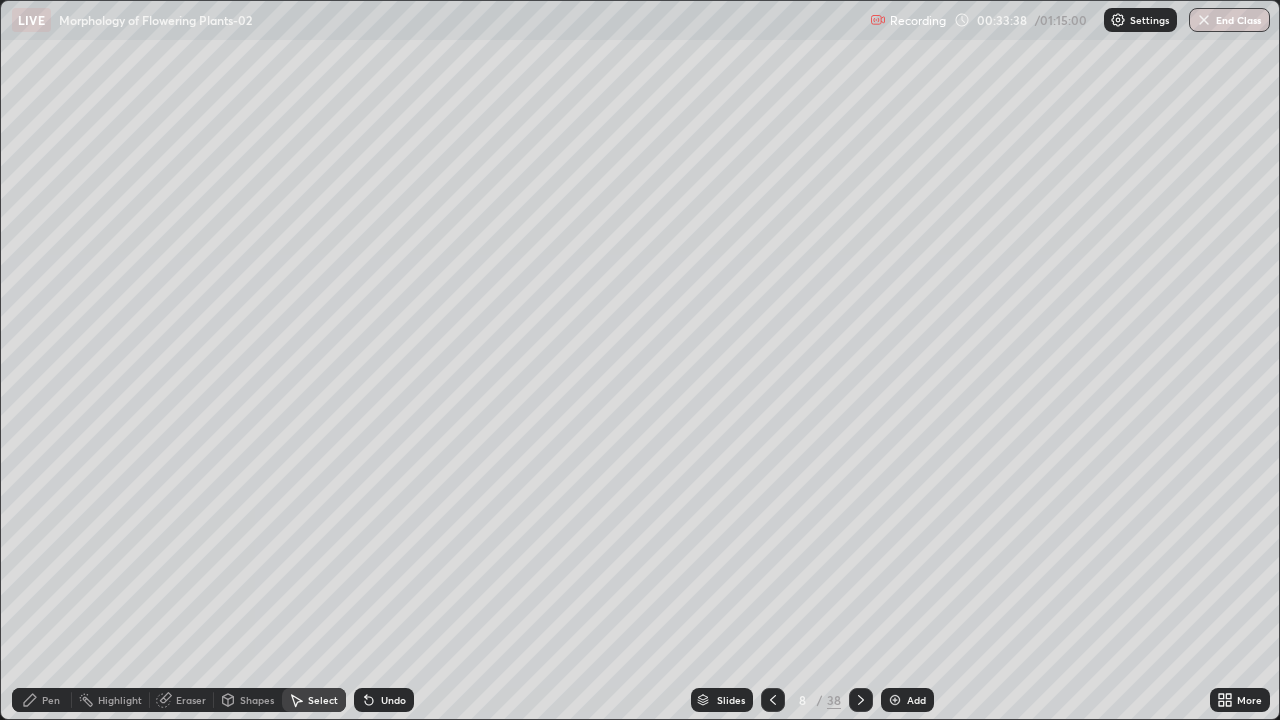 click 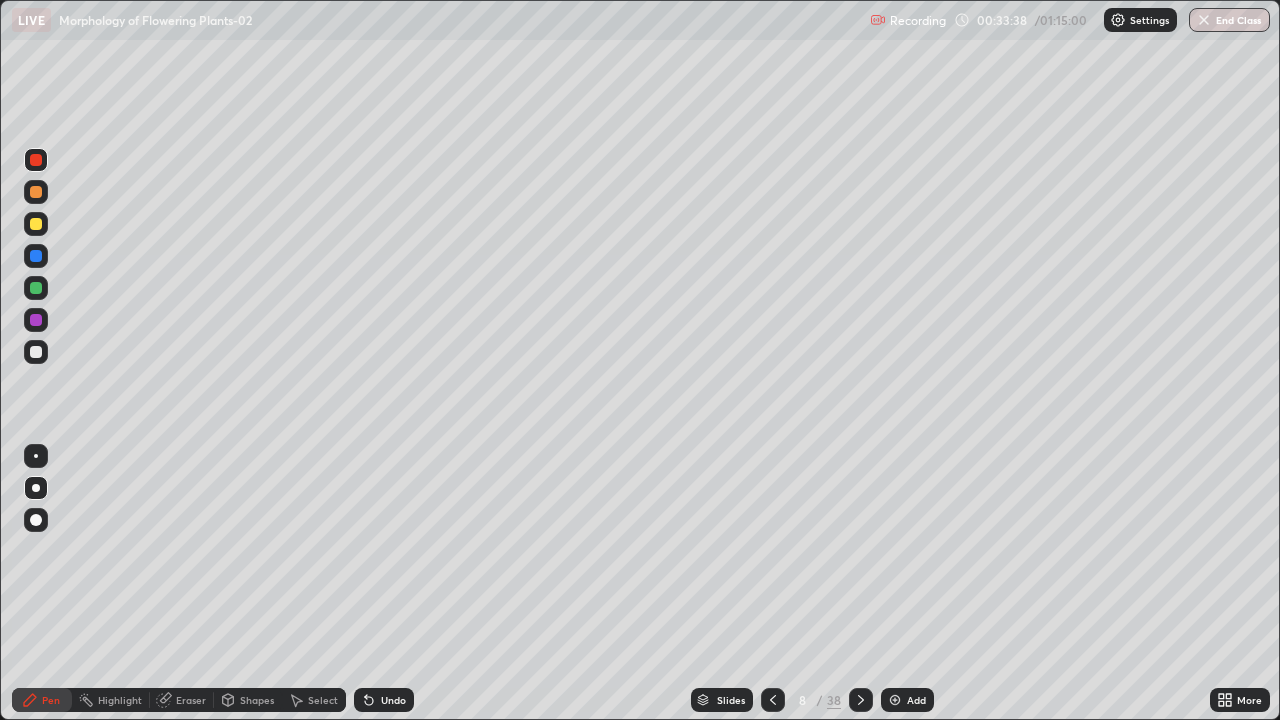 click at bounding box center (36, 352) 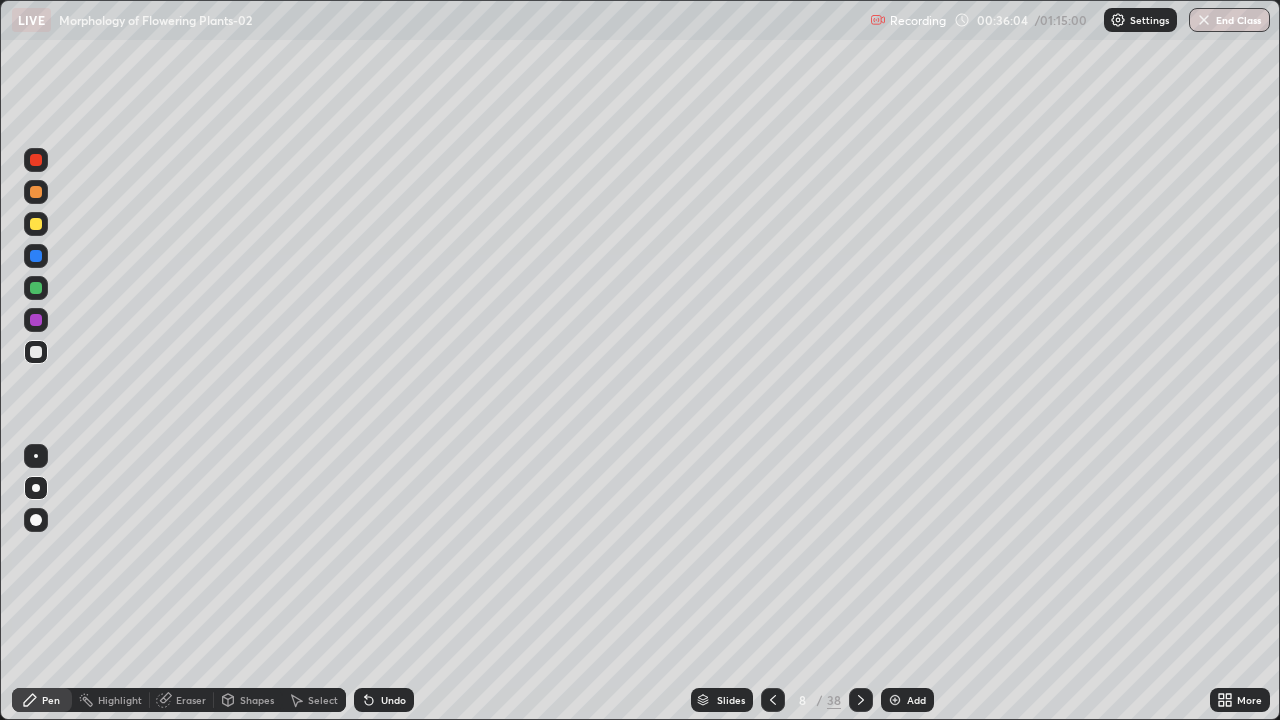 click on "Shapes" at bounding box center (257, 700) 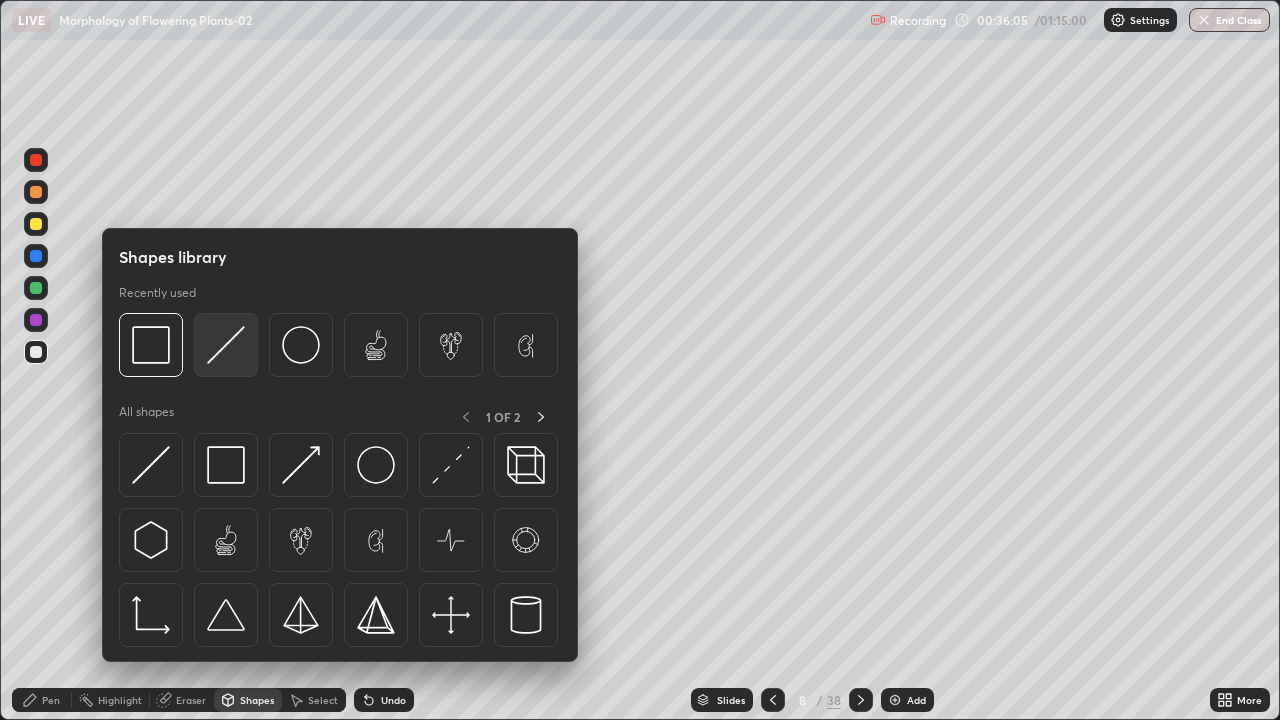 click at bounding box center [226, 345] 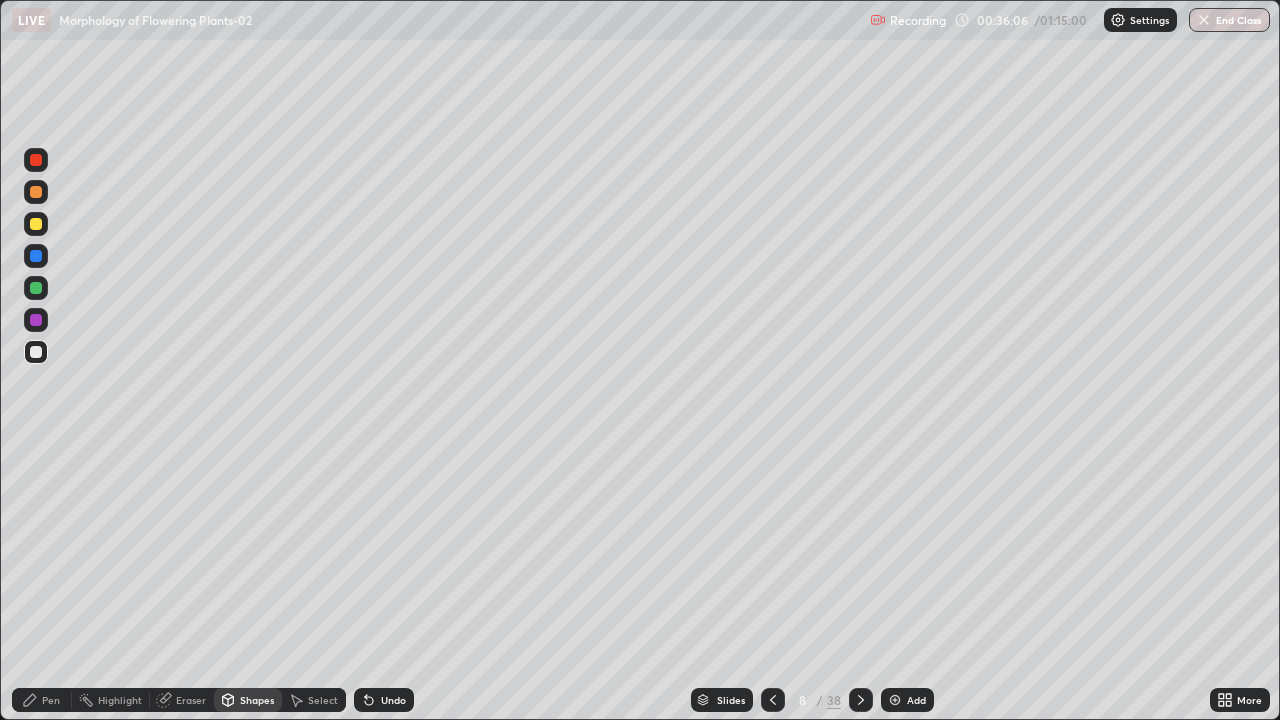 click at bounding box center (36, 160) 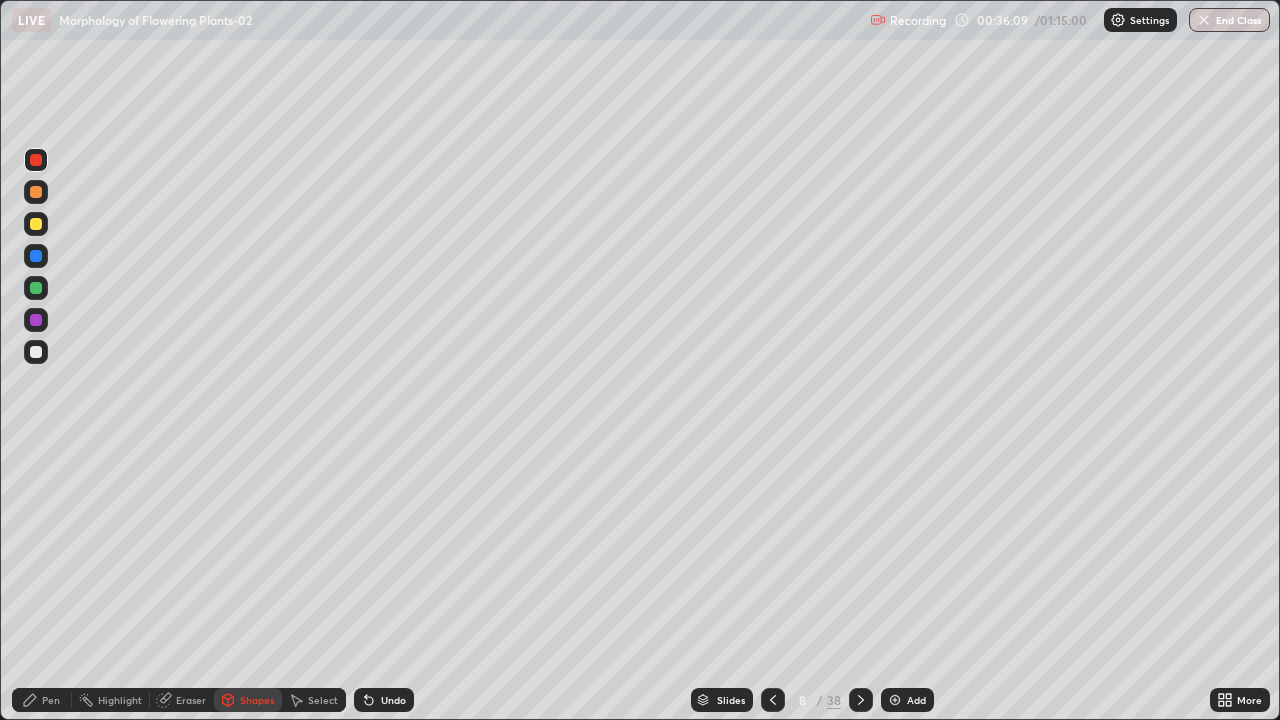 click on "Undo" at bounding box center (393, 700) 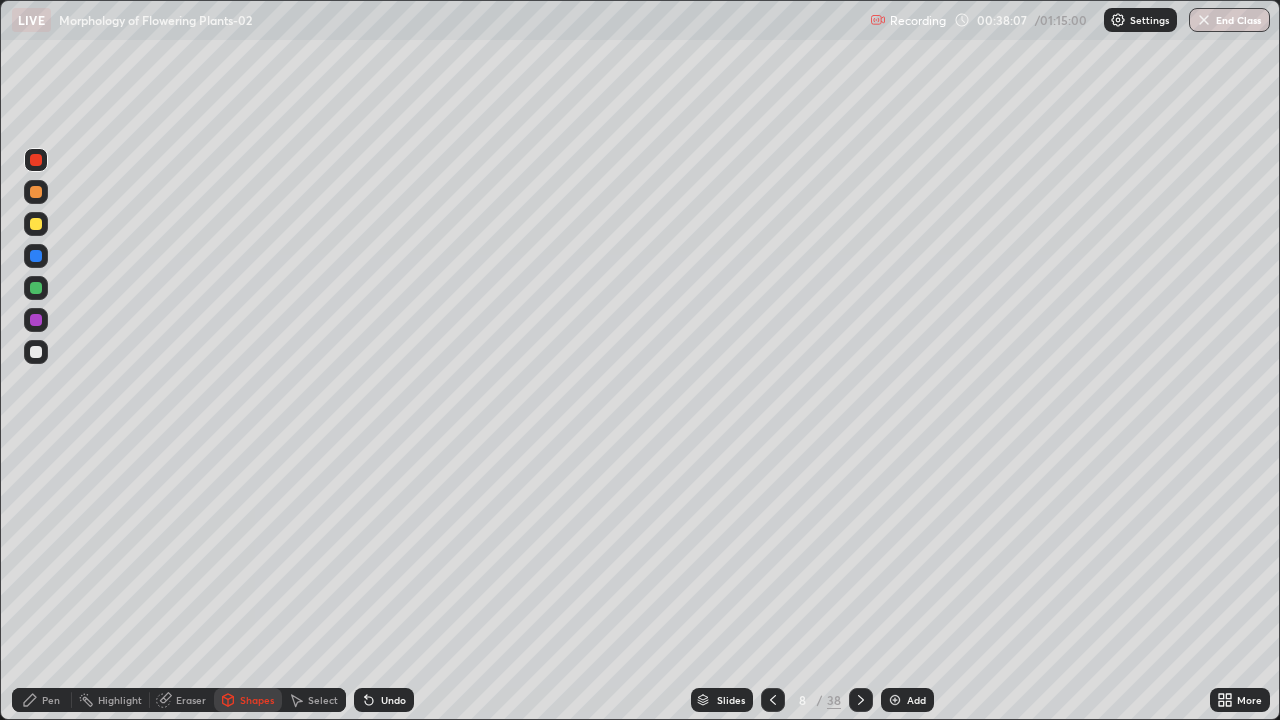 click at bounding box center (36, 352) 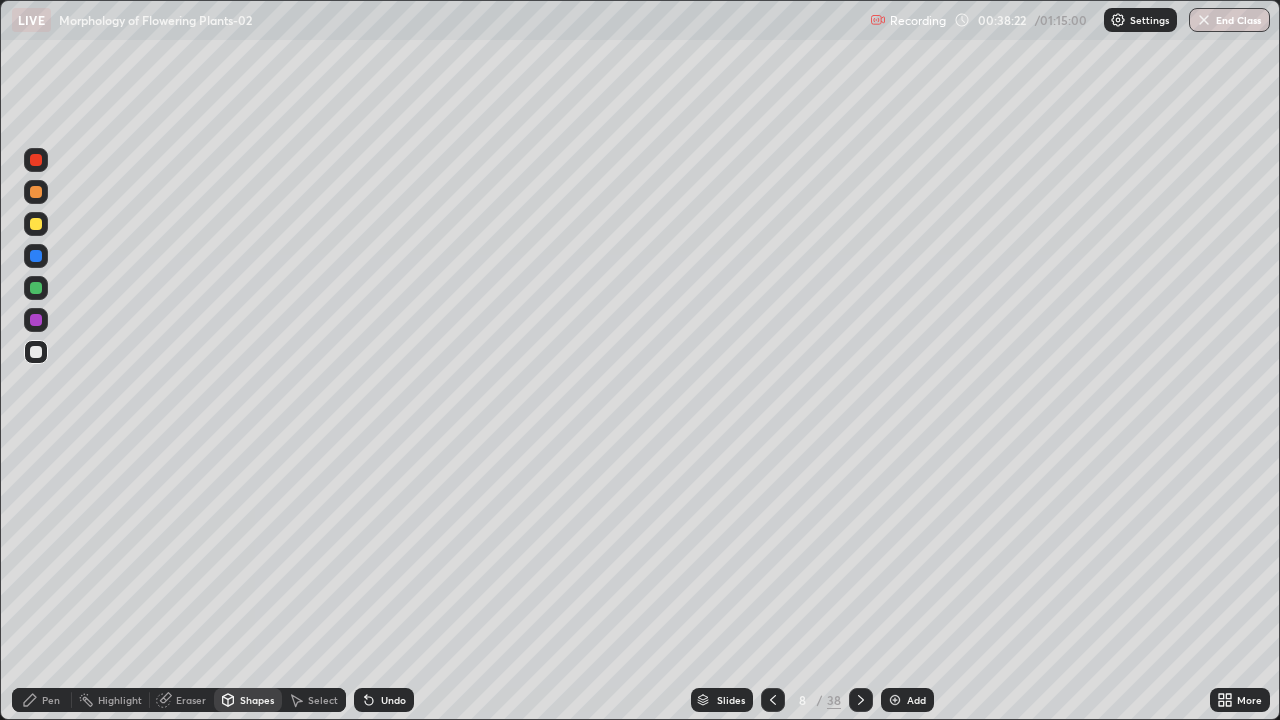 click on "Pen" at bounding box center (51, 700) 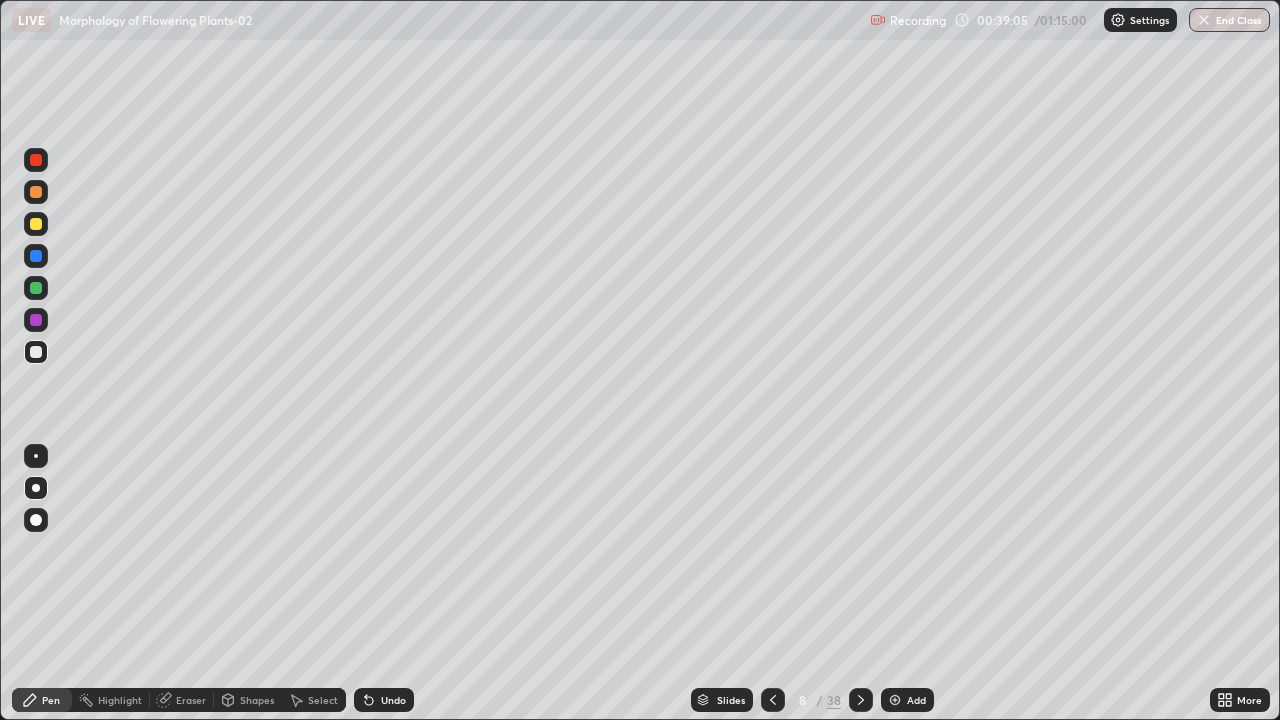 click on "Add" at bounding box center (916, 700) 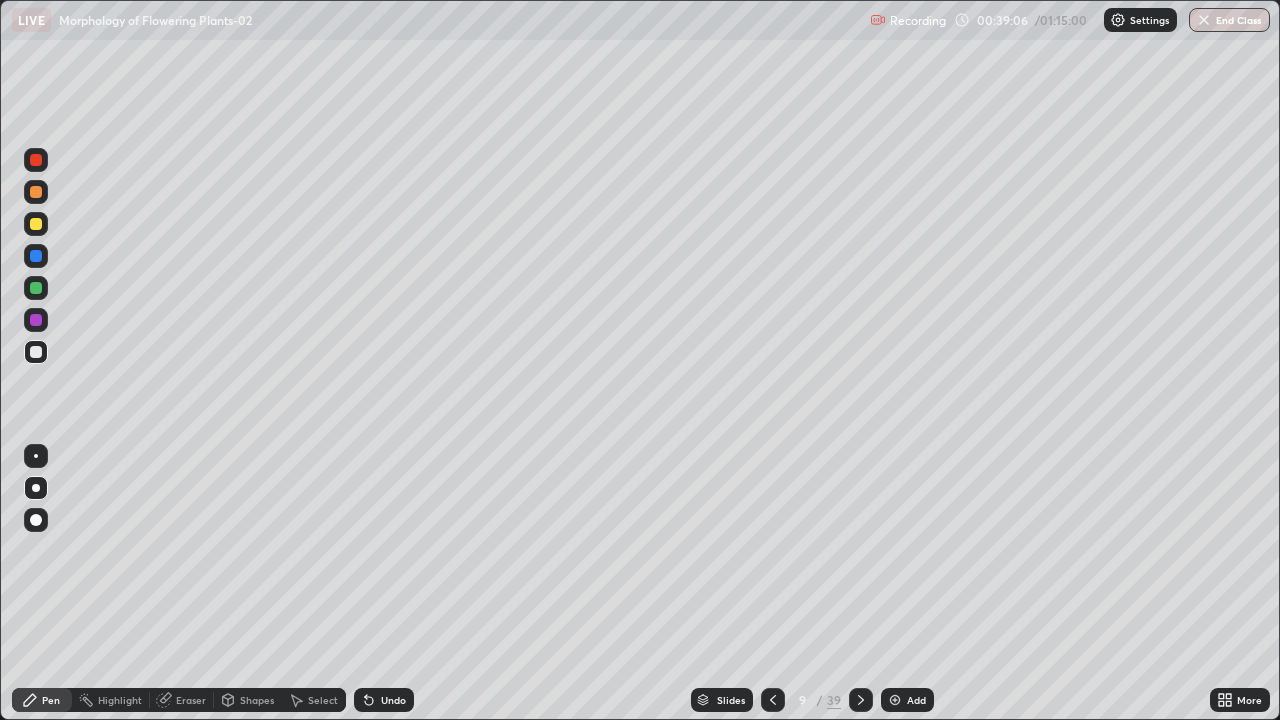 click at bounding box center [36, 288] 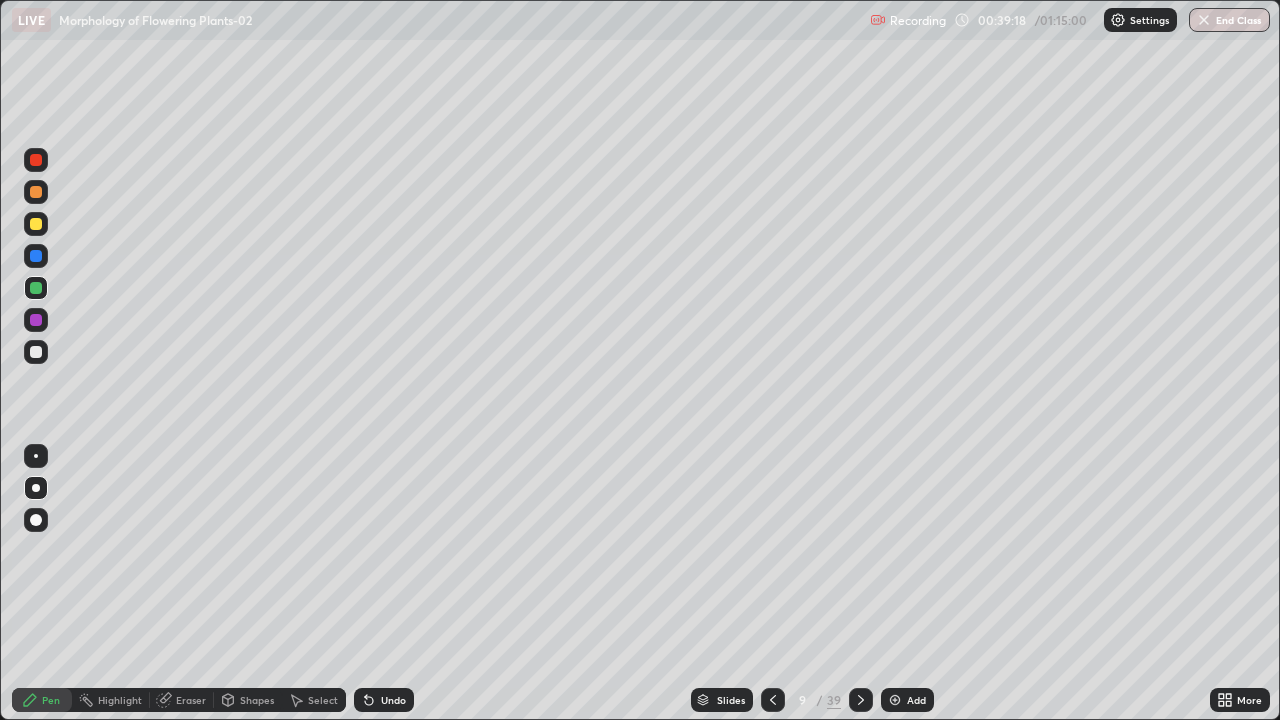 click at bounding box center (36, 352) 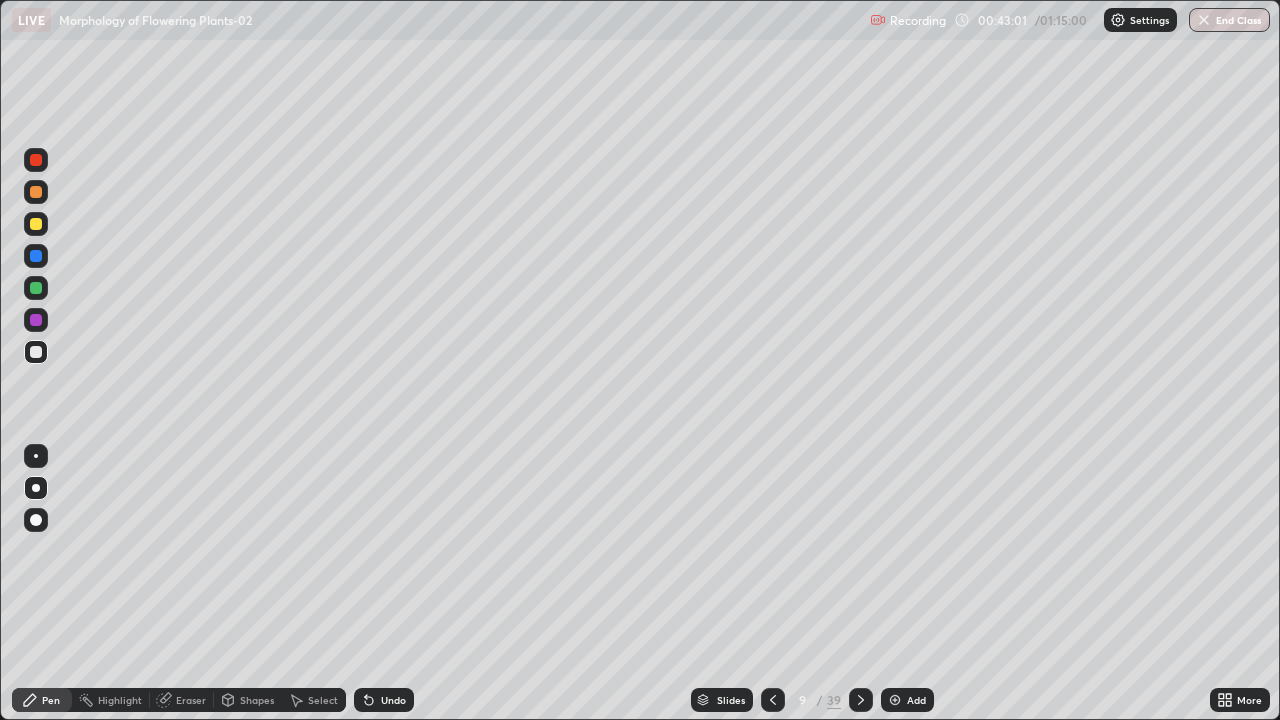 click on "Add" at bounding box center [916, 700] 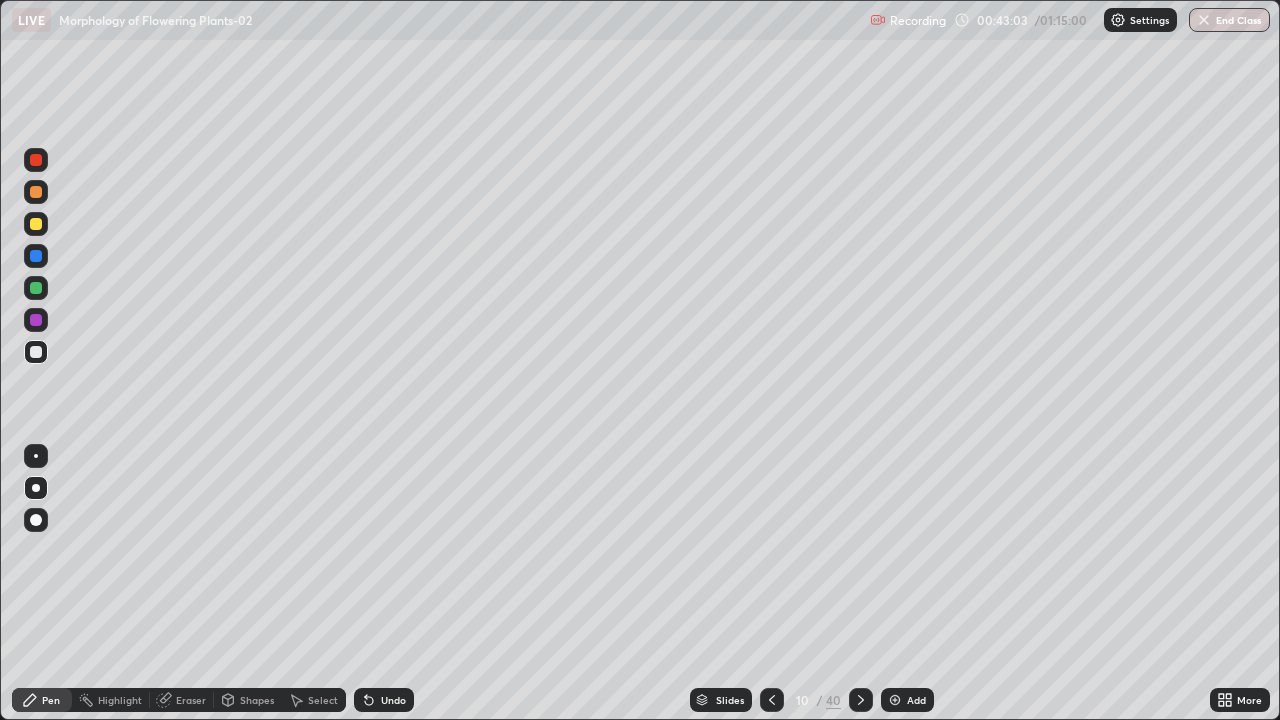 click at bounding box center (36, 288) 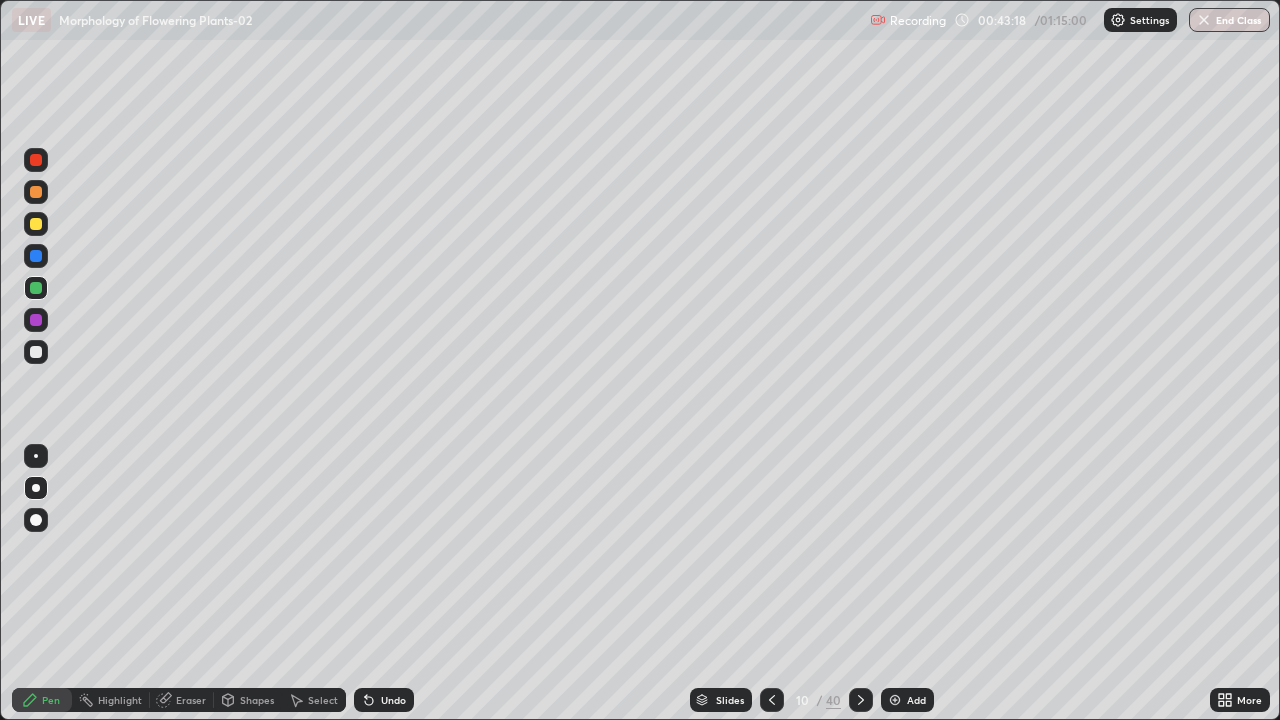 click at bounding box center (36, 352) 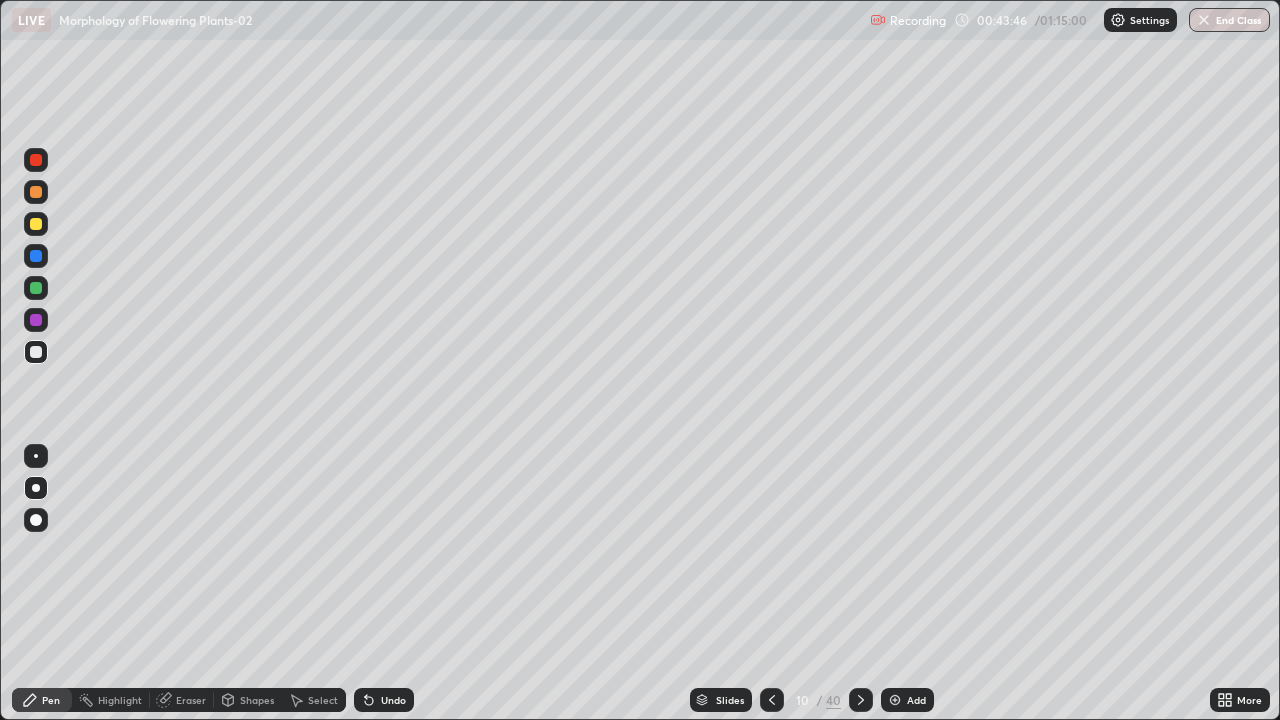 click at bounding box center [36, 288] 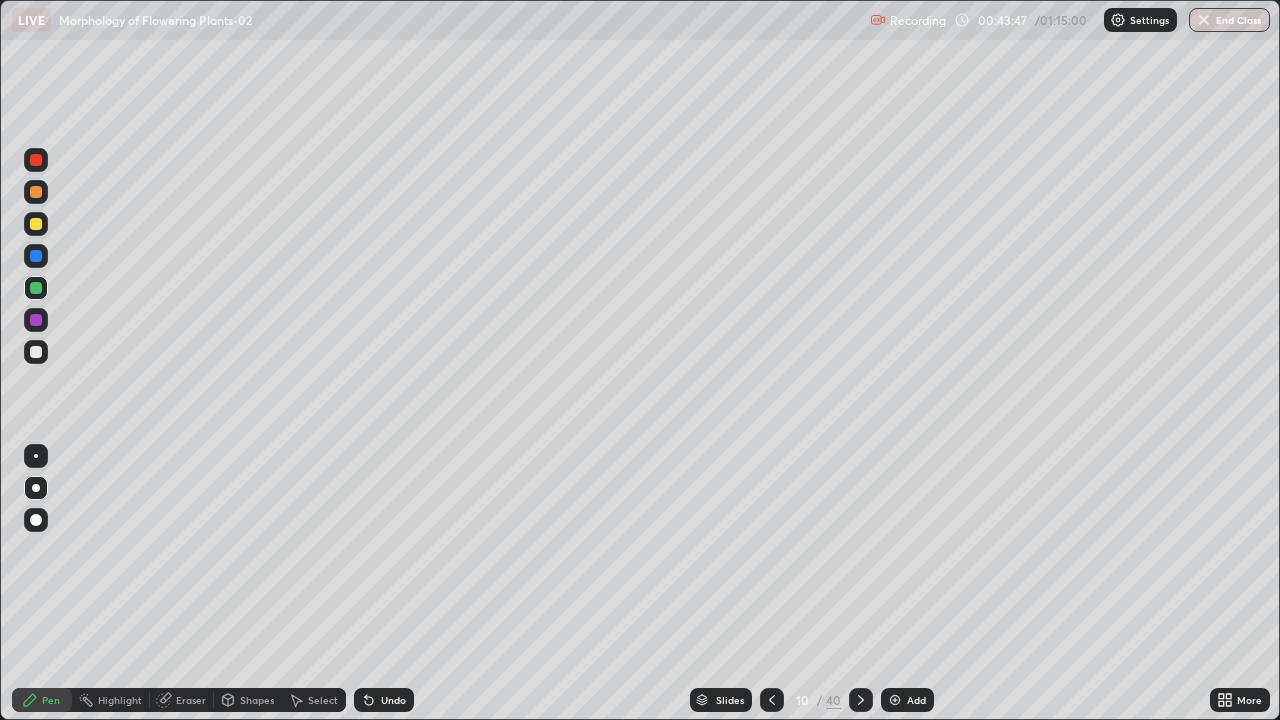 click at bounding box center [36, 352] 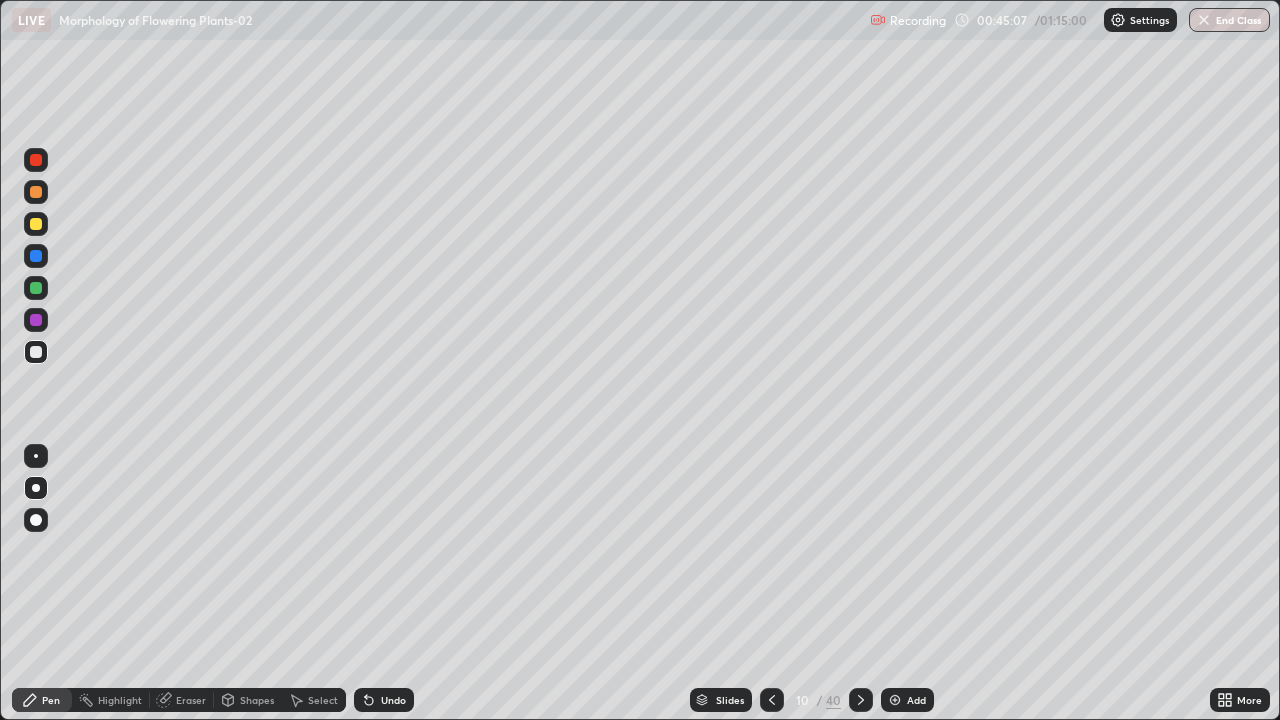click on "Shapes" at bounding box center [257, 700] 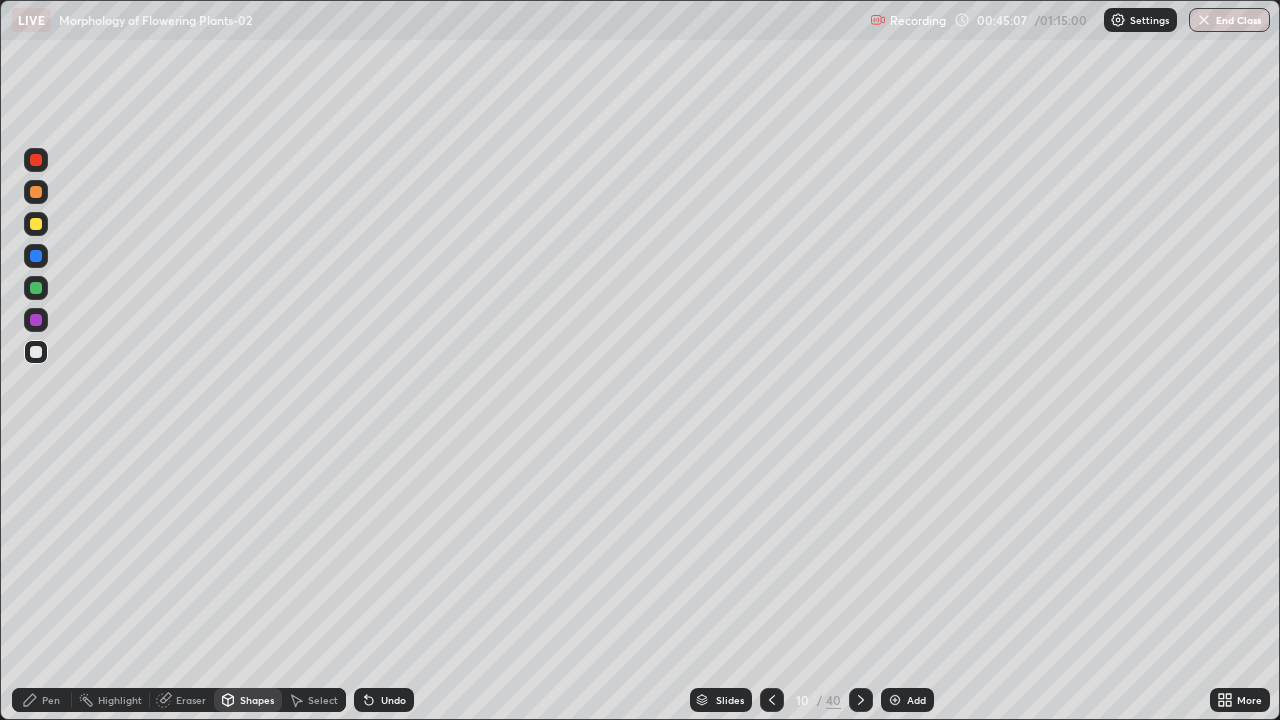 click on "Eraser" at bounding box center (191, 700) 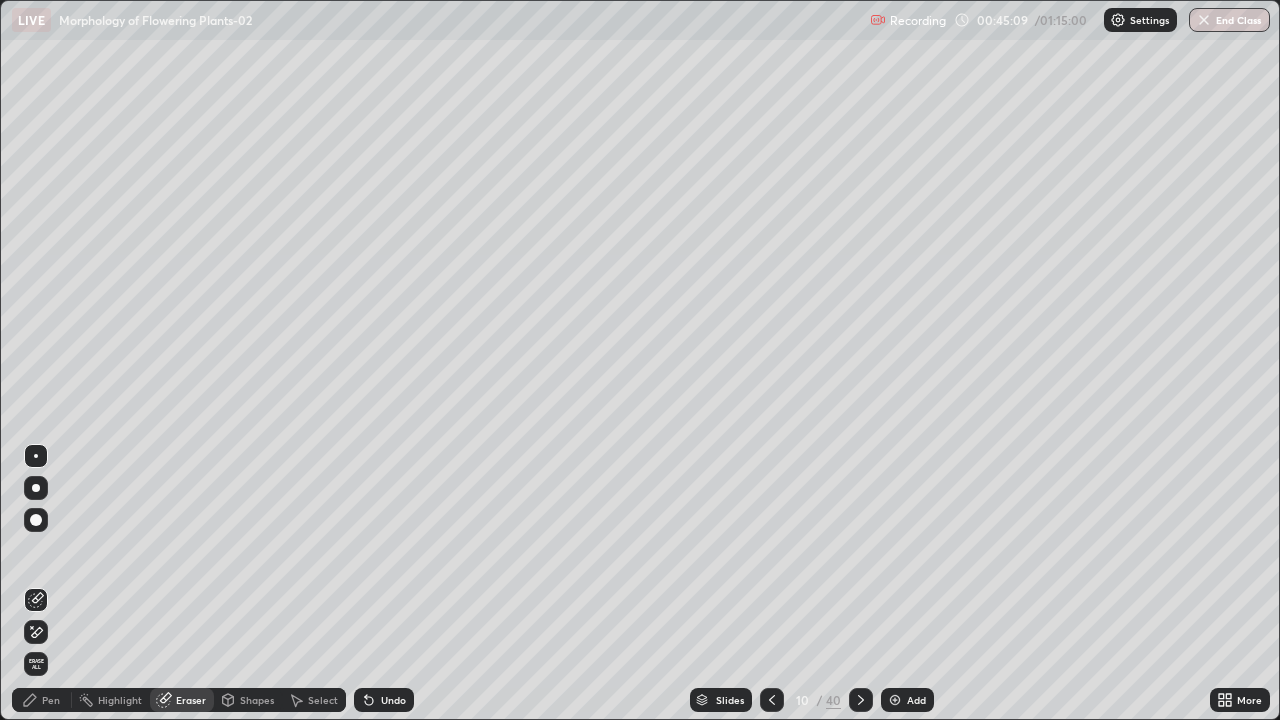 click 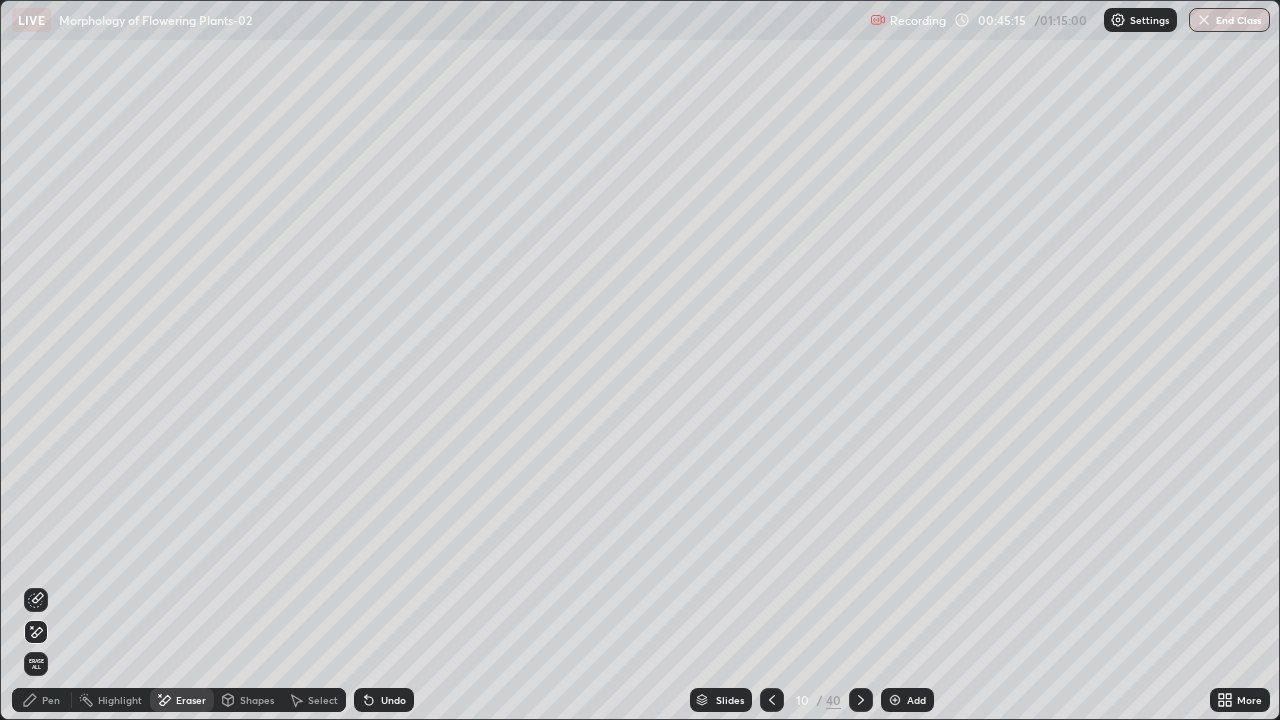 click on "Pen" at bounding box center [42, 700] 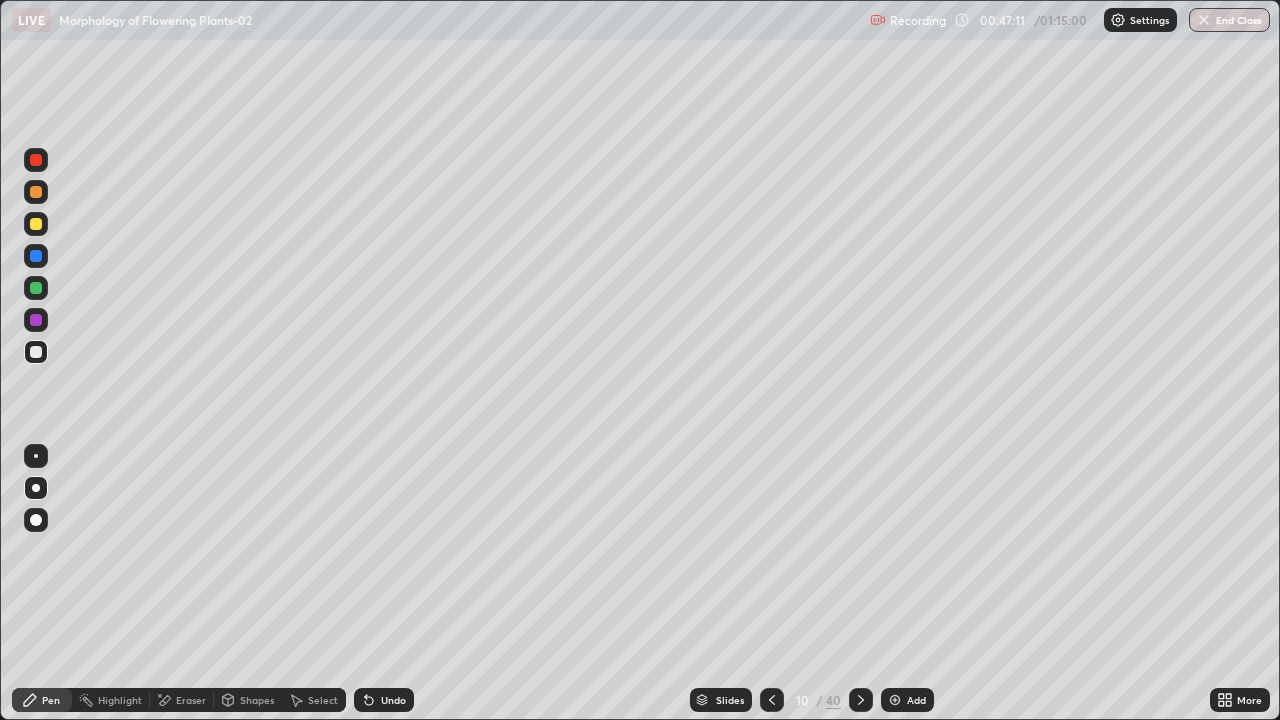 click on "Undo" at bounding box center (393, 700) 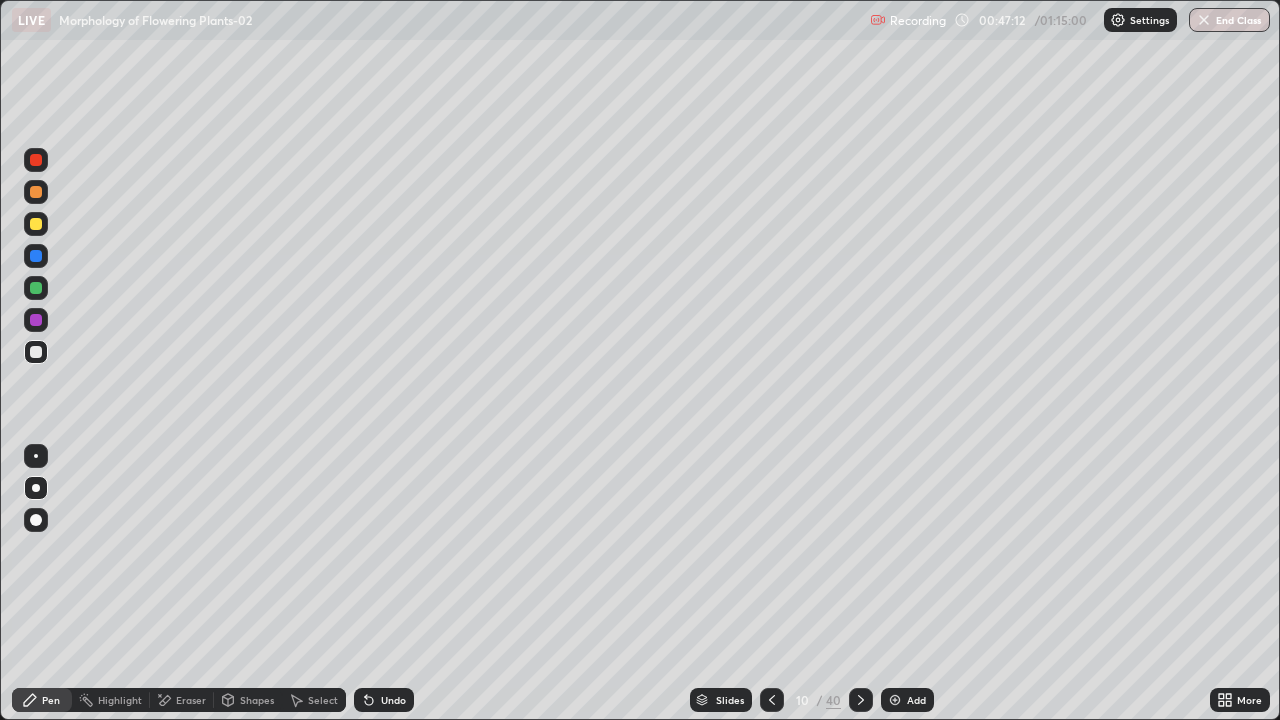click on "Undo" at bounding box center [384, 700] 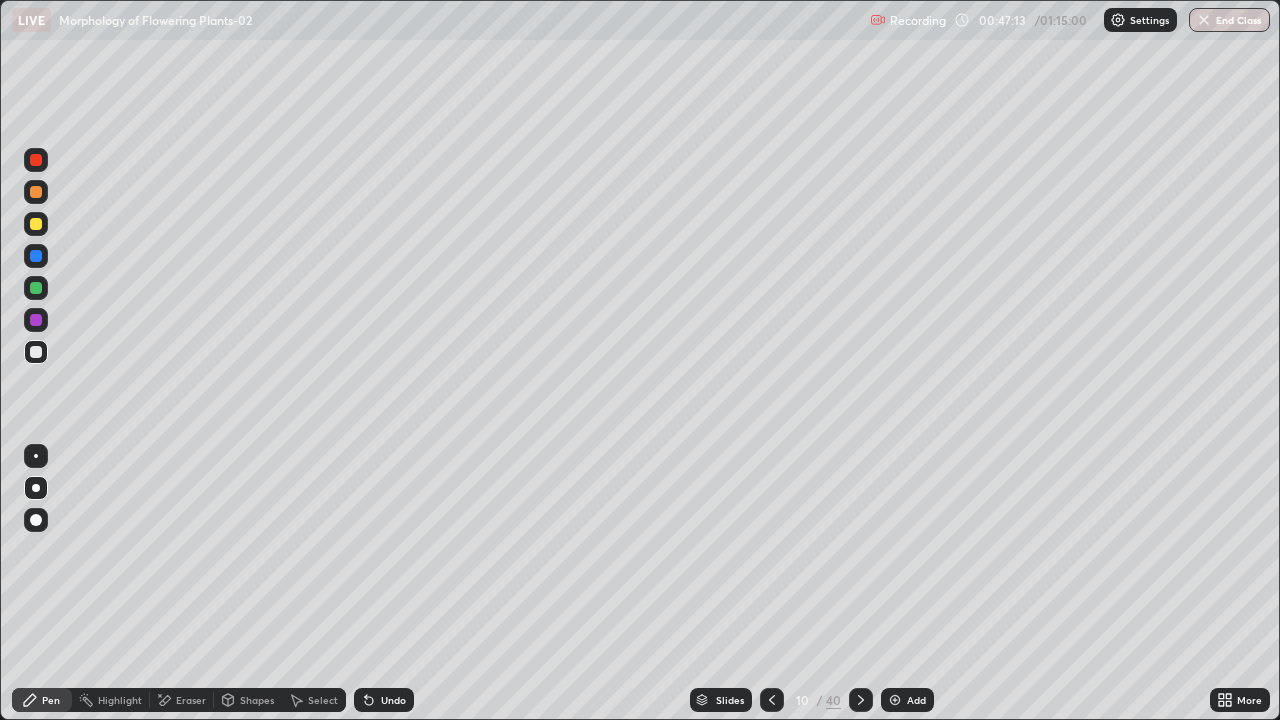 click on "Undo" at bounding box center (384, 700) 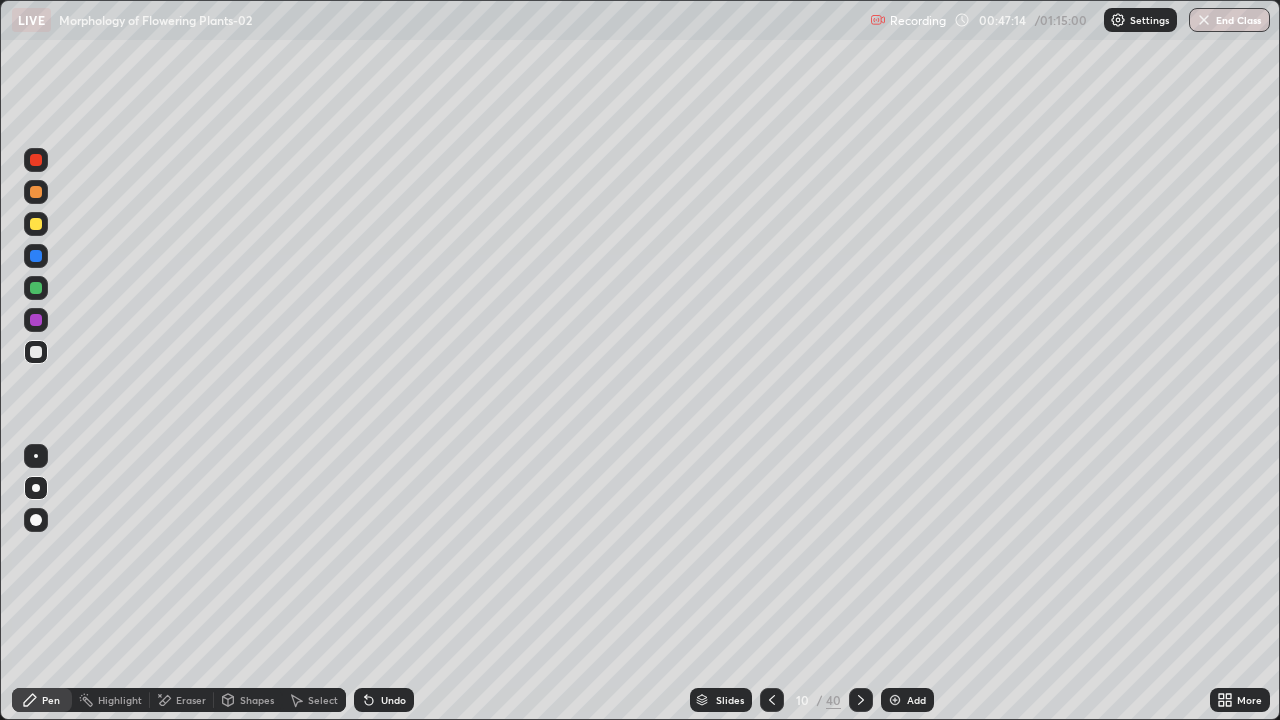 click on "Undo" at bounding box center [384, 700] 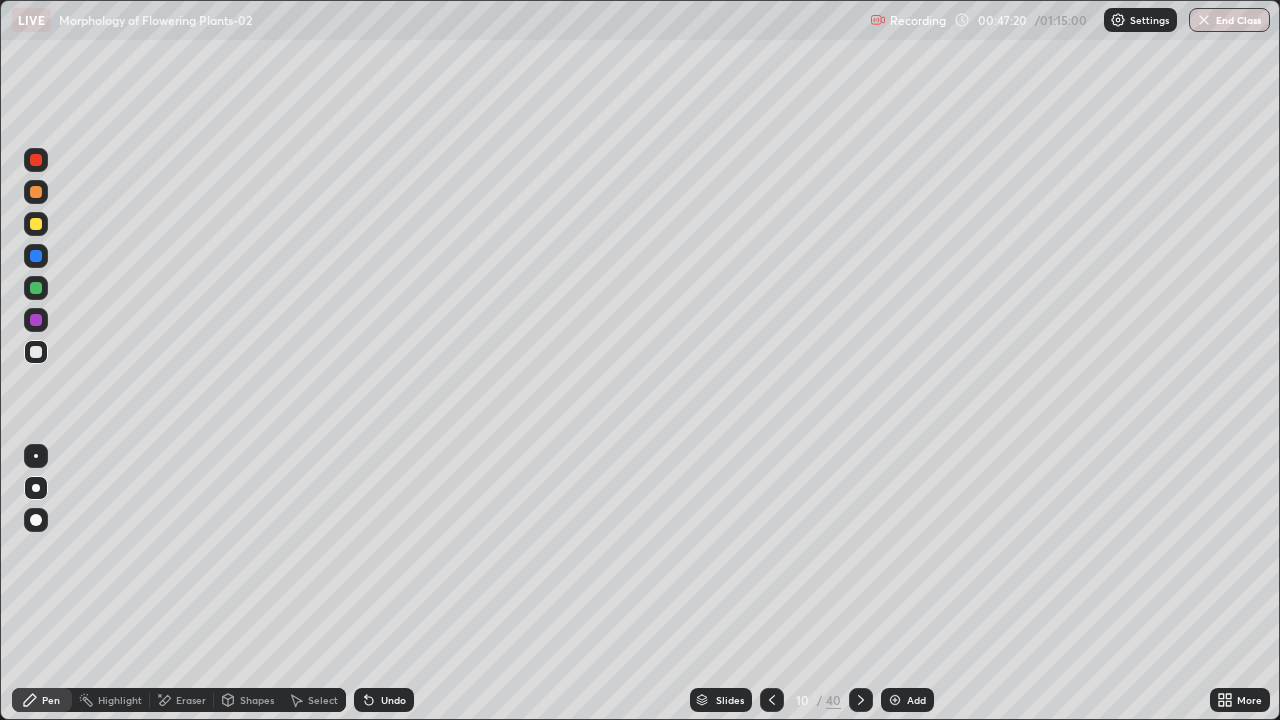click on "Undo" at bounding box center [384, 700] 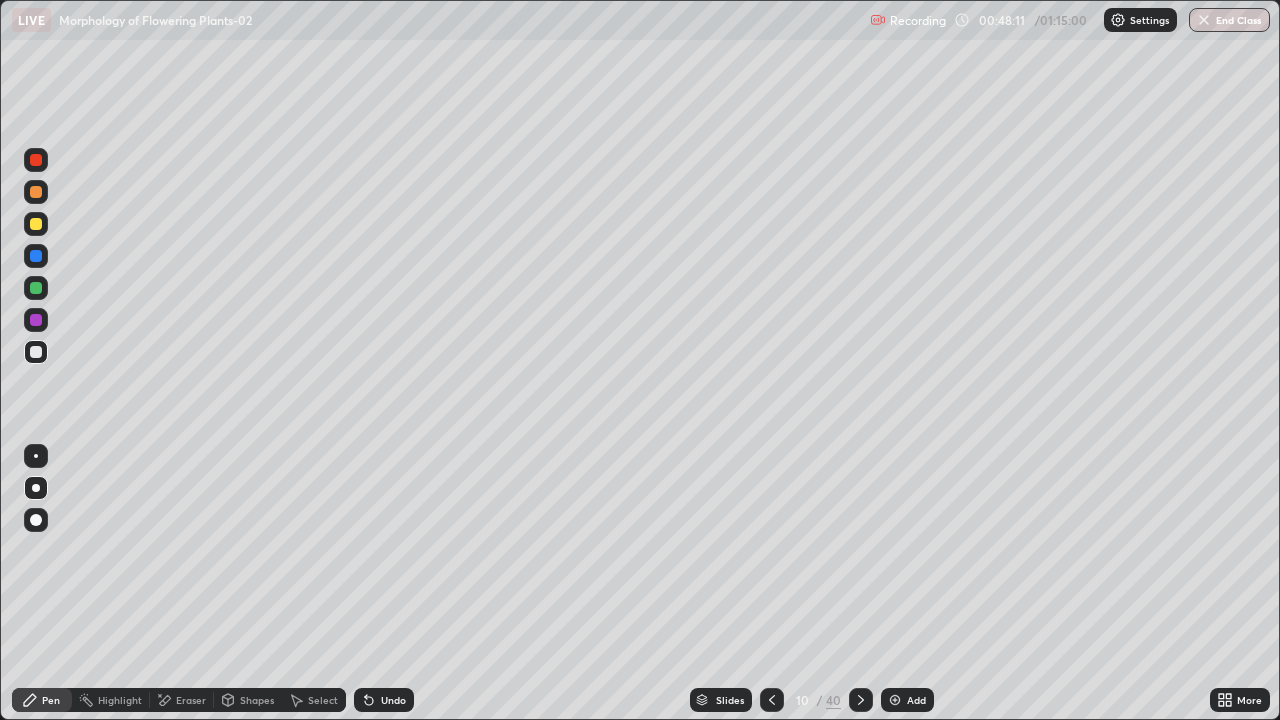 click at bounding box center [36, 288] 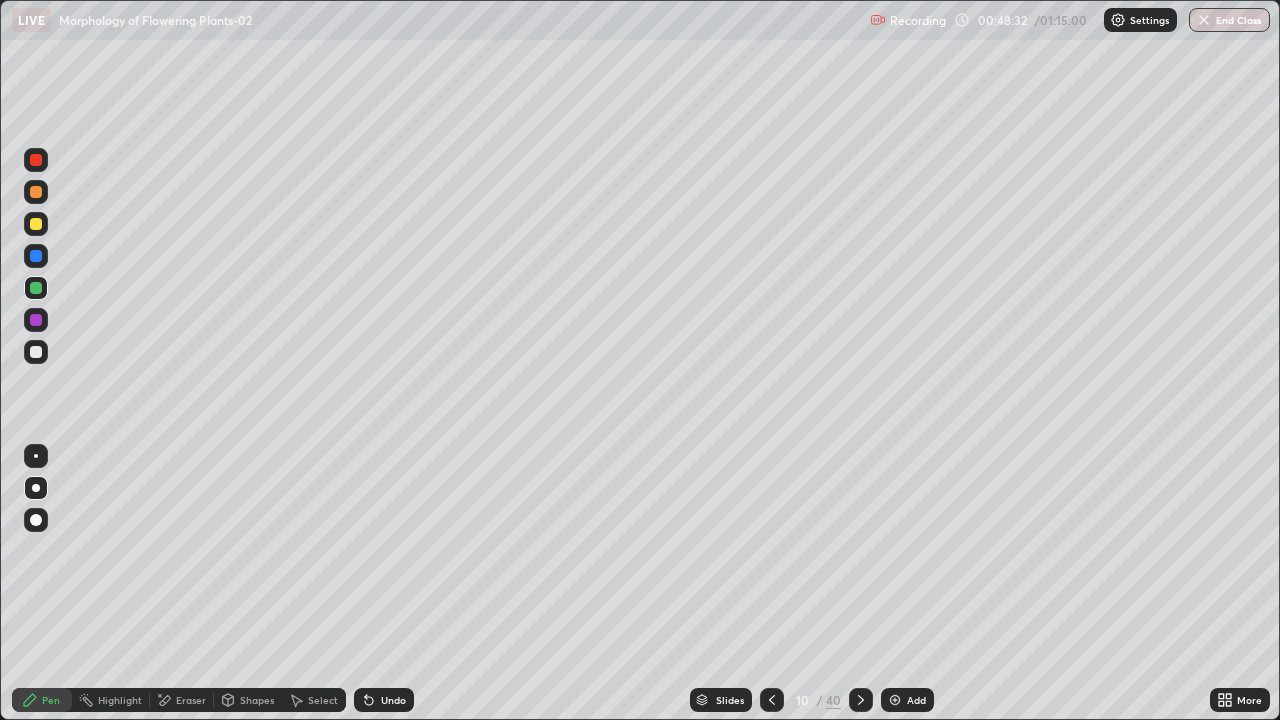 click on "Slides" at bounding box center (730, 700) 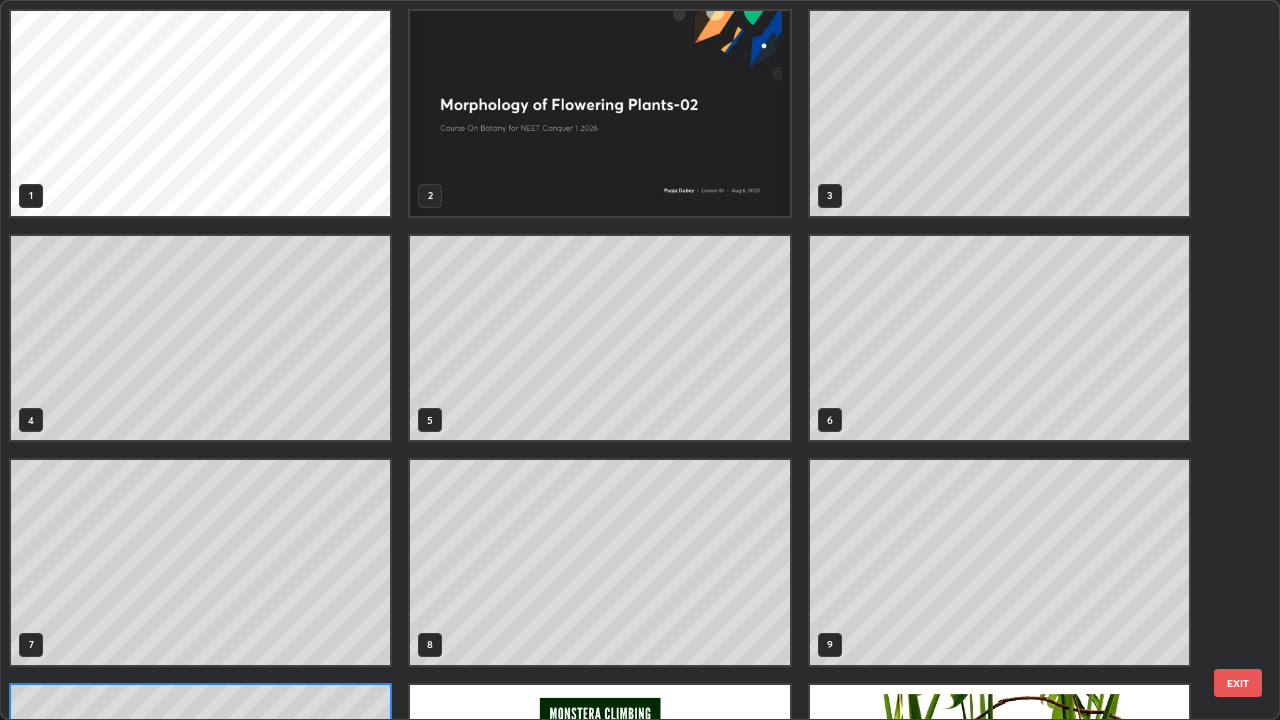 scroll, scrollTop: 180, scrollLeft: 0, axis: vertical 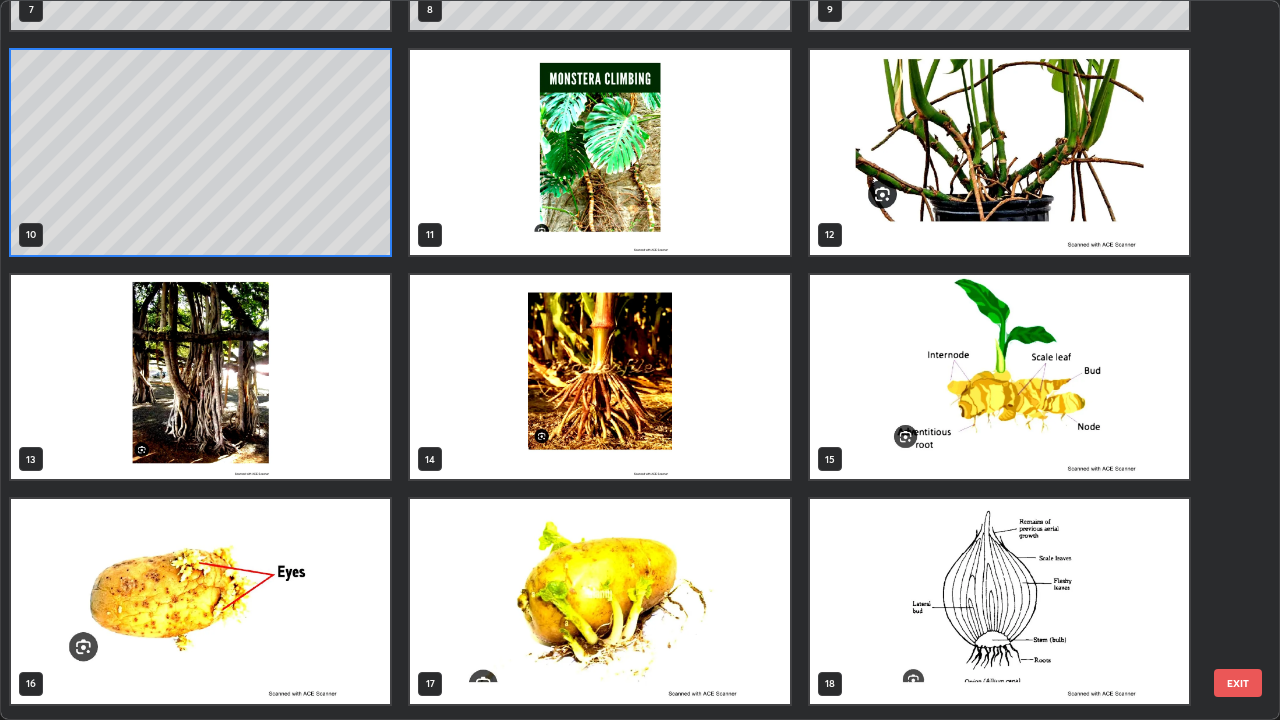 click at bounding box center [999, 377] 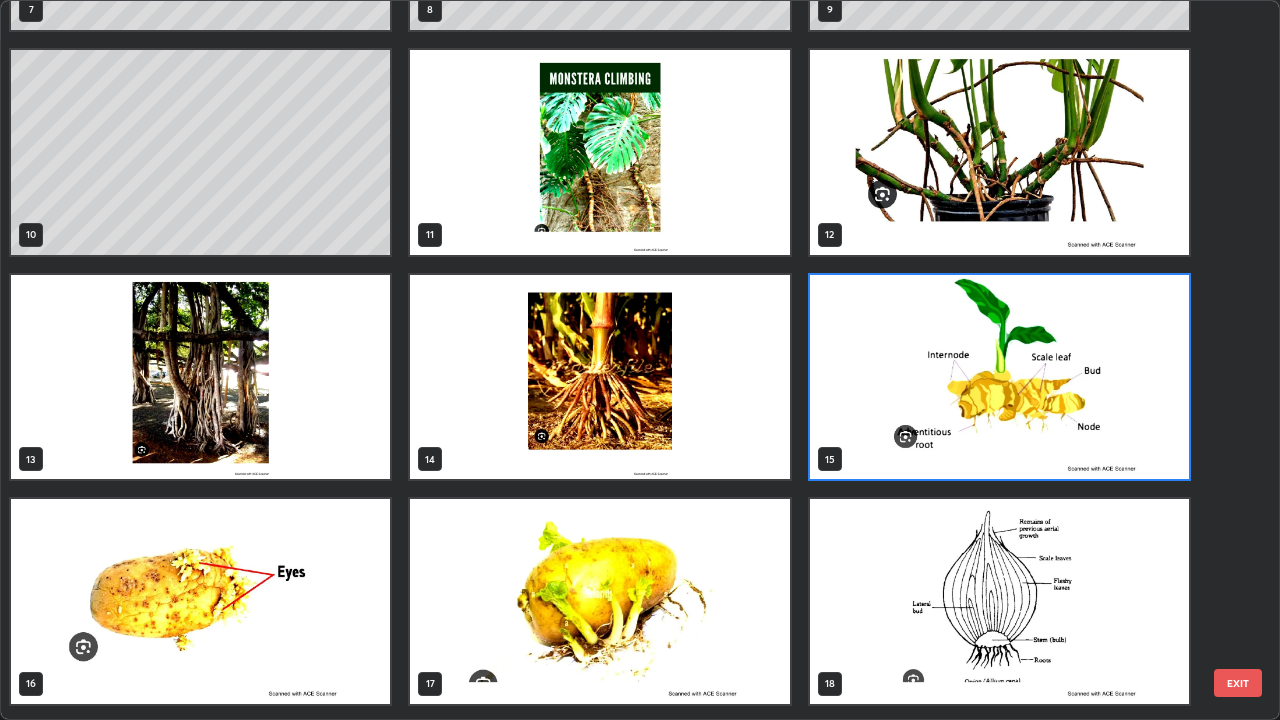 click at bounding box center [999, 377] 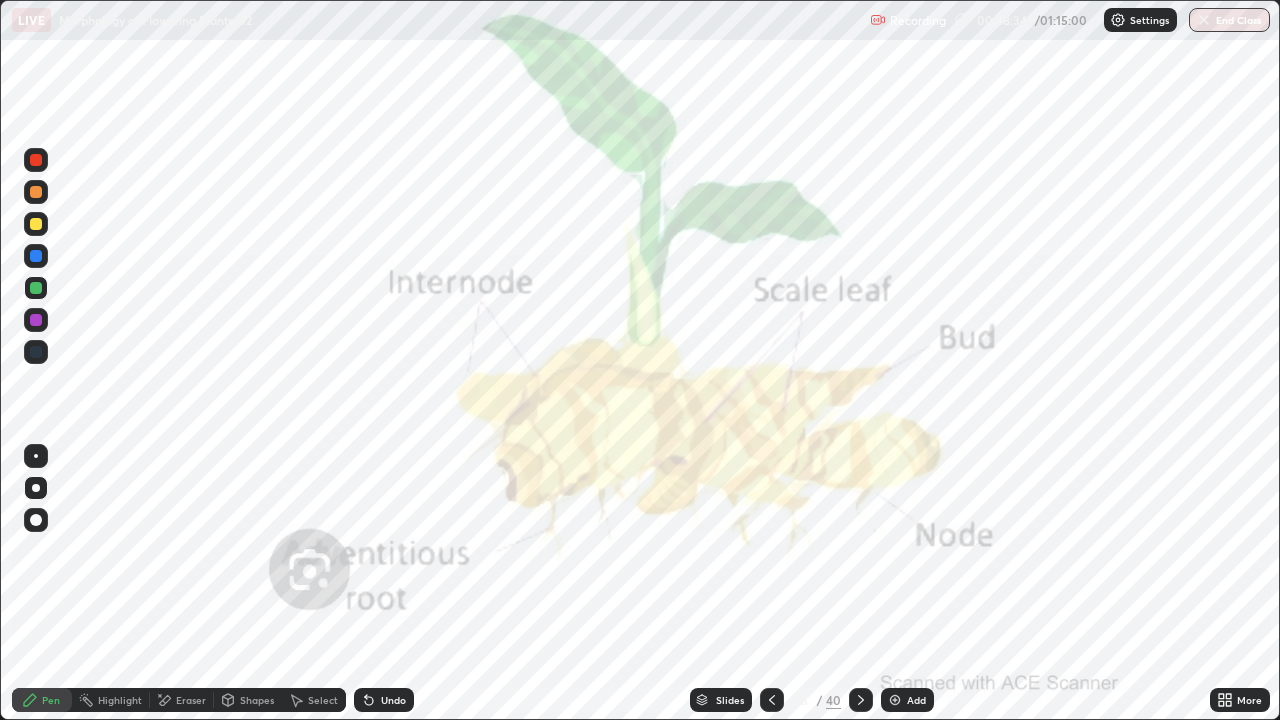 click at bounding box center (999, 377) 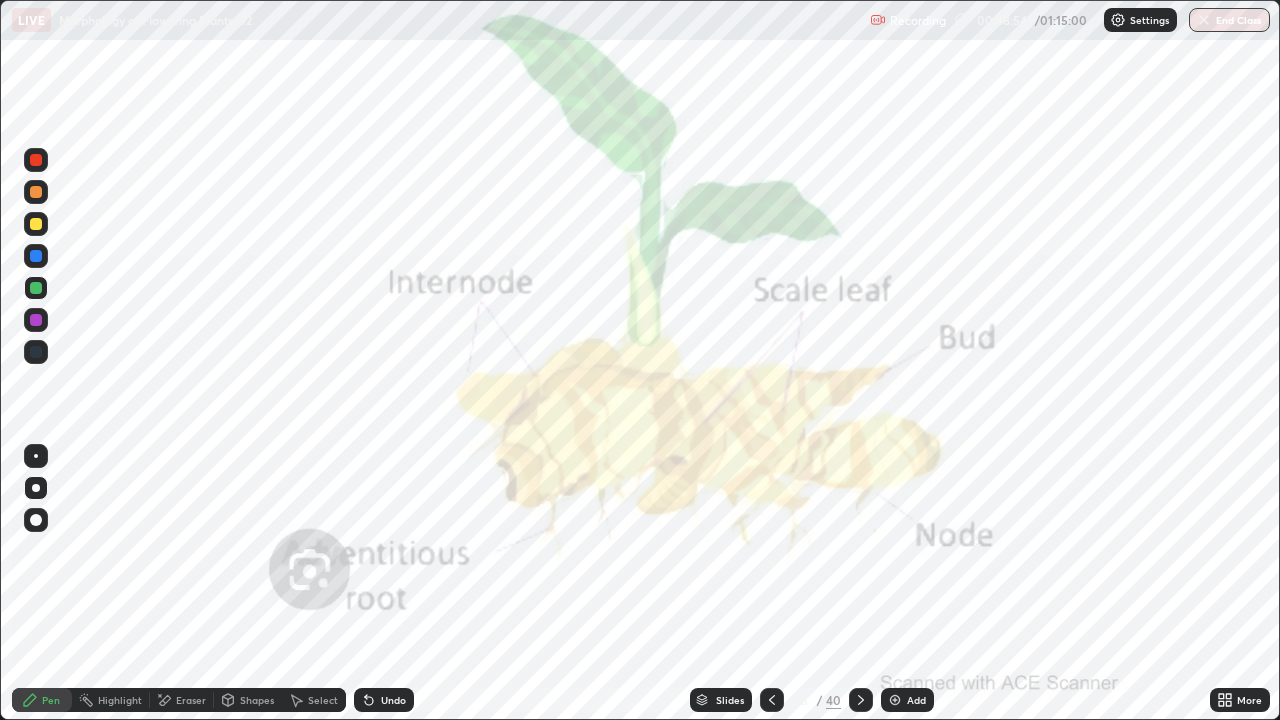 click on "Slides" at bounding box center (721, 700) 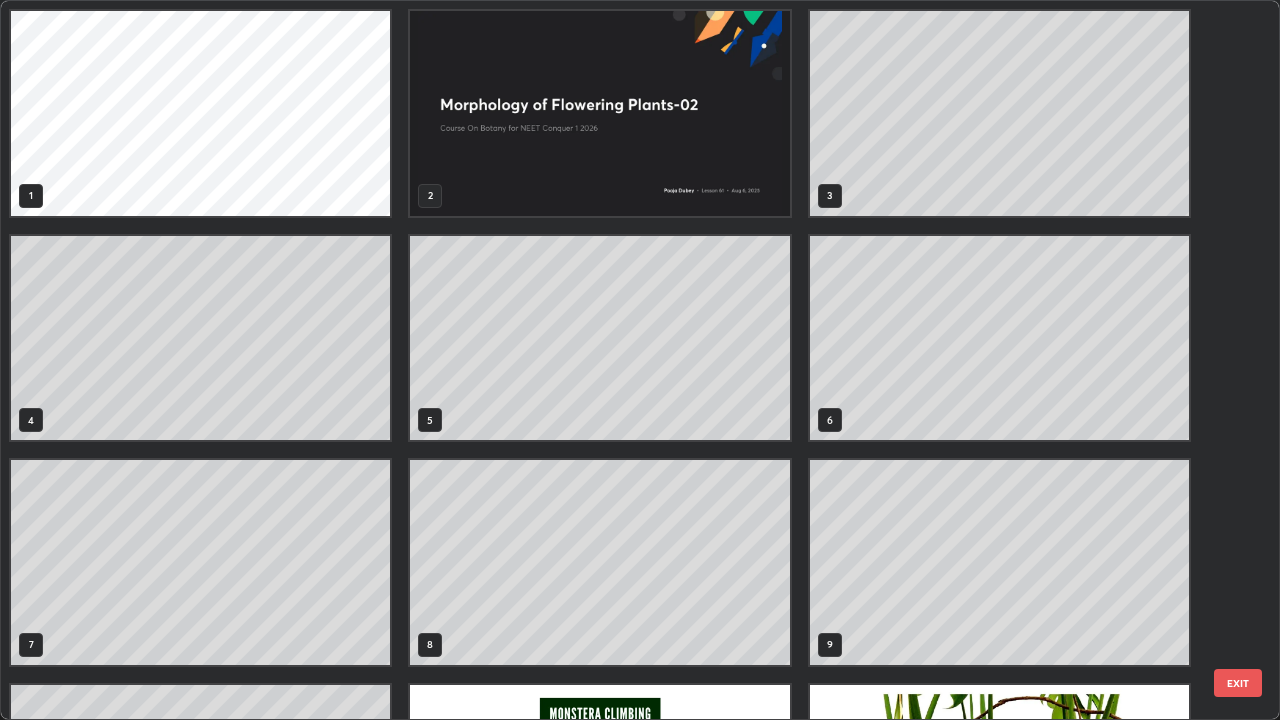 scroll, scrollTop: 405, scrollLeft: 0, axis: vertical 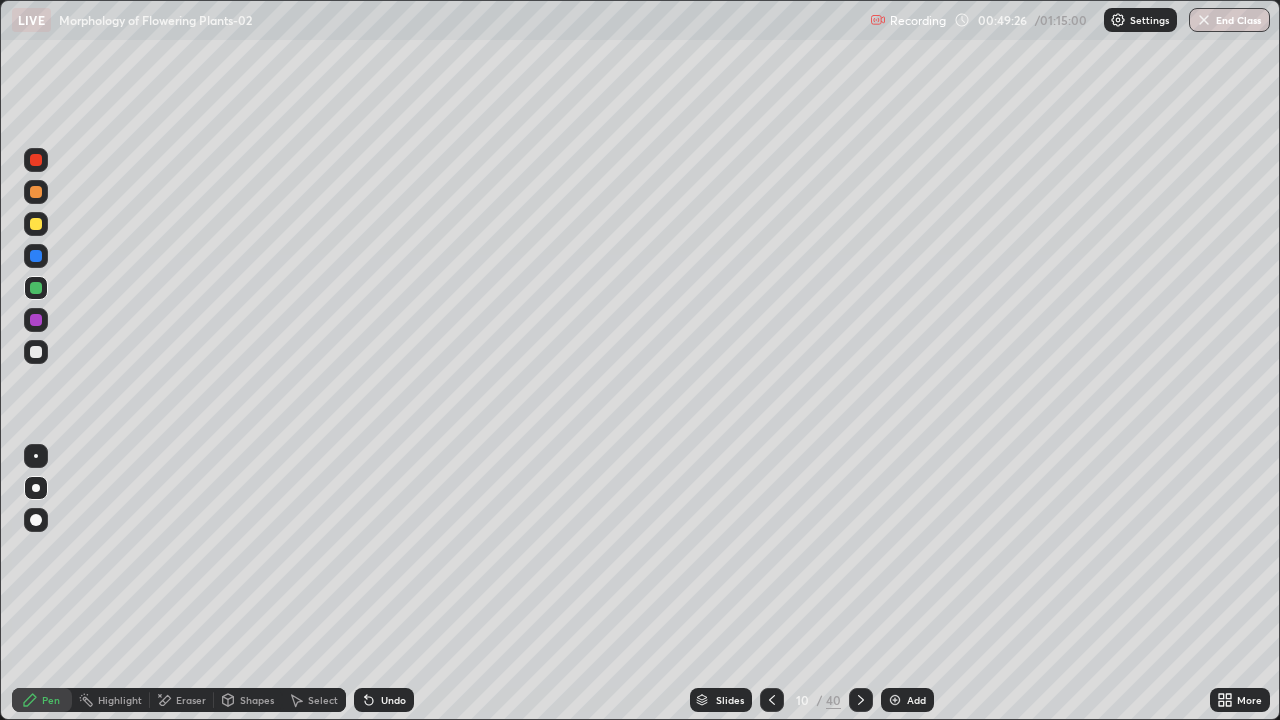 click on "Undo" at bounding box center (393, 700) 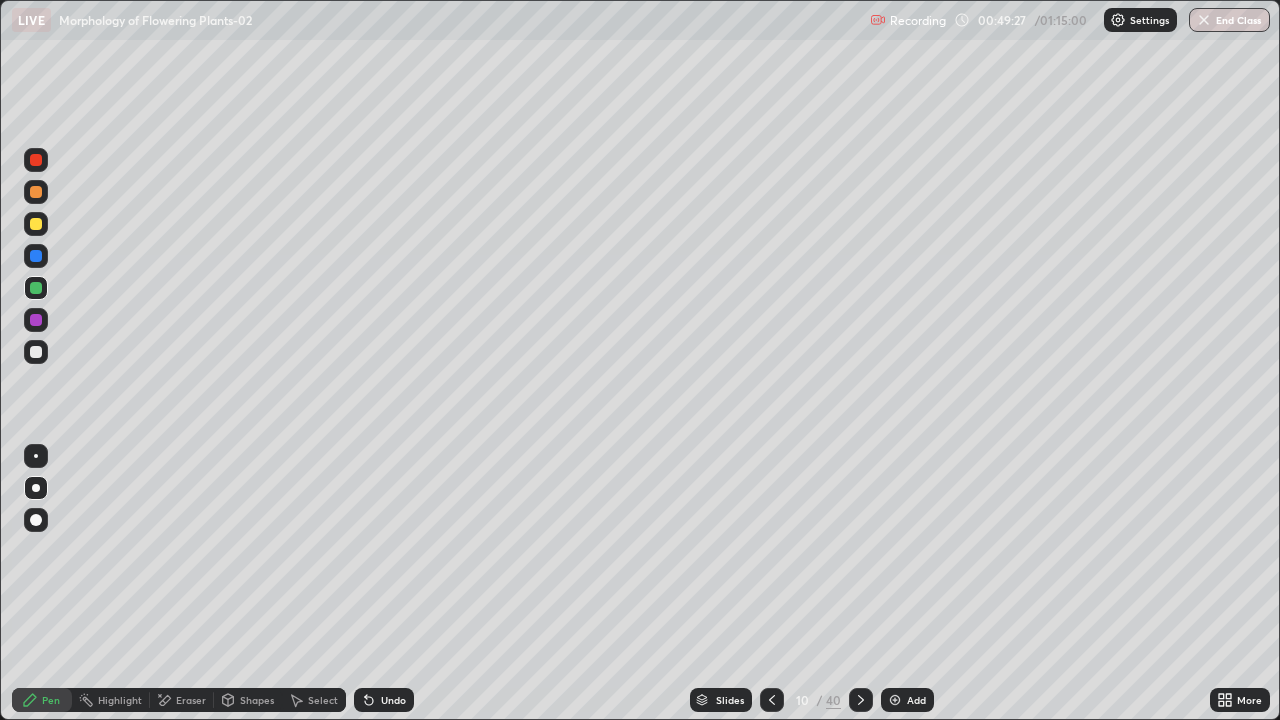 click on "Undo" at bounding box center (393, 700) 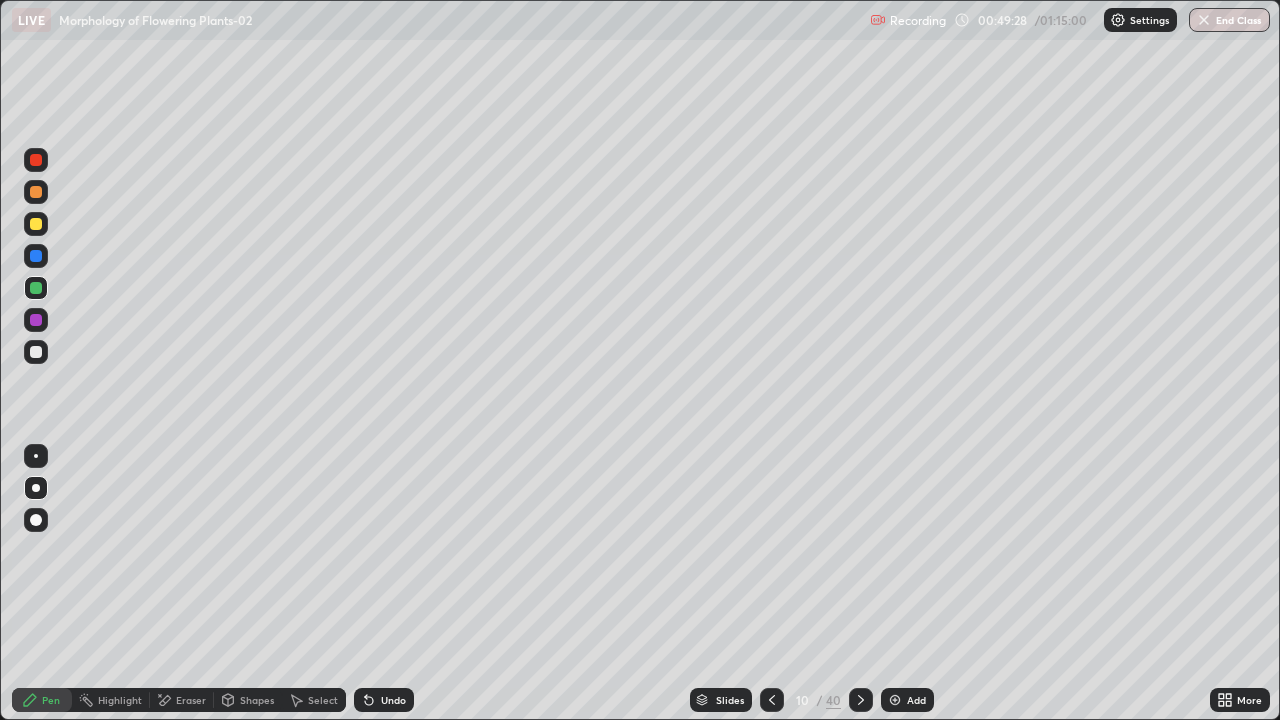 click on "Undo" at bounding box center [384, 700] 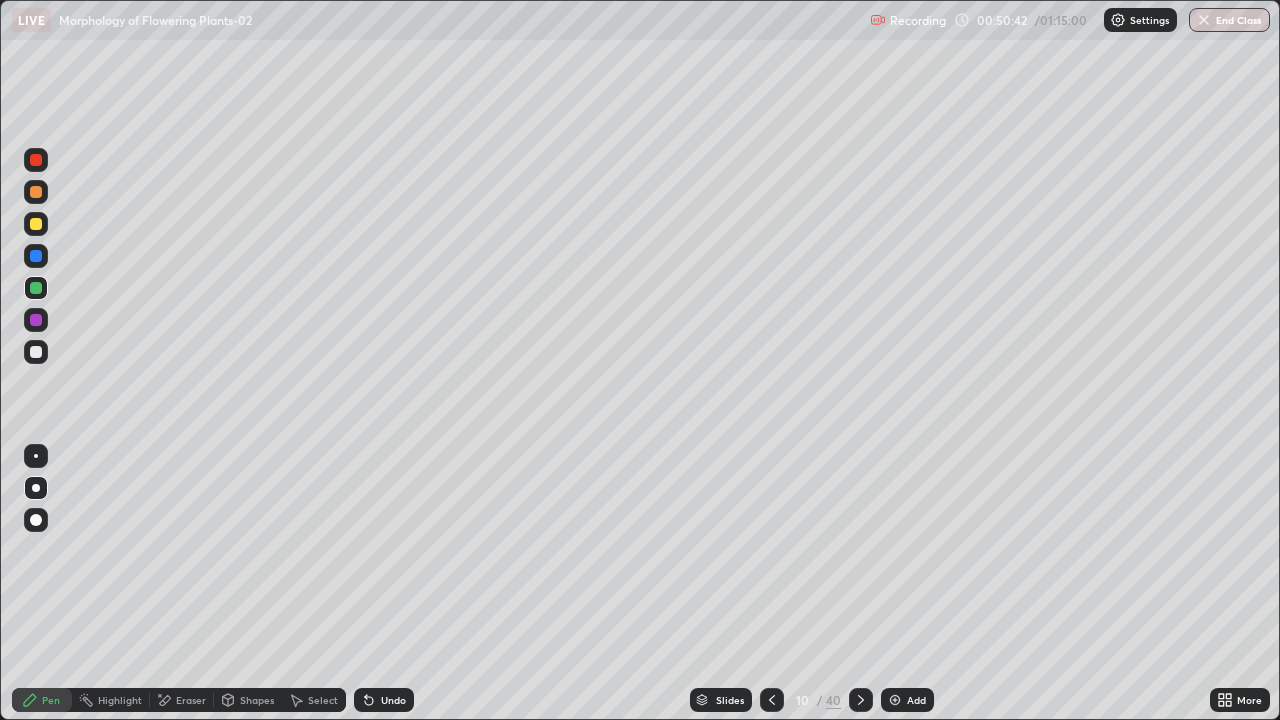 click at bounding box center [36, 352] 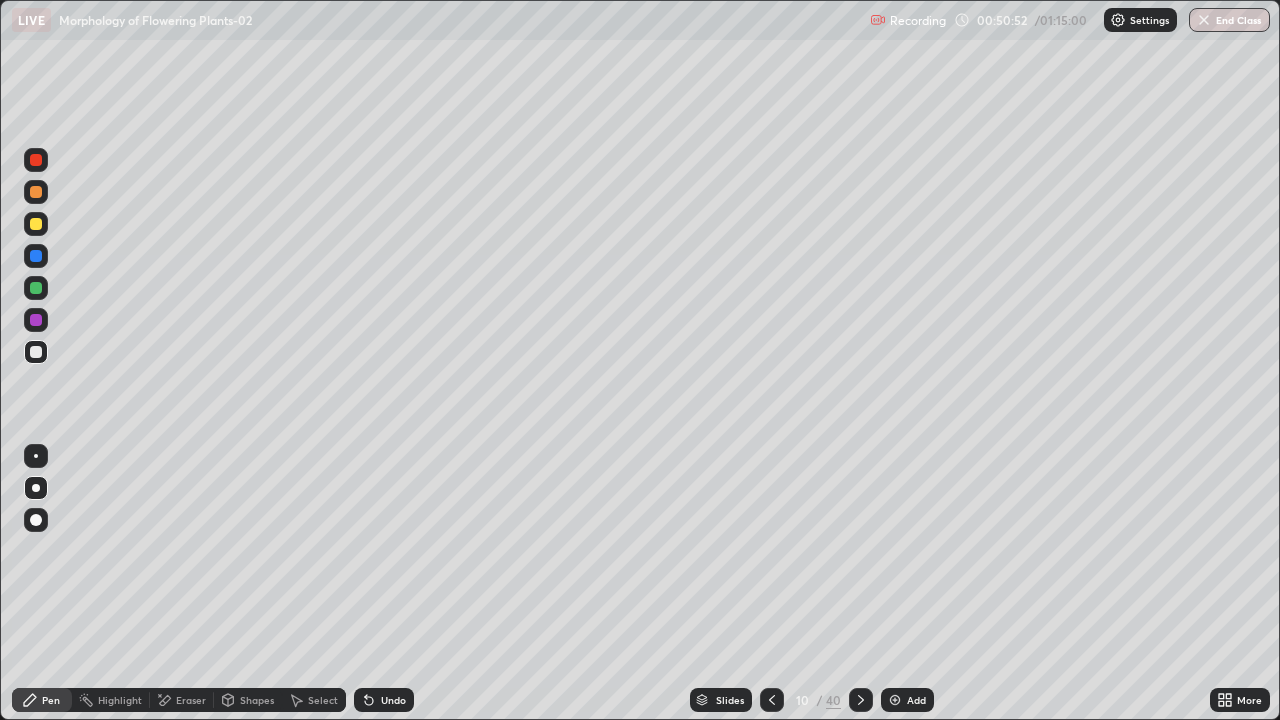 click on "Slides" at bounding box center [730, 700] 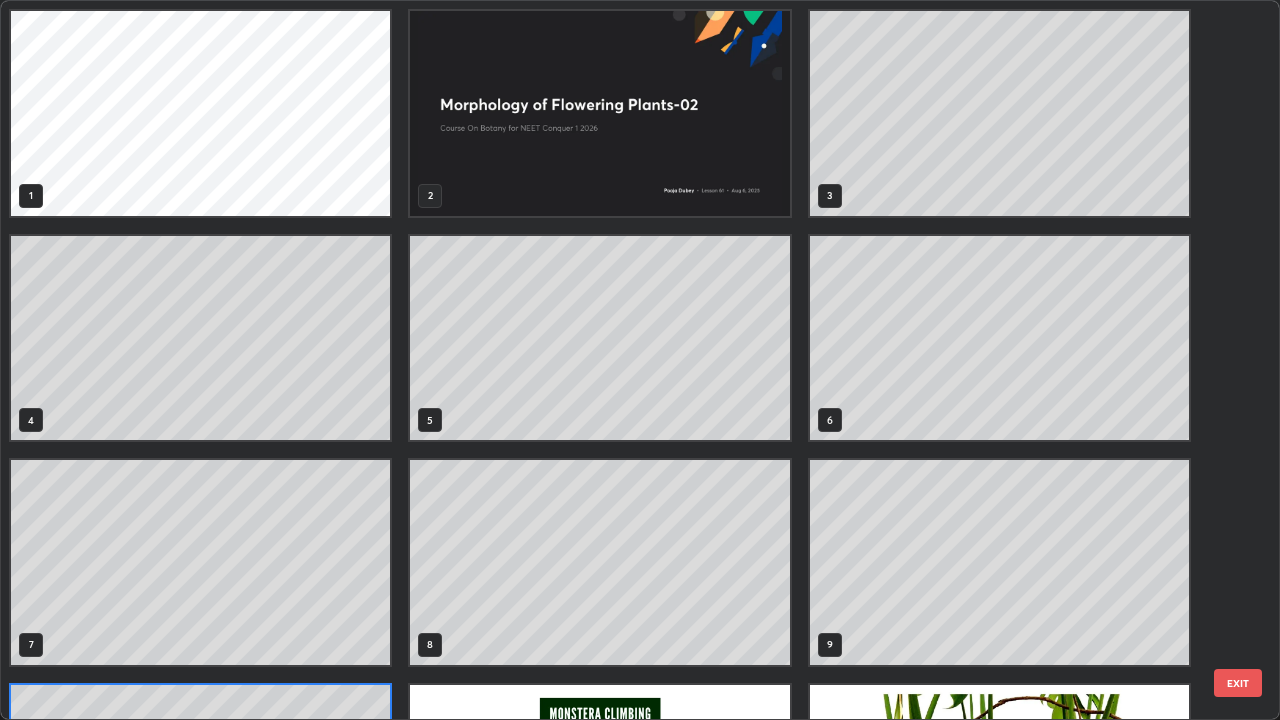 scroll, scrollTop: 180, scrollLeft: 0, axis: vertical 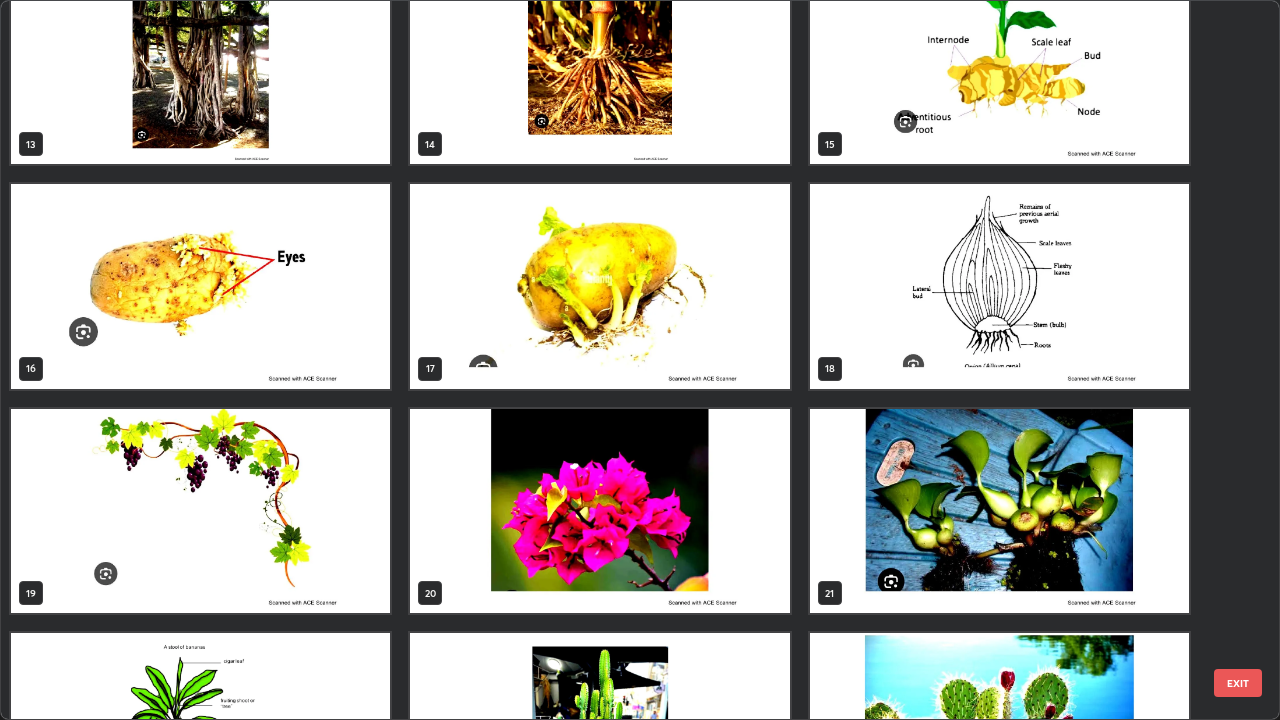 click at bounding box center [599, 286] 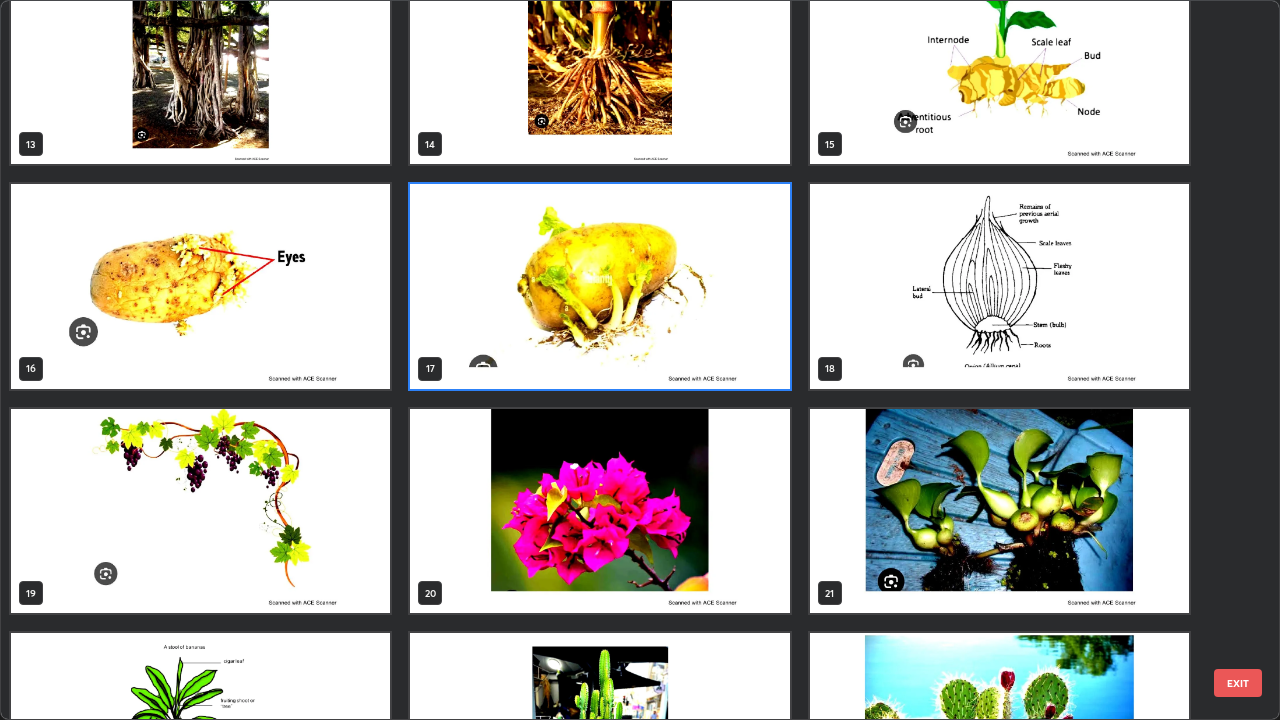 click at bounding box center (599, 286) 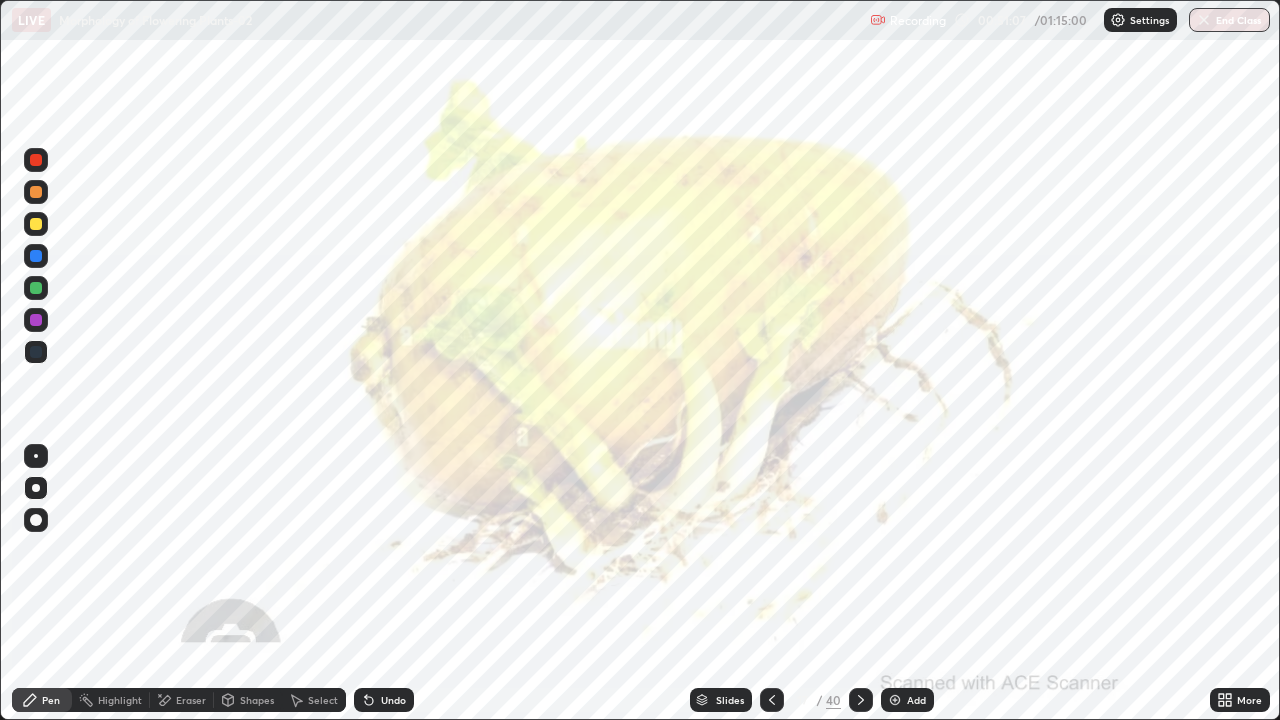 click on "Slides" at bounding box center [721, 700] 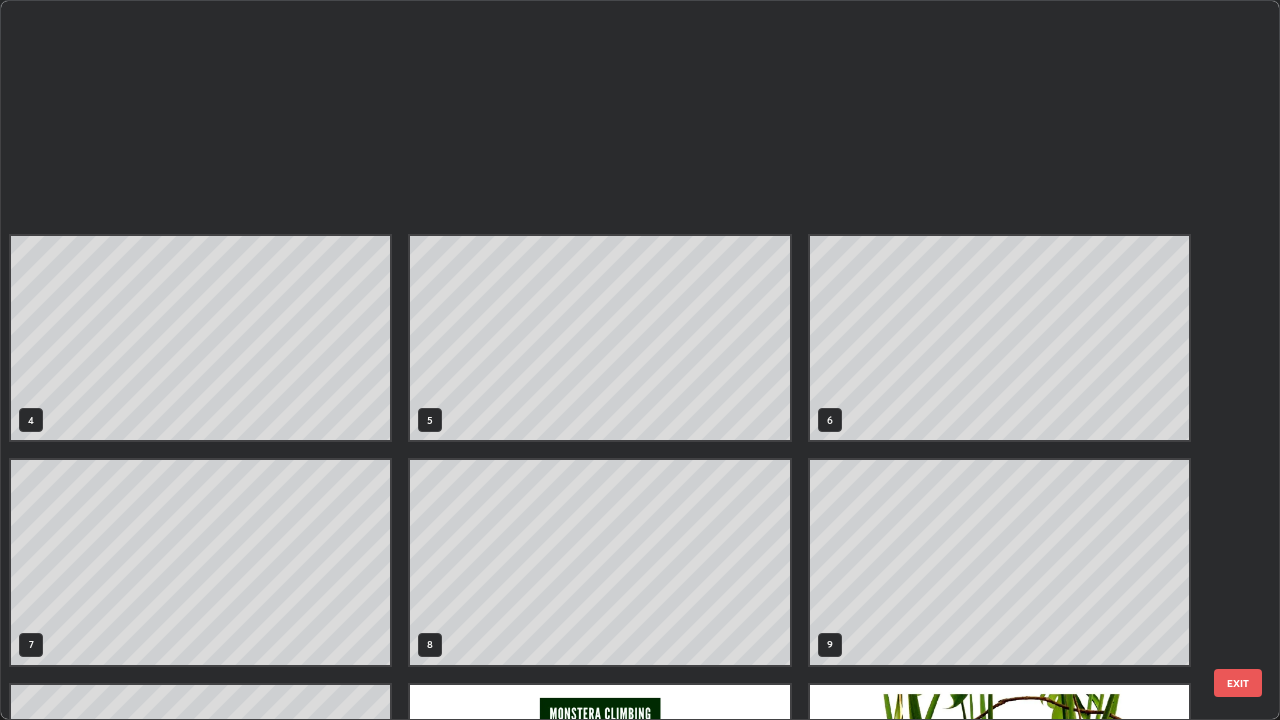scroll, scrollTop: 629, scrollLeft: 0, axis: vertical 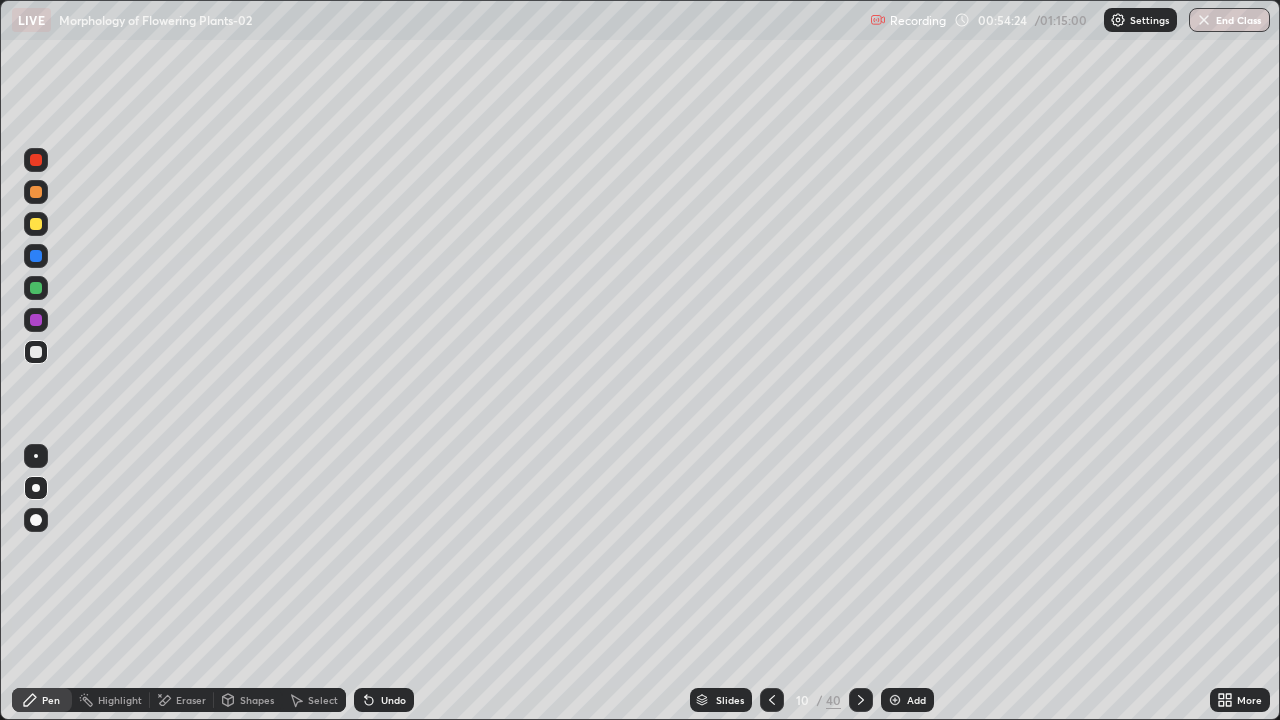 click at bounding box center (895, 700) 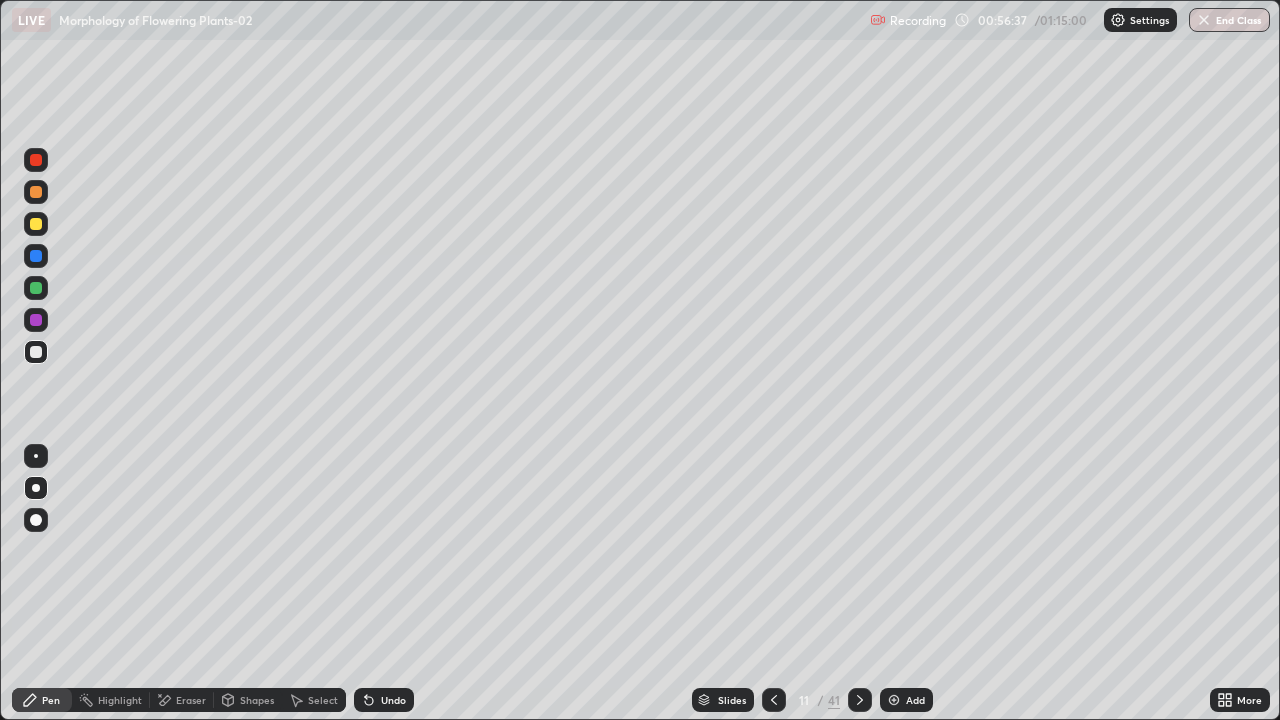 click at bounding box center (36, 192) 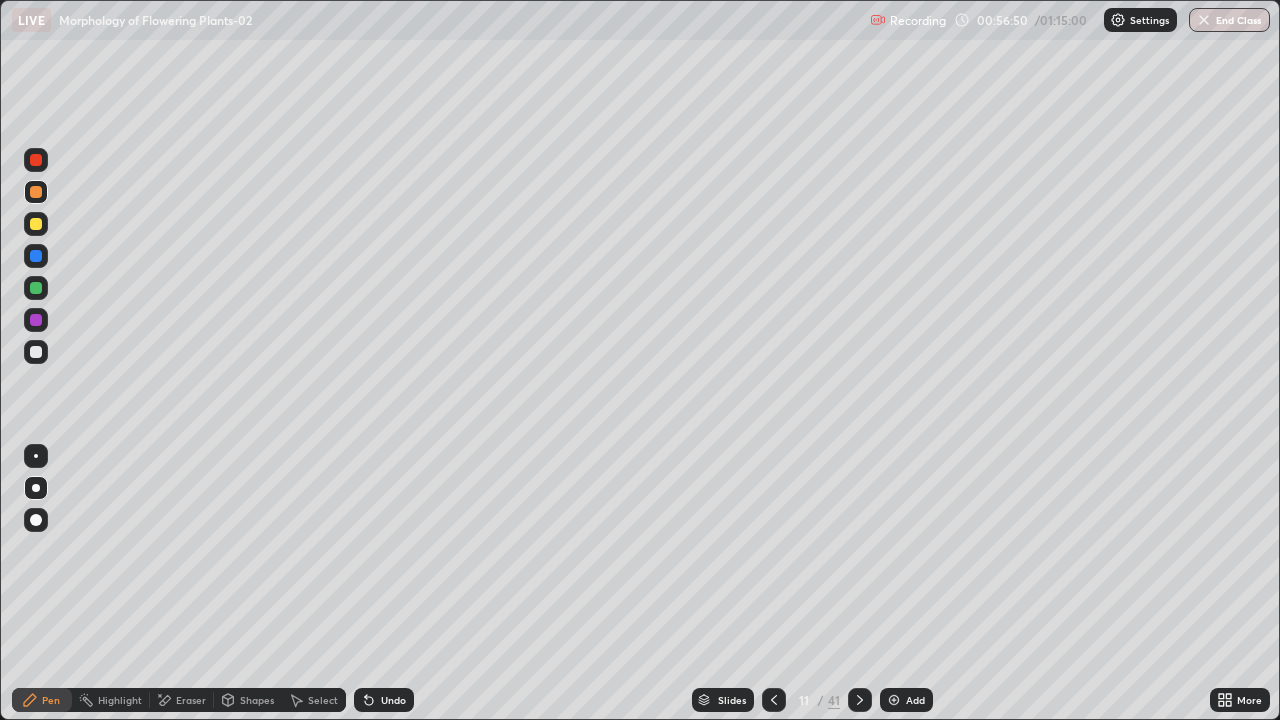 click at bounding box center (36, 320) 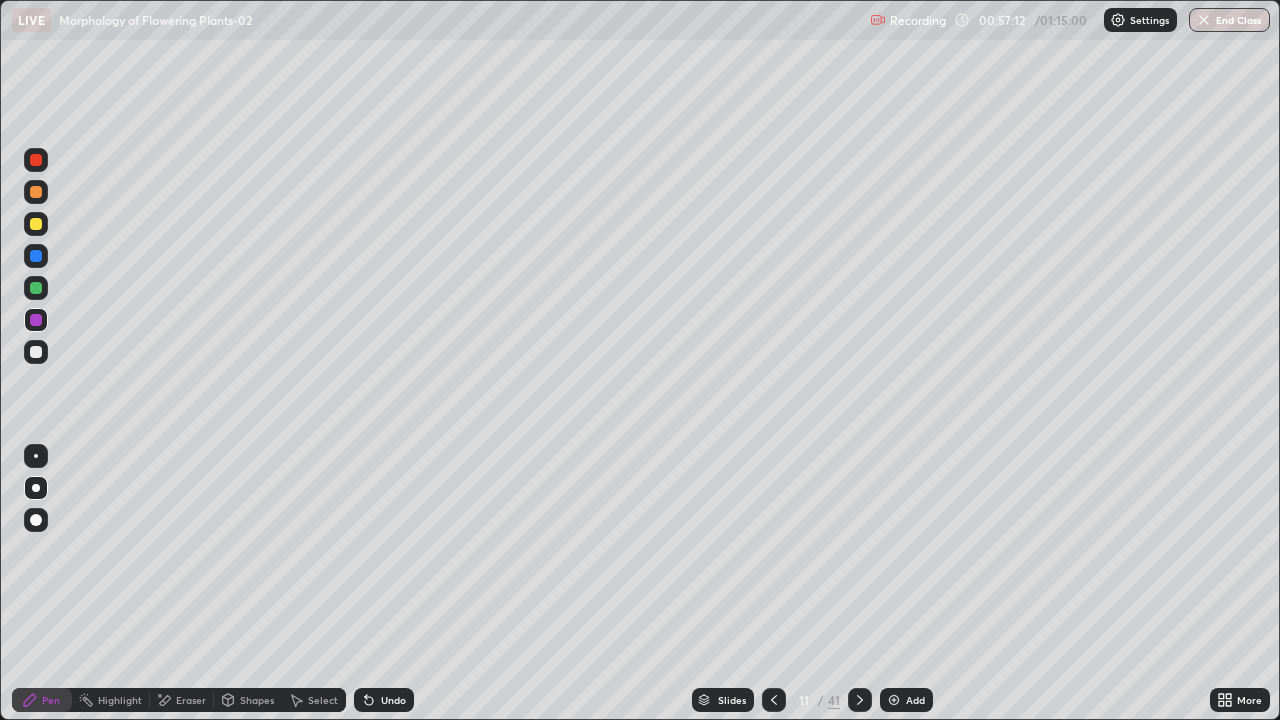 click on "Undo" at bounding box center [384, 700] 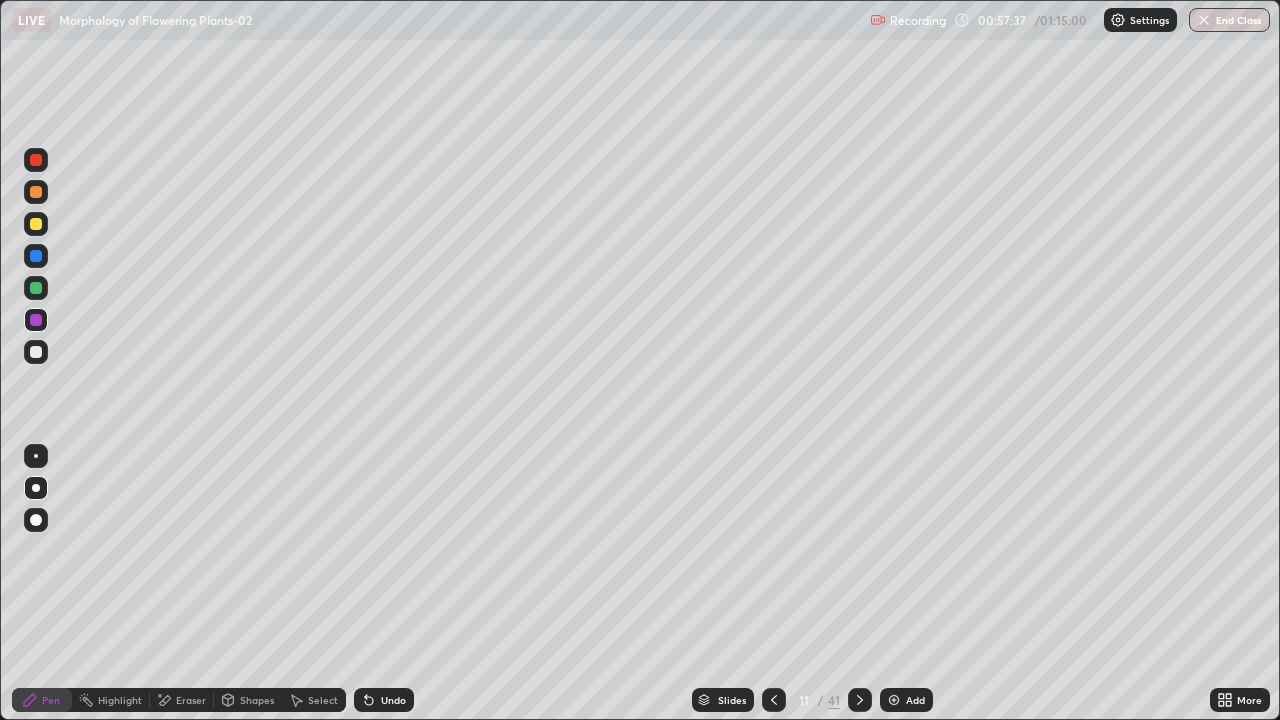 click on "Undo" at bounding box center (393, 700) 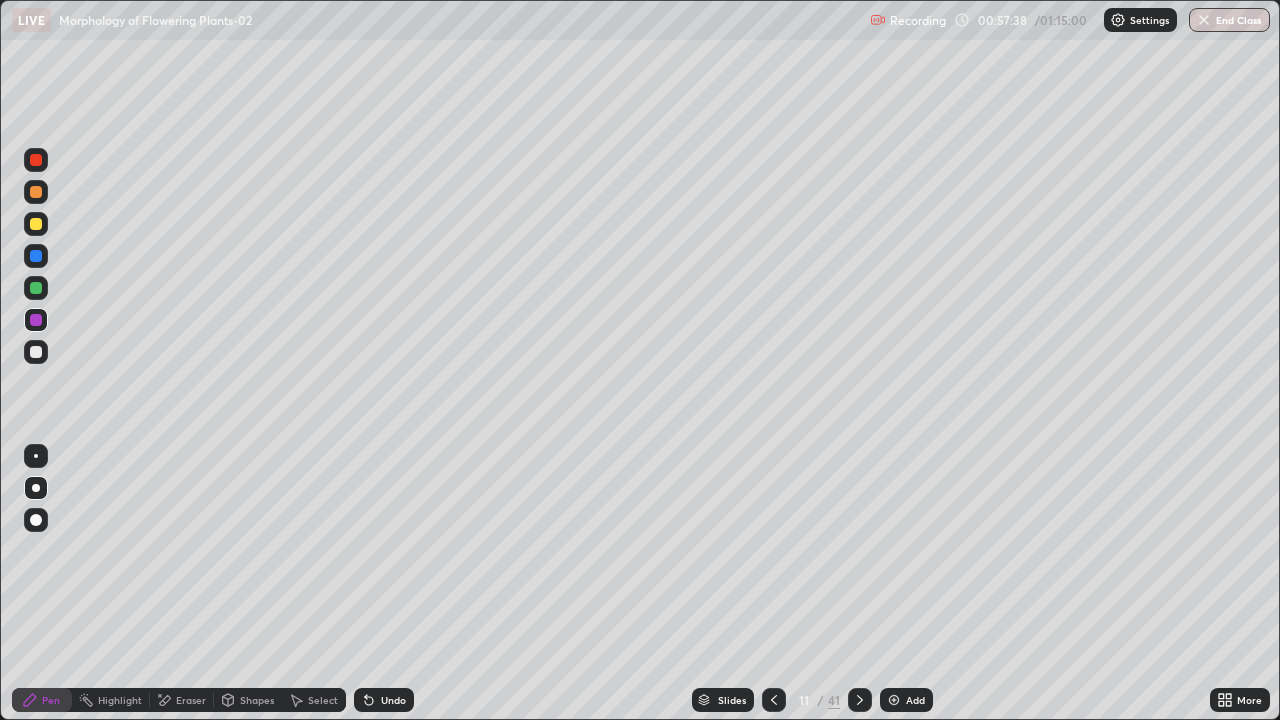 click 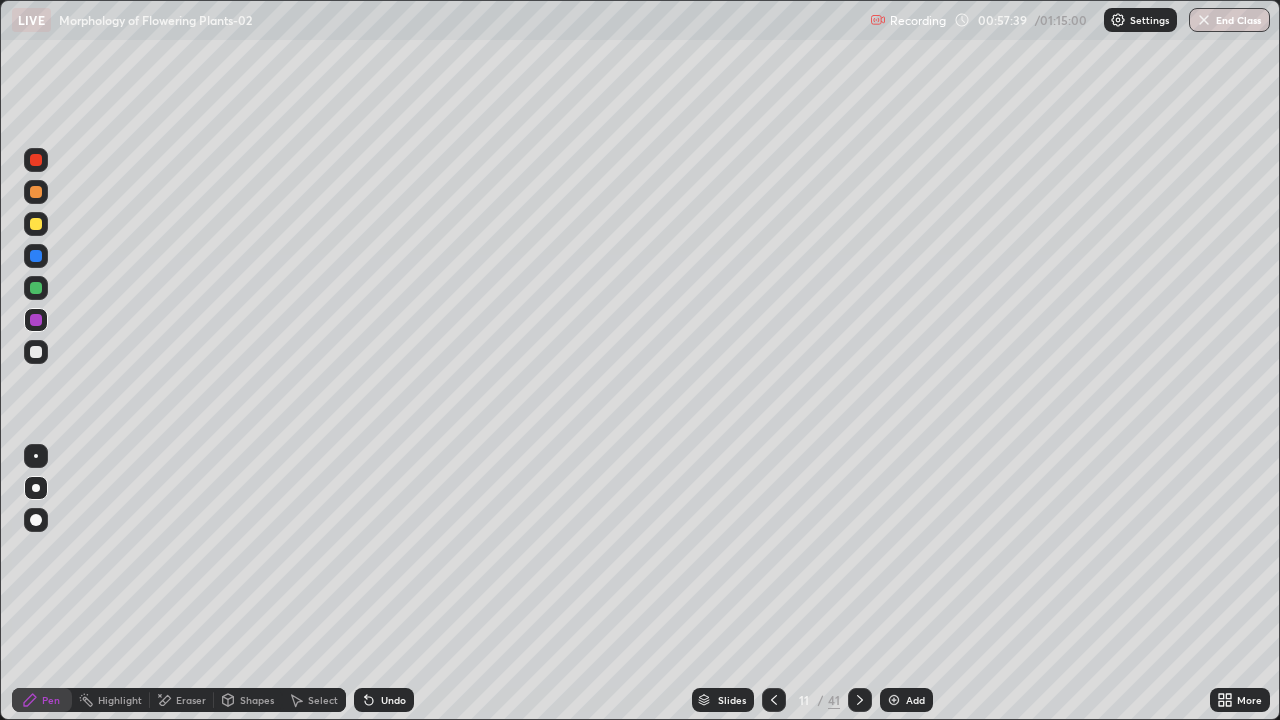 click on "Undo" at bounding box center (384, 700) 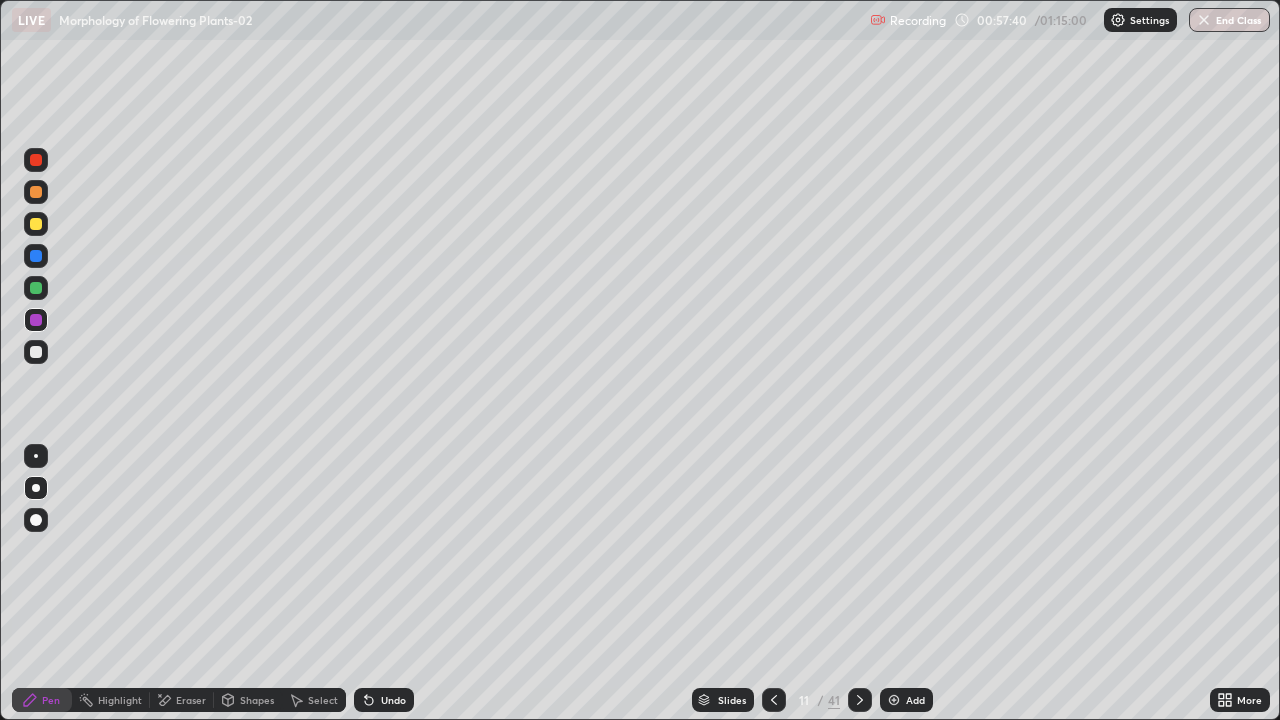 click on "Undo" at bounding box center [384, 700] 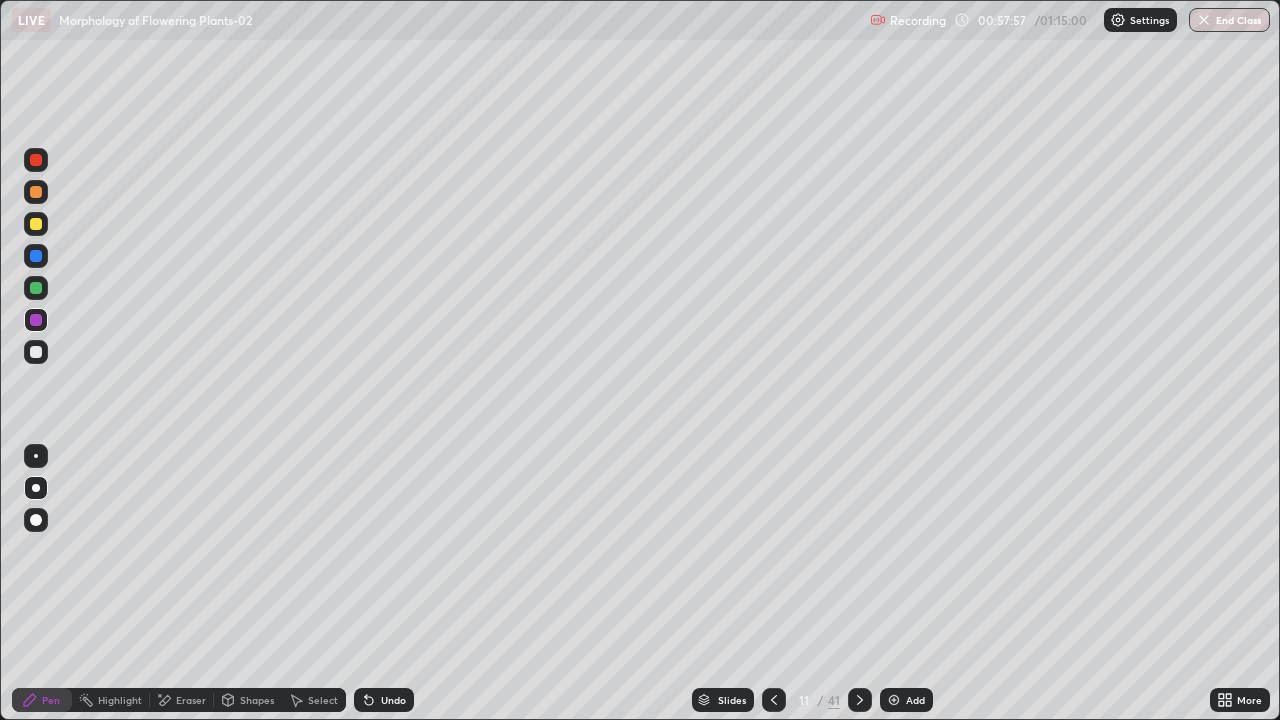 click at bounding box center (36, 288) 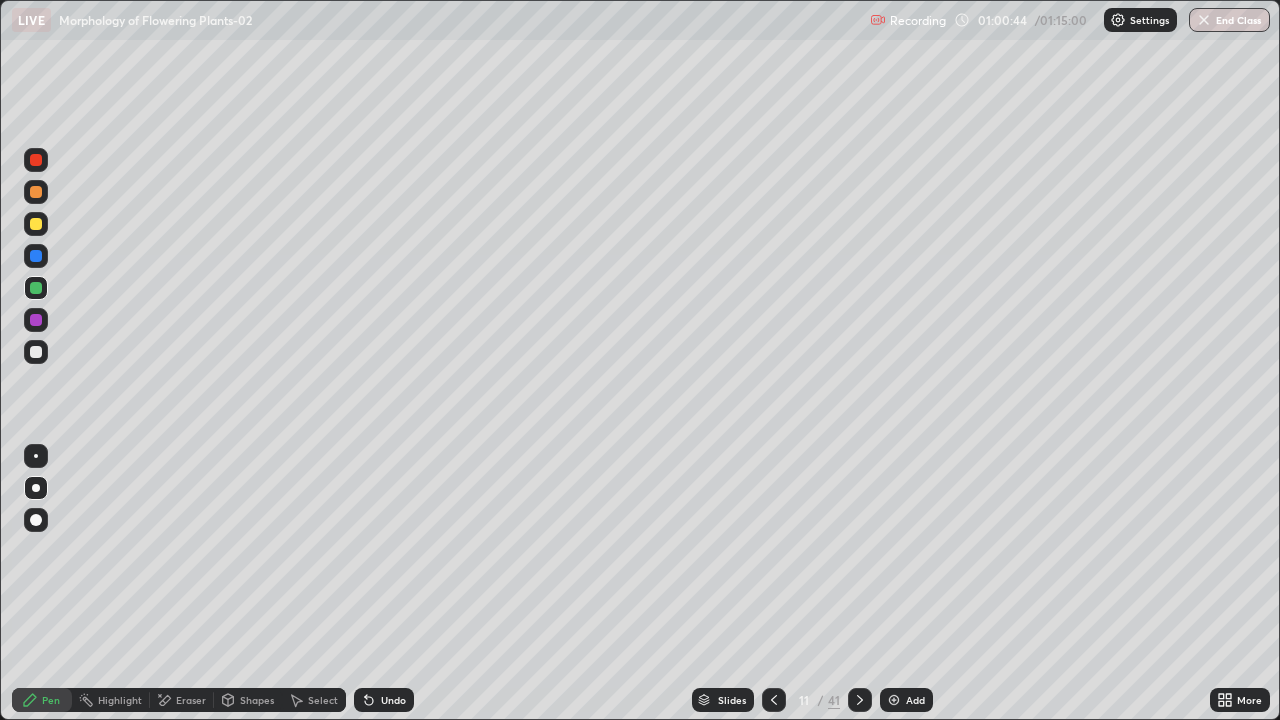 click at bounding box center [894, 700] 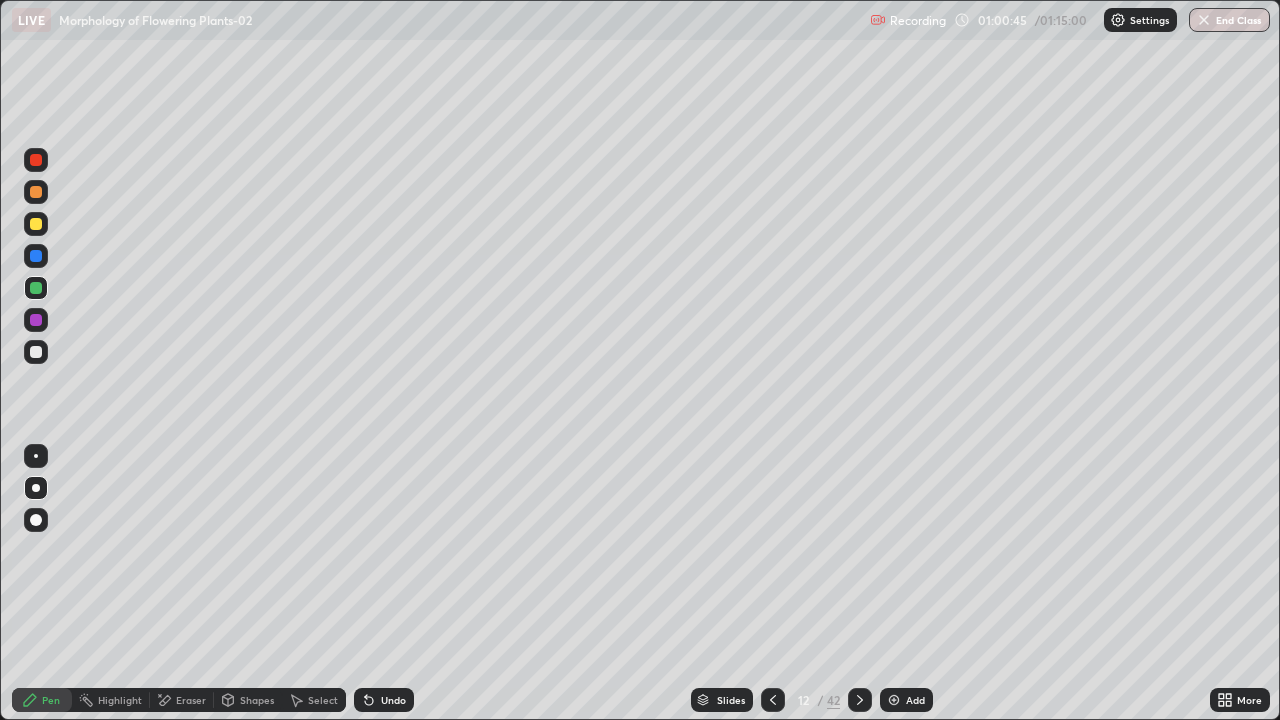 click on "Shapes" at bounding box center (248, 700) 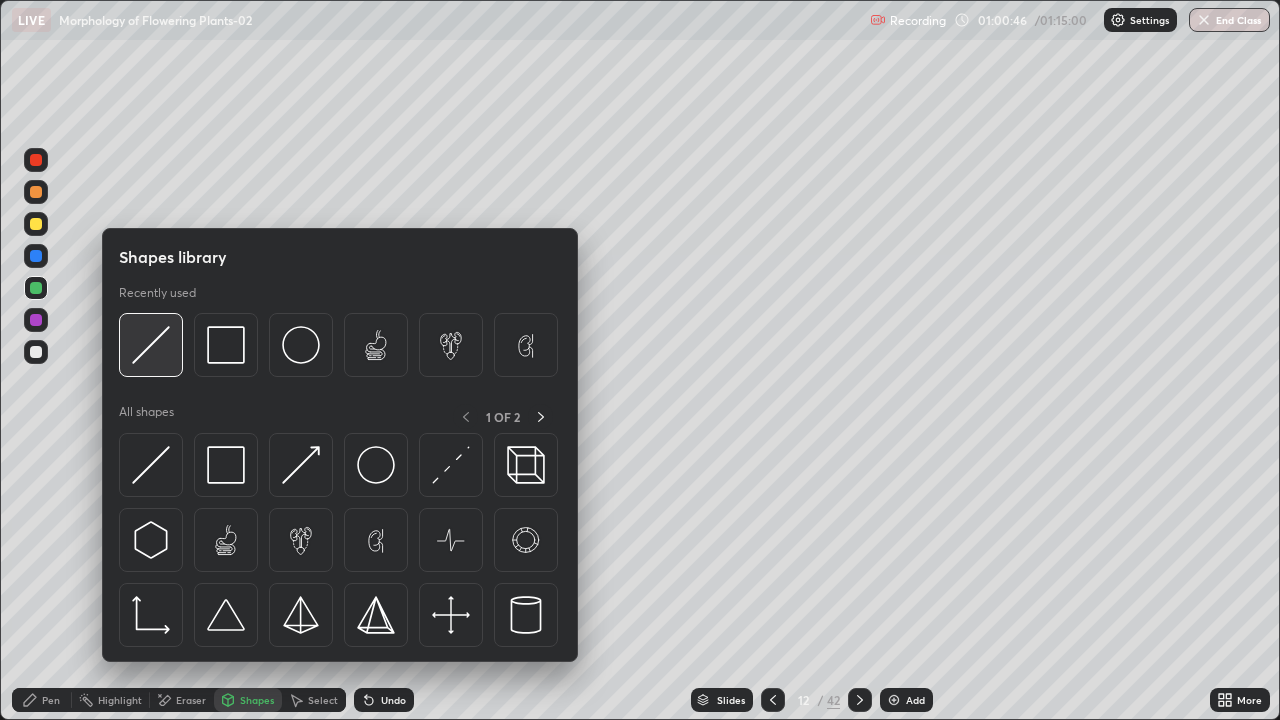 click at bounding box center [151, 345] 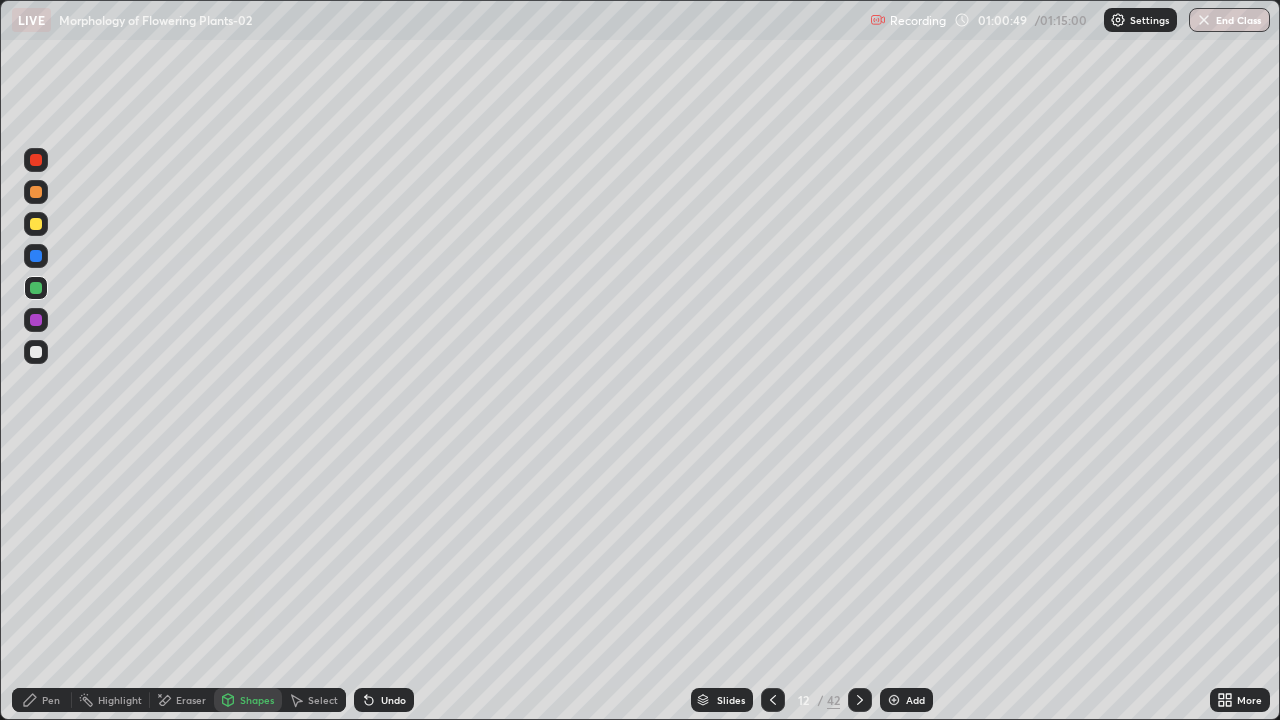 click on "Pen" at bounding box center (51, 700) 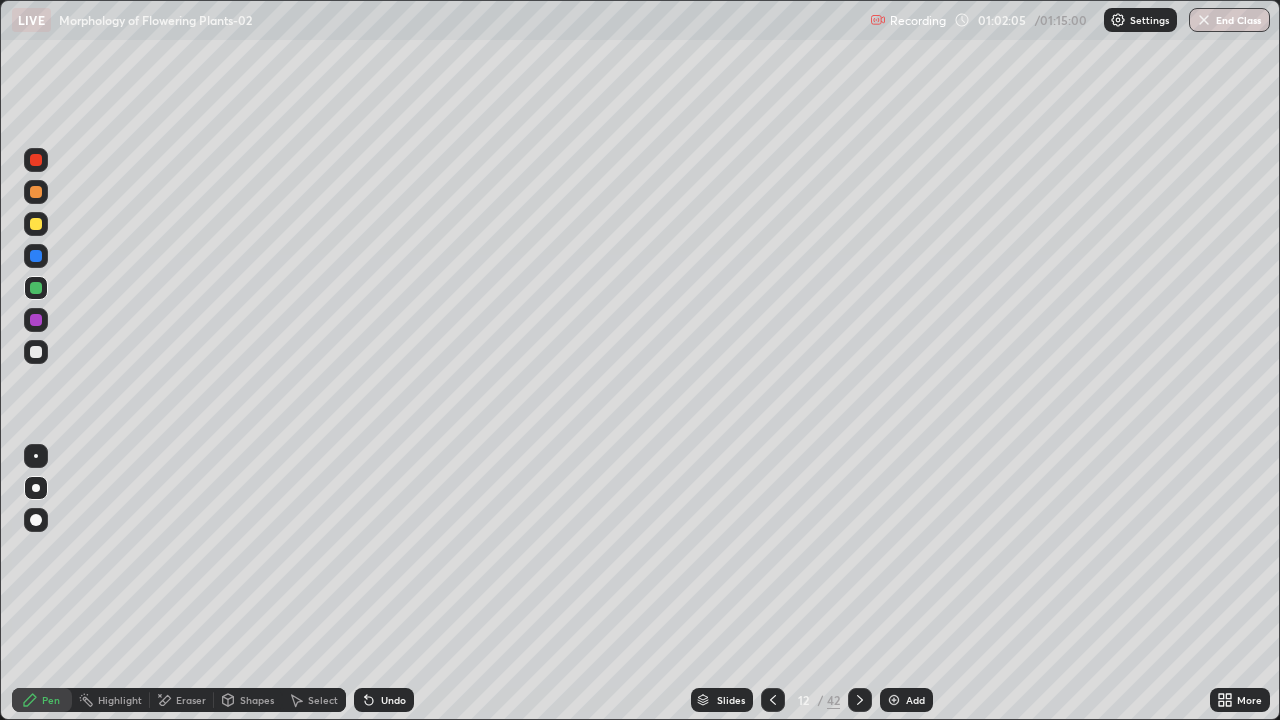 click at bounding box center (36, 160) 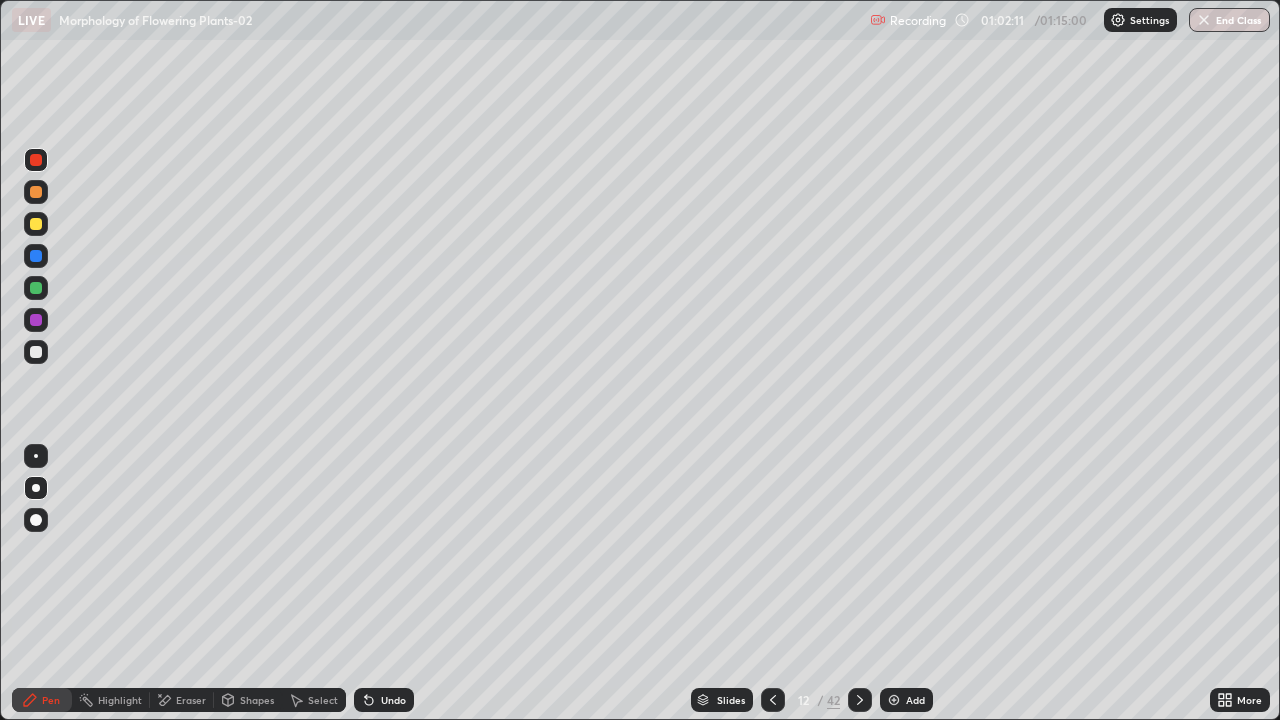 click at bounding box center (36, 288) 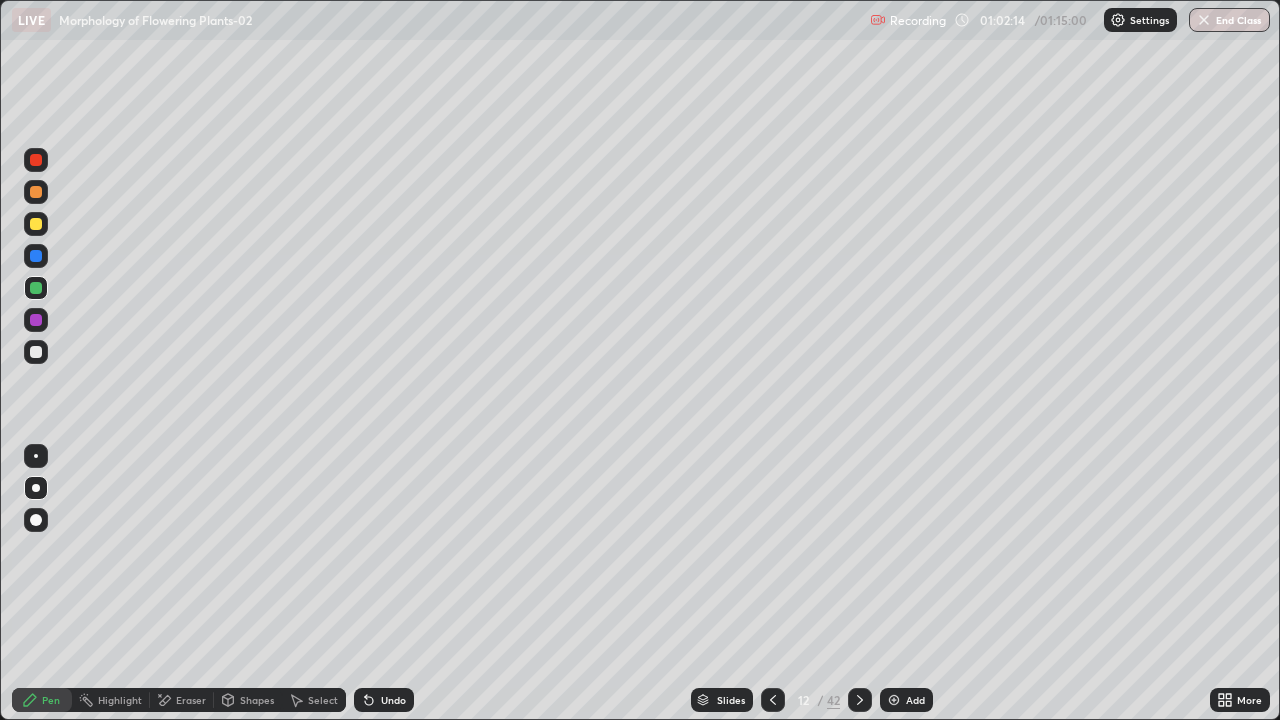 click at bounding box center (36, 160) 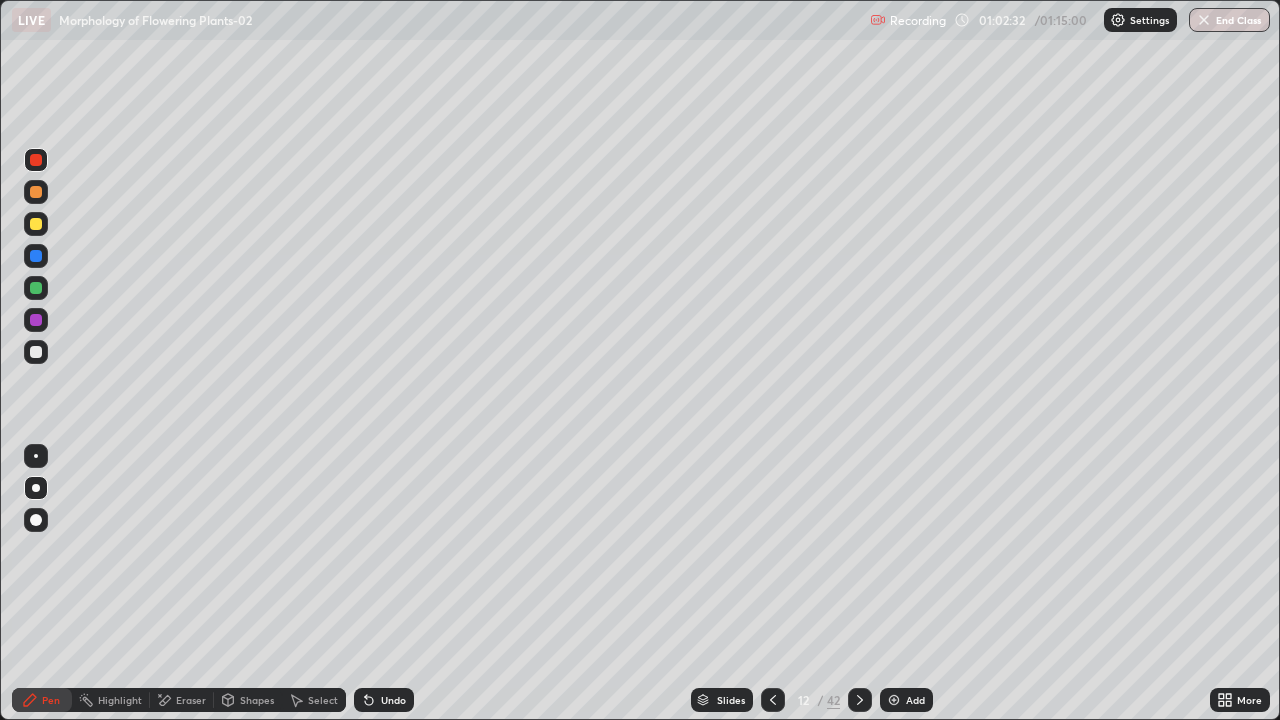 click at bounding box center [36, 224] 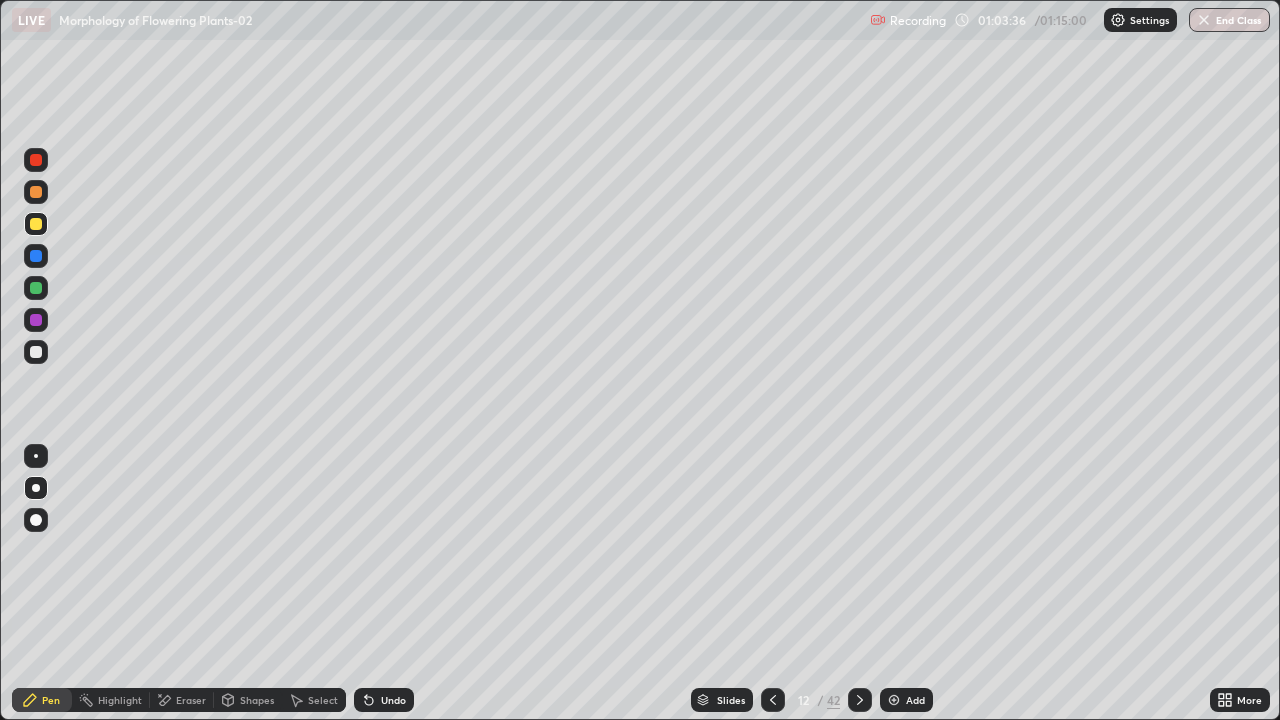 click at bounding box center [773, 700] 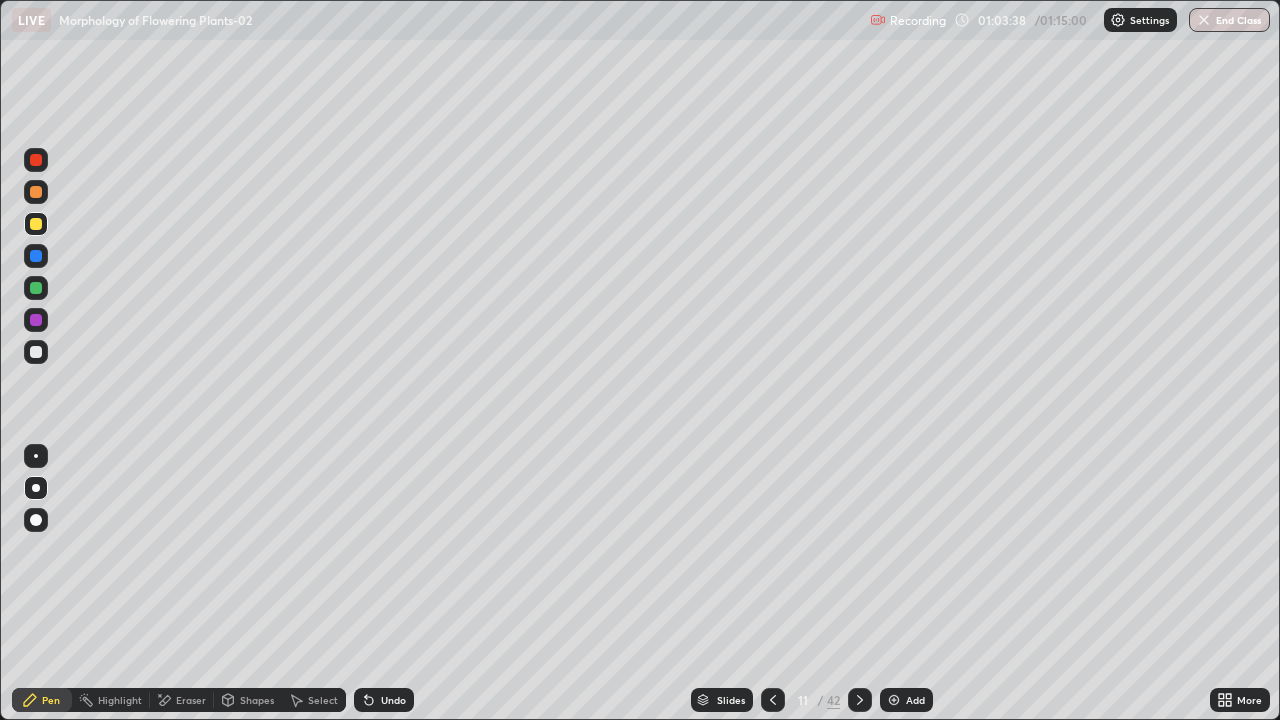click at bounding box center (773, 700) 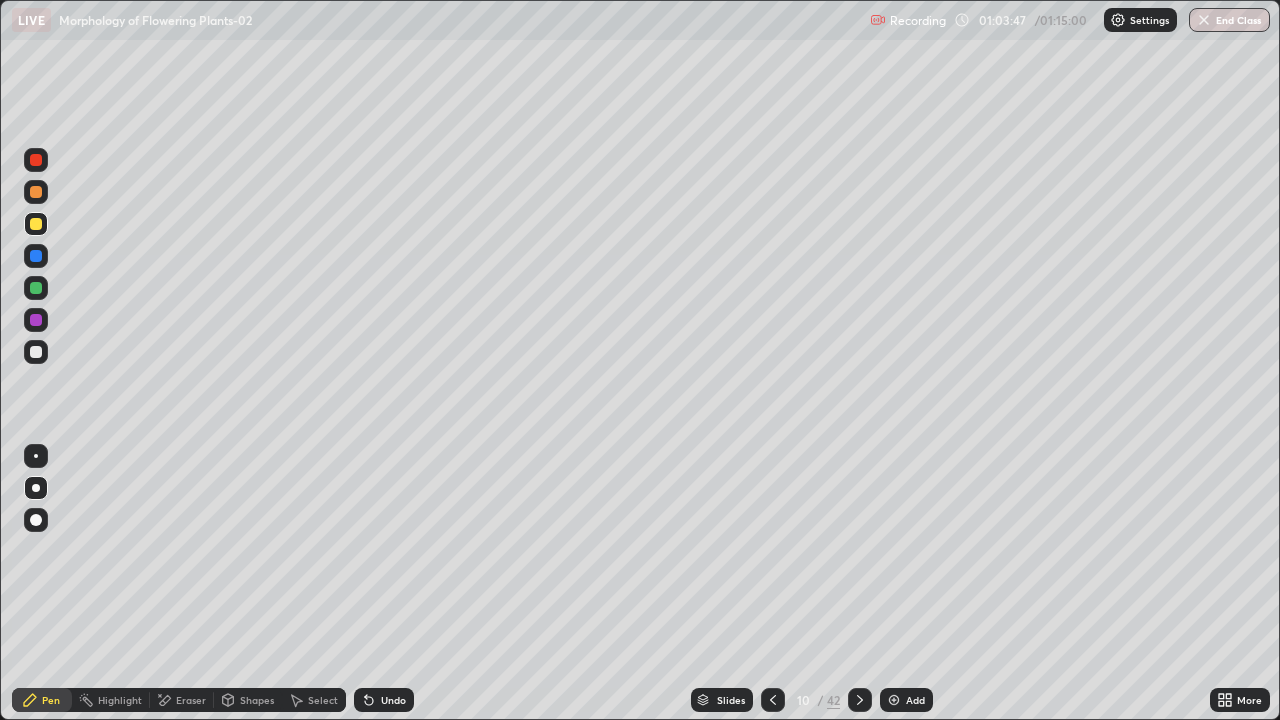 click 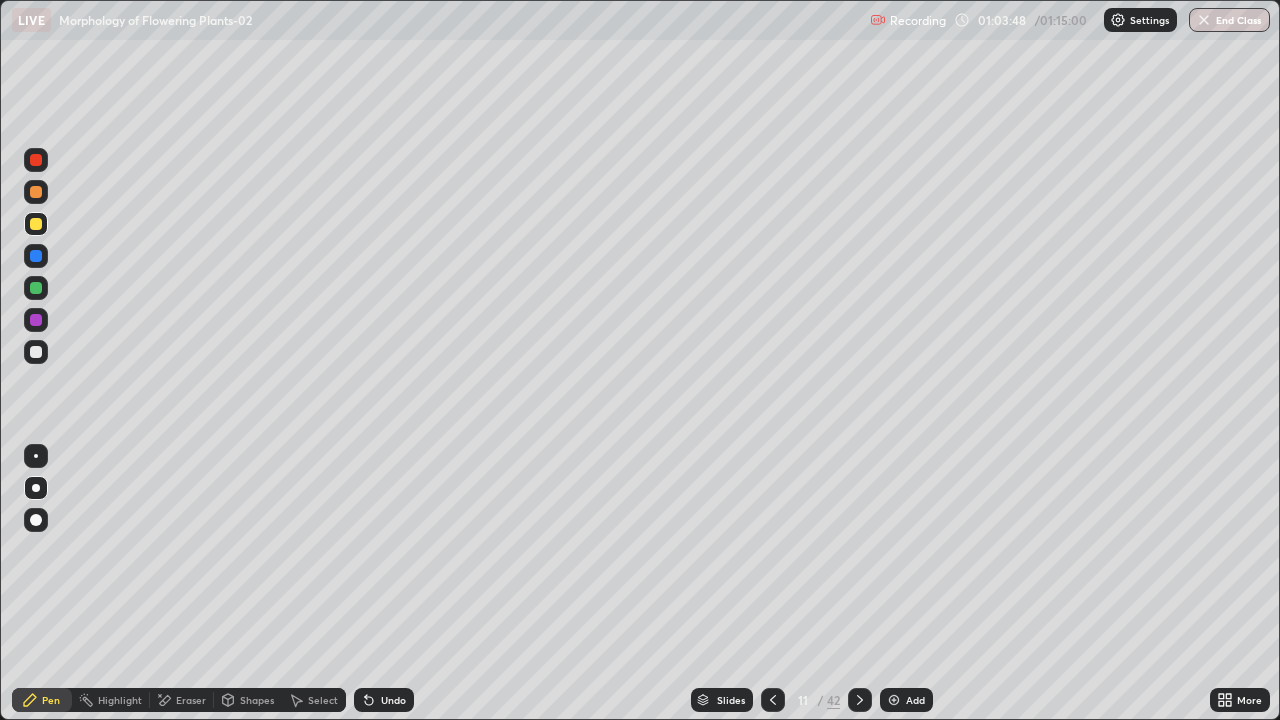 click 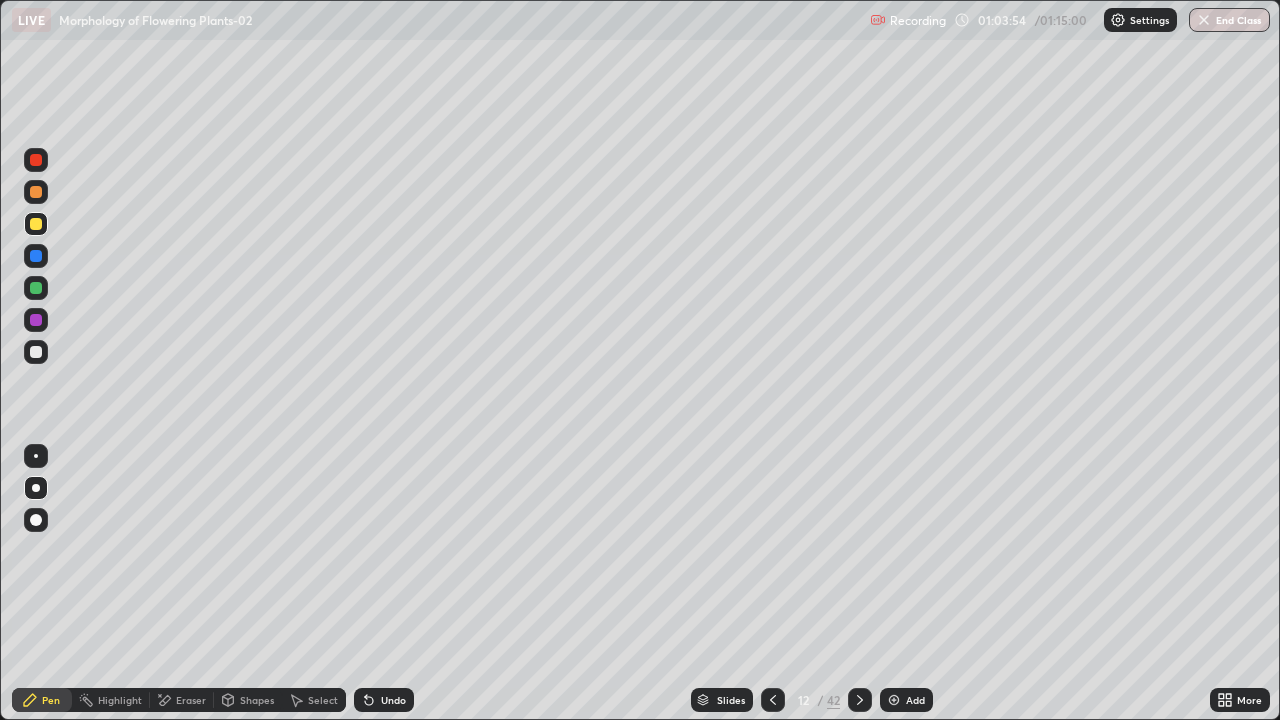 click at bounding box center (36, 352) 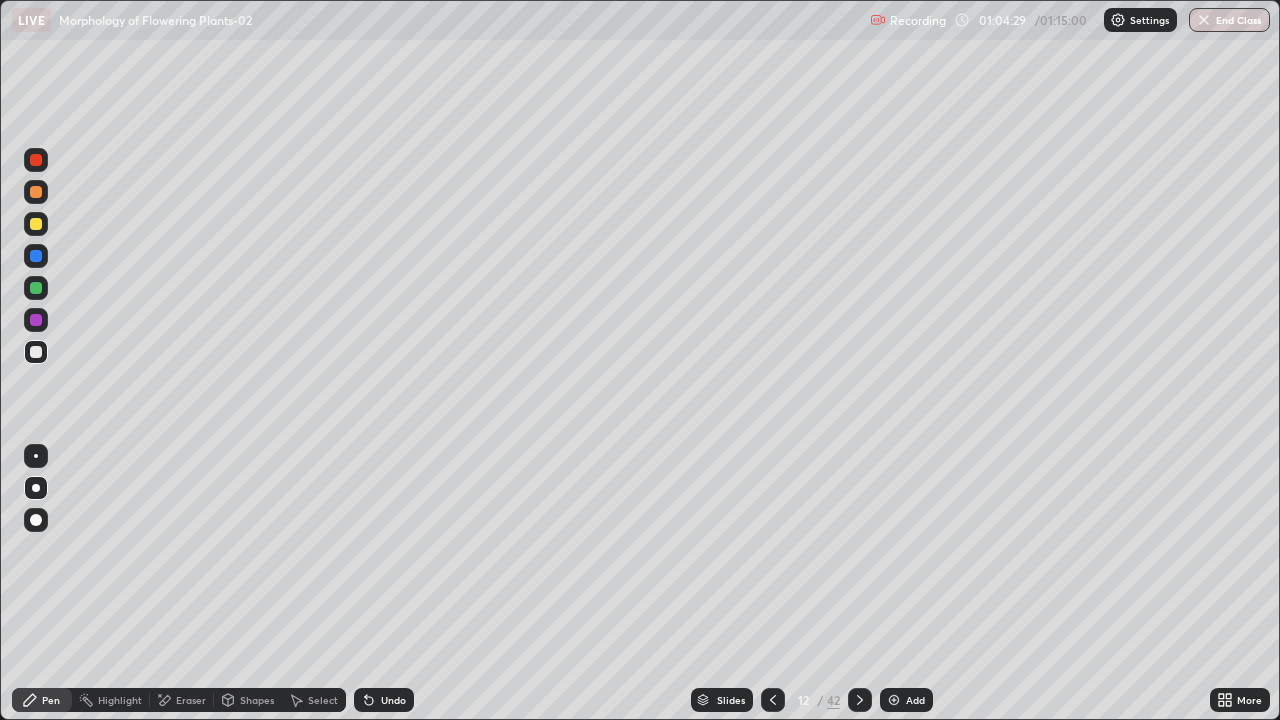 click on "Slides" at bounding box center (731, 700) 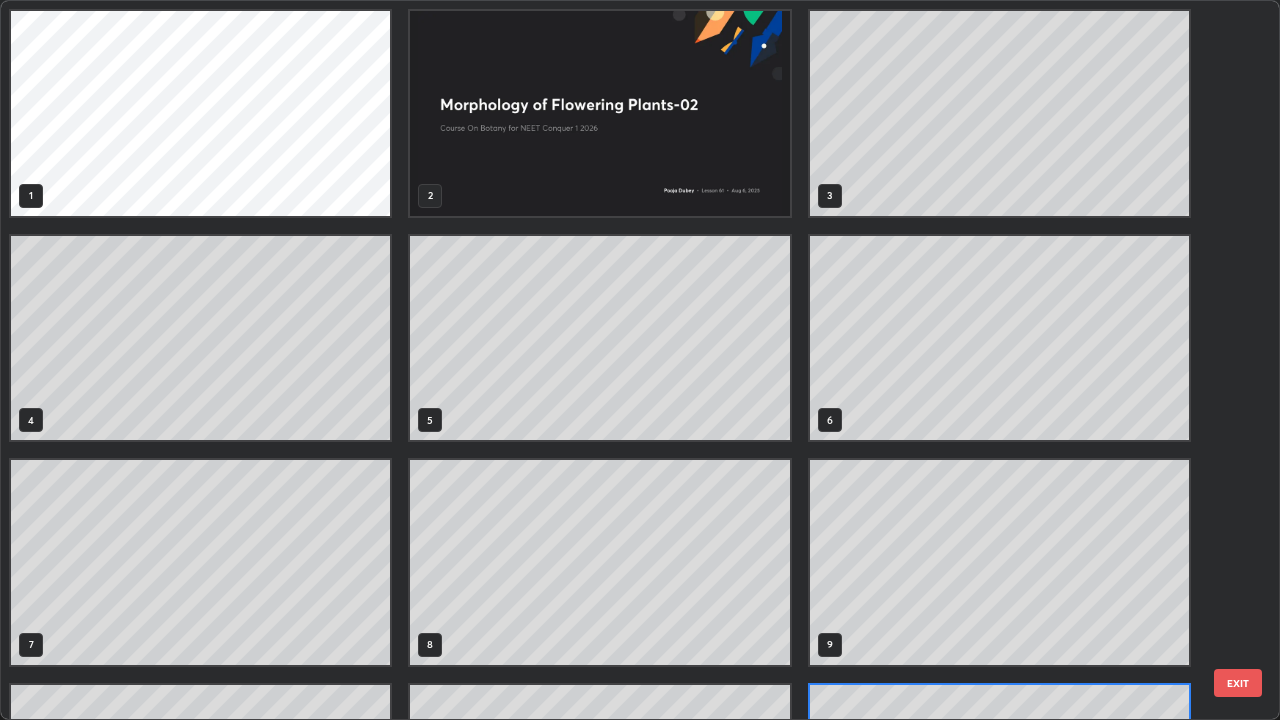 scroll, scrollTop: 180, scrollLeft: 0, axis: vertical 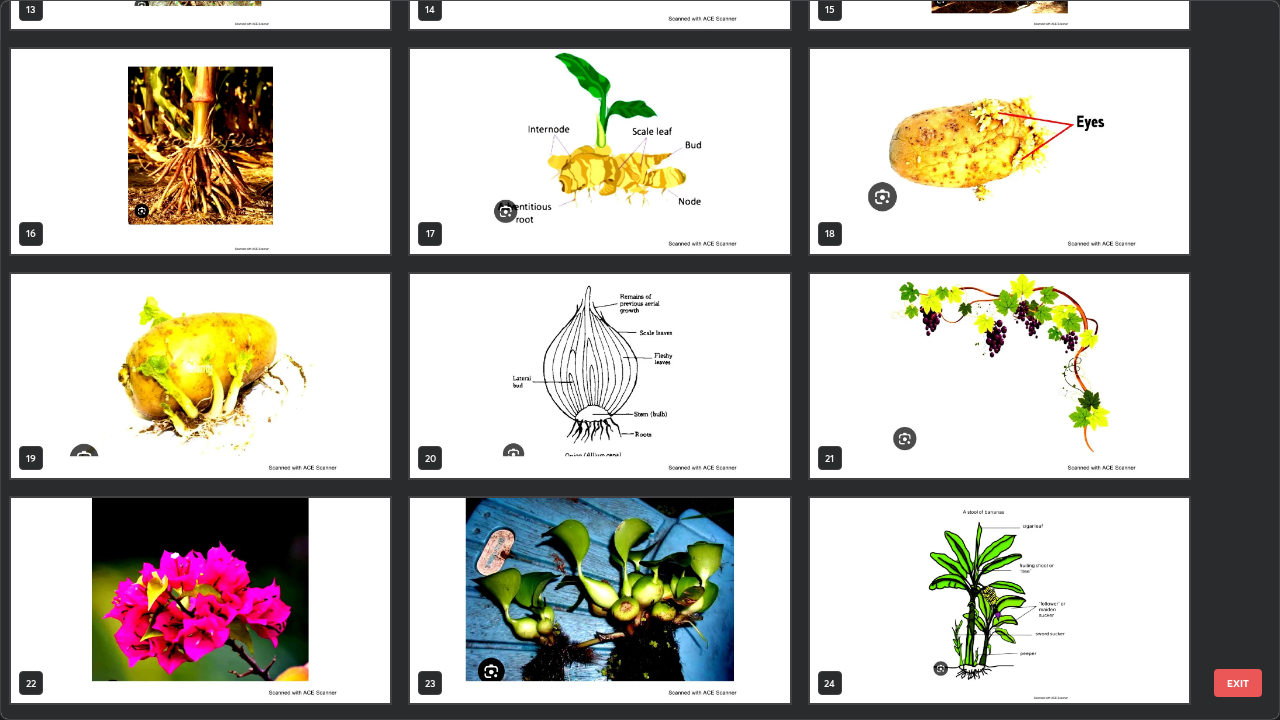 click at bounding box center (999, 376) 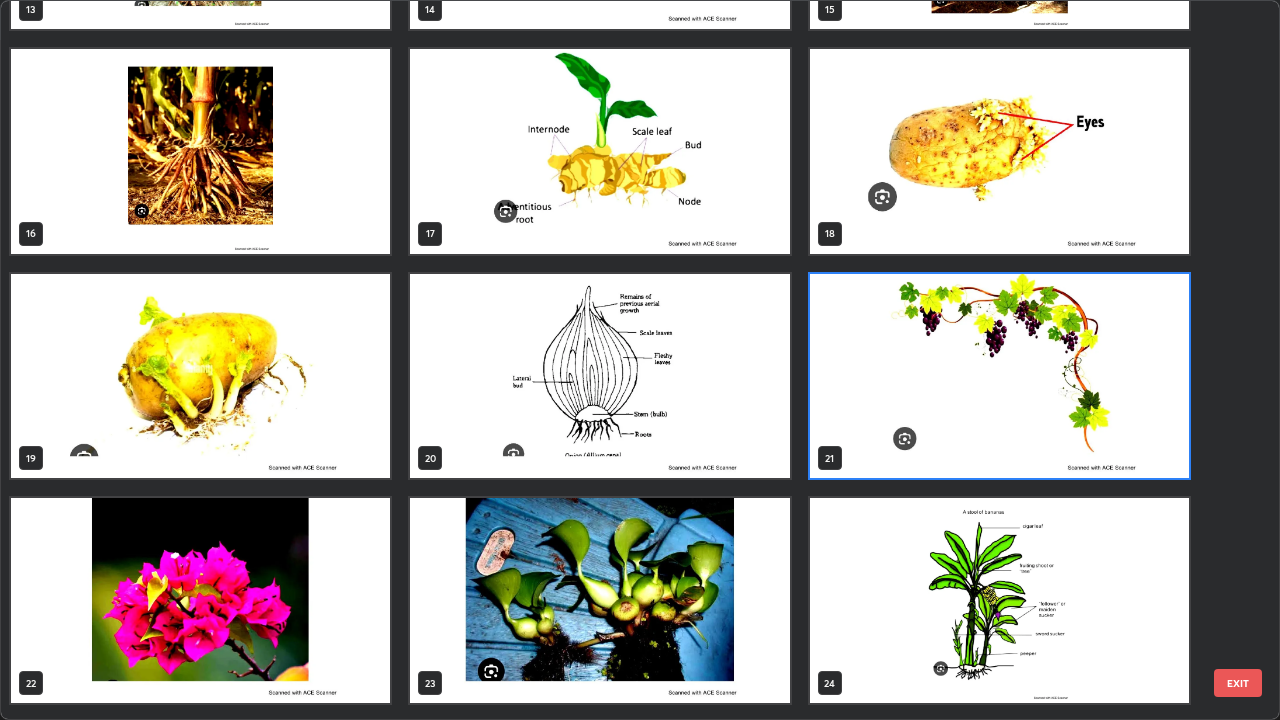 click at bounding box center [999, 376] 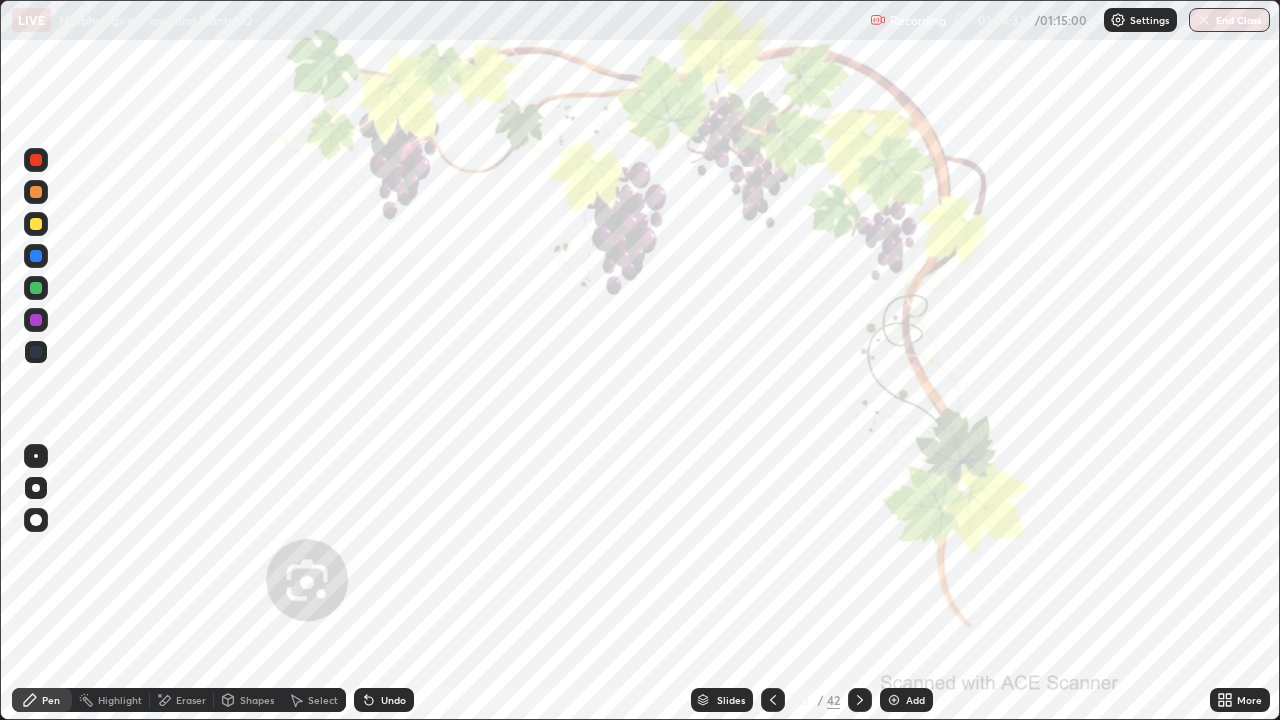 click at bounding box center [999, 376] 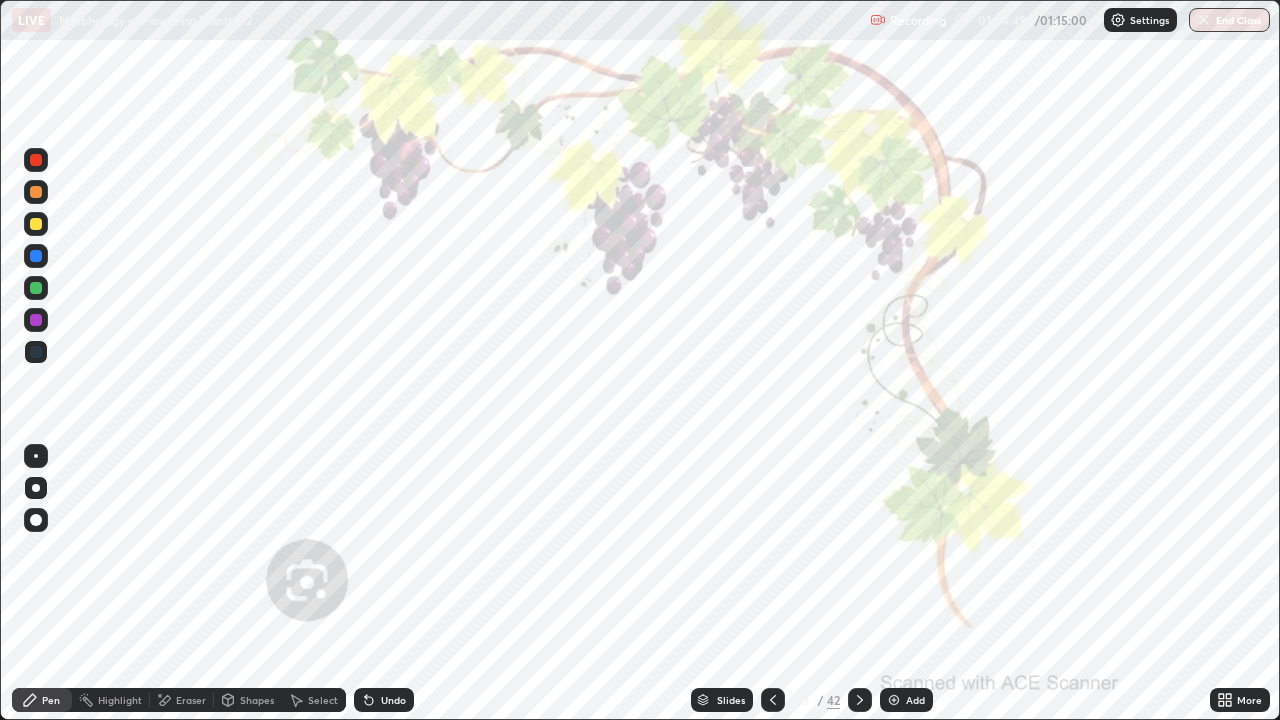 click on "Slides" at bounding box center [722, 700] 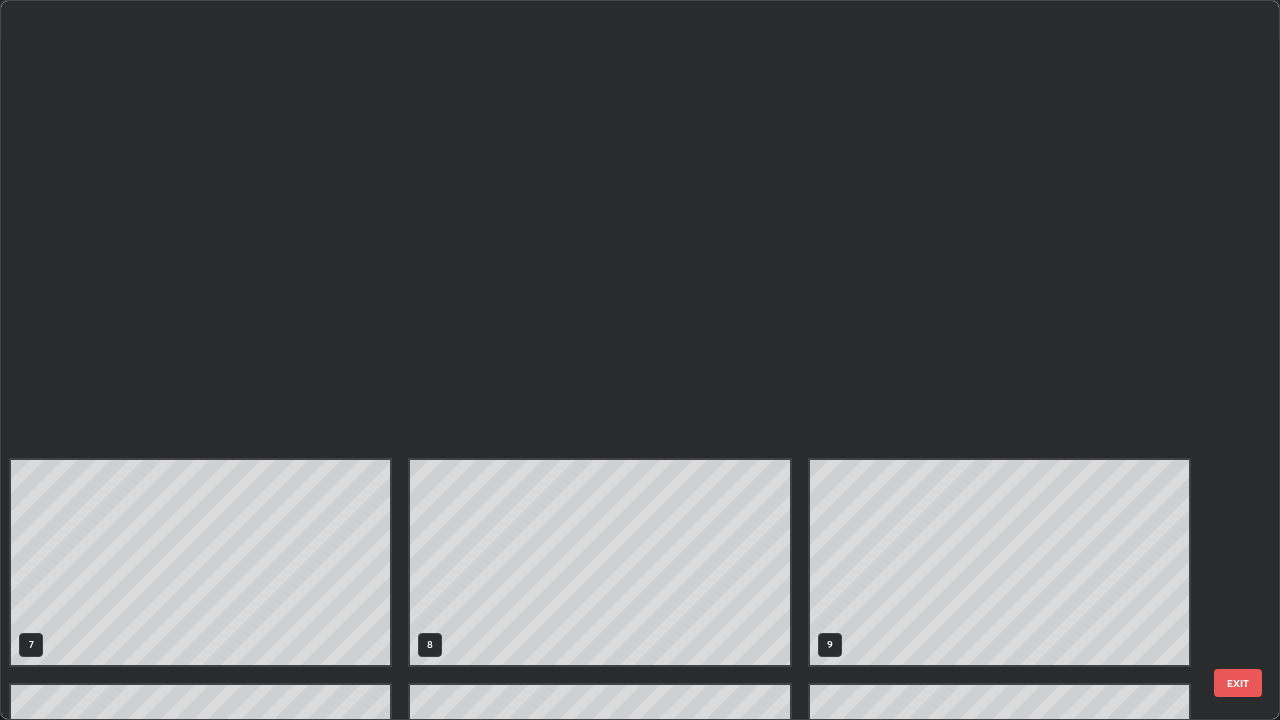 scroll, scrollTop: 854, scrollLeft: 0, axis: vertical 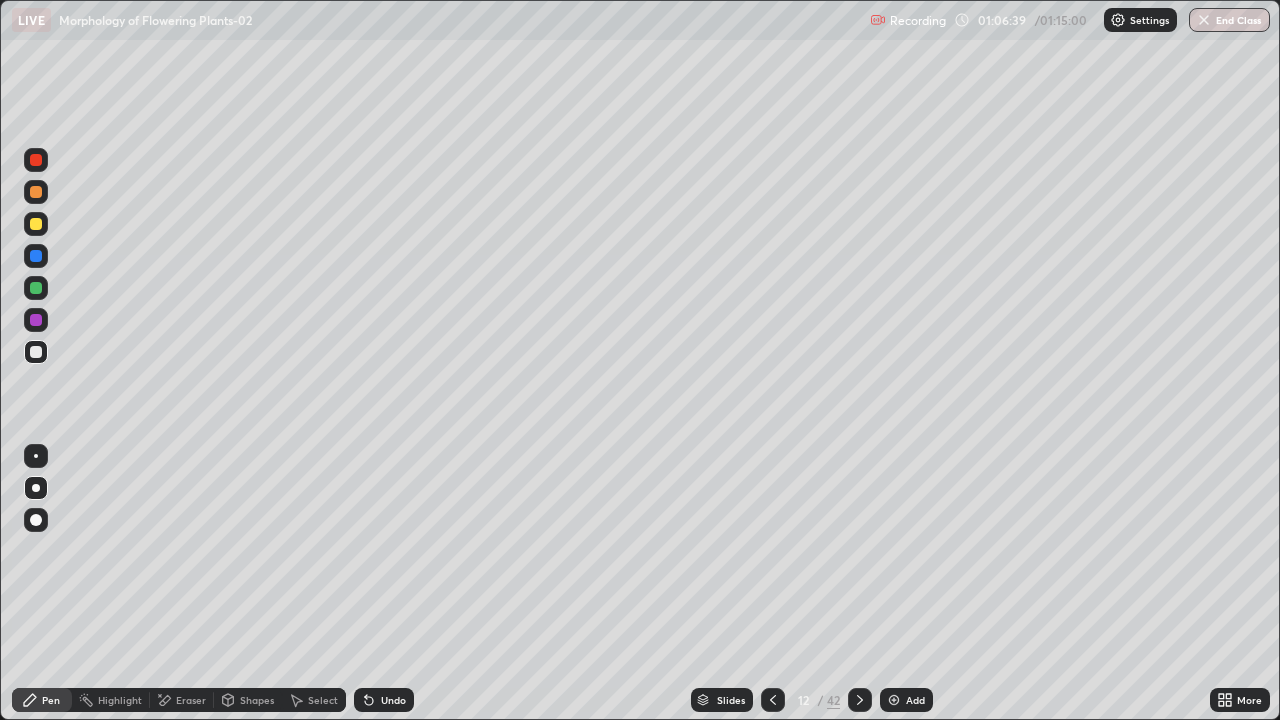 click on "Undo" at bounding box center (393, 700) 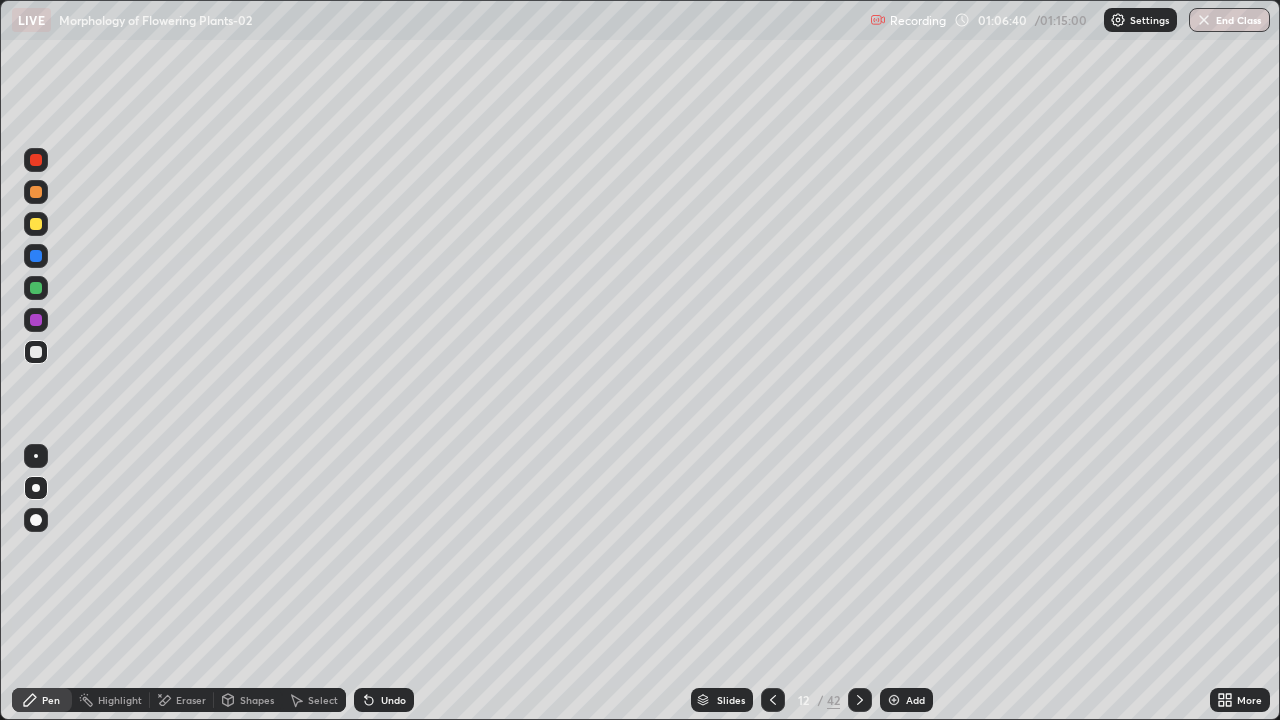 click on "Undo" at bounding box center (384, 700) 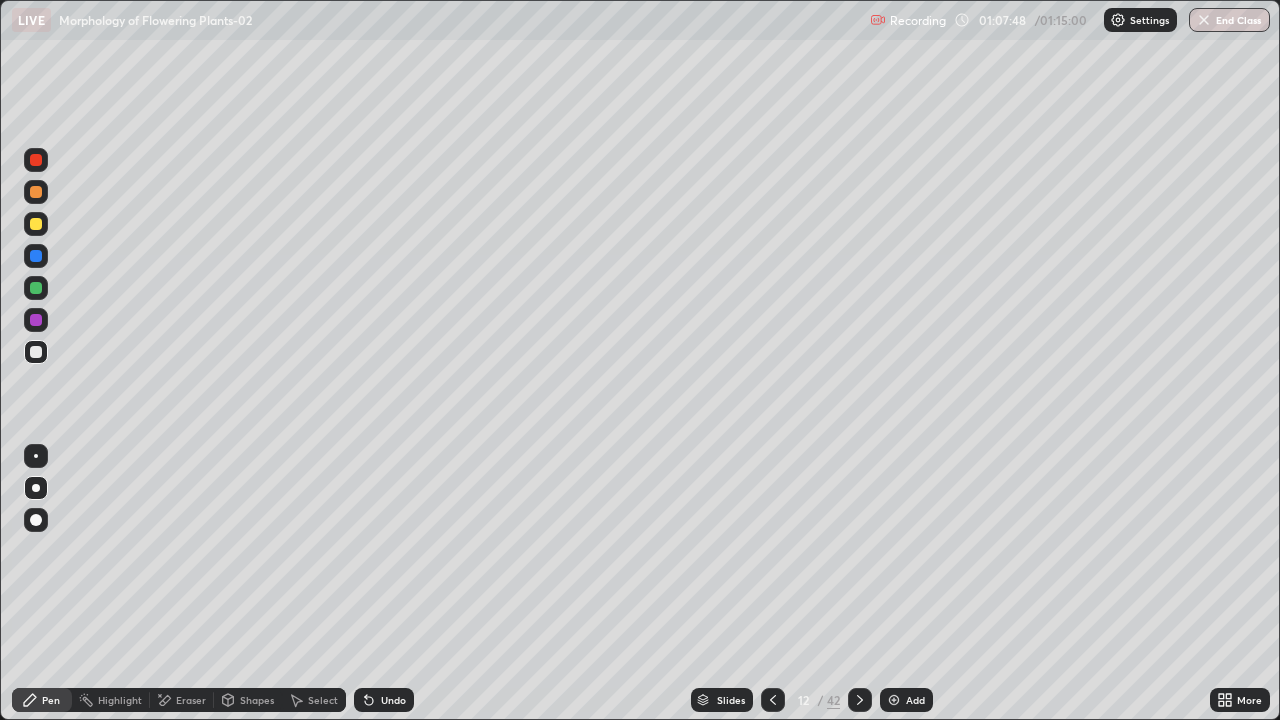 click on "Undo" at bounding box center [384, 700] 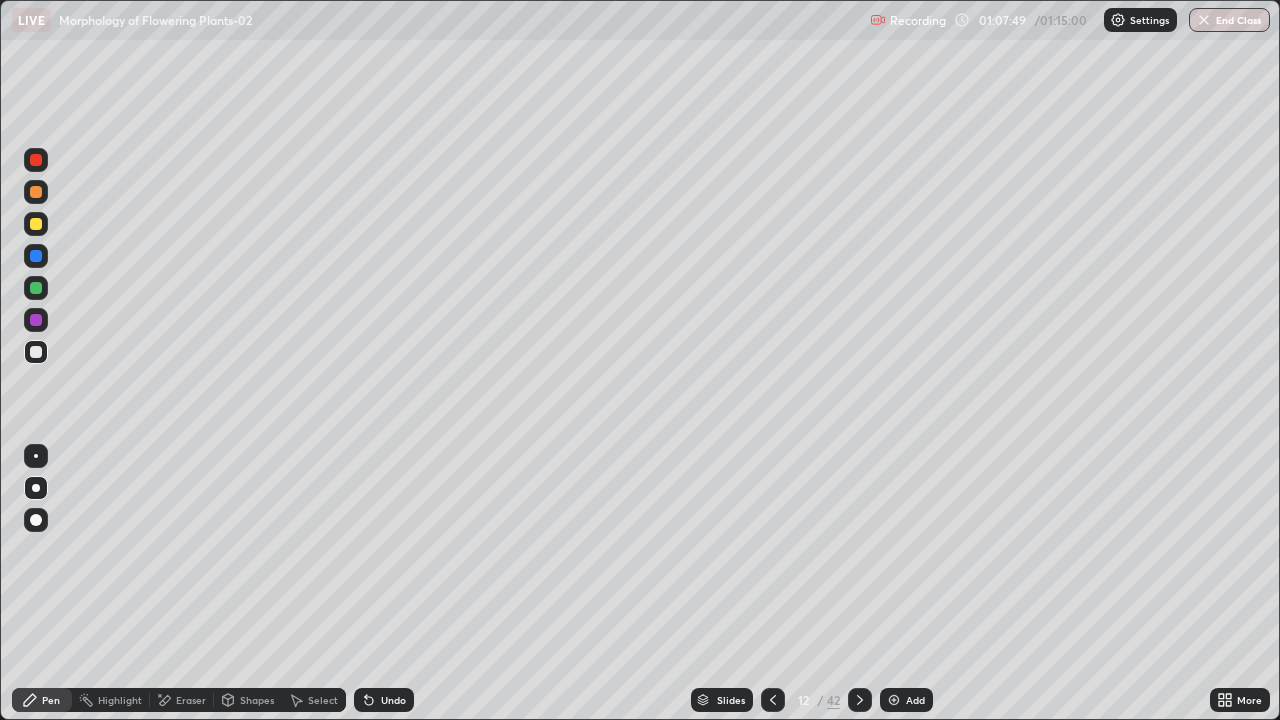 click on "Undo" at bounding box center [384, 700] 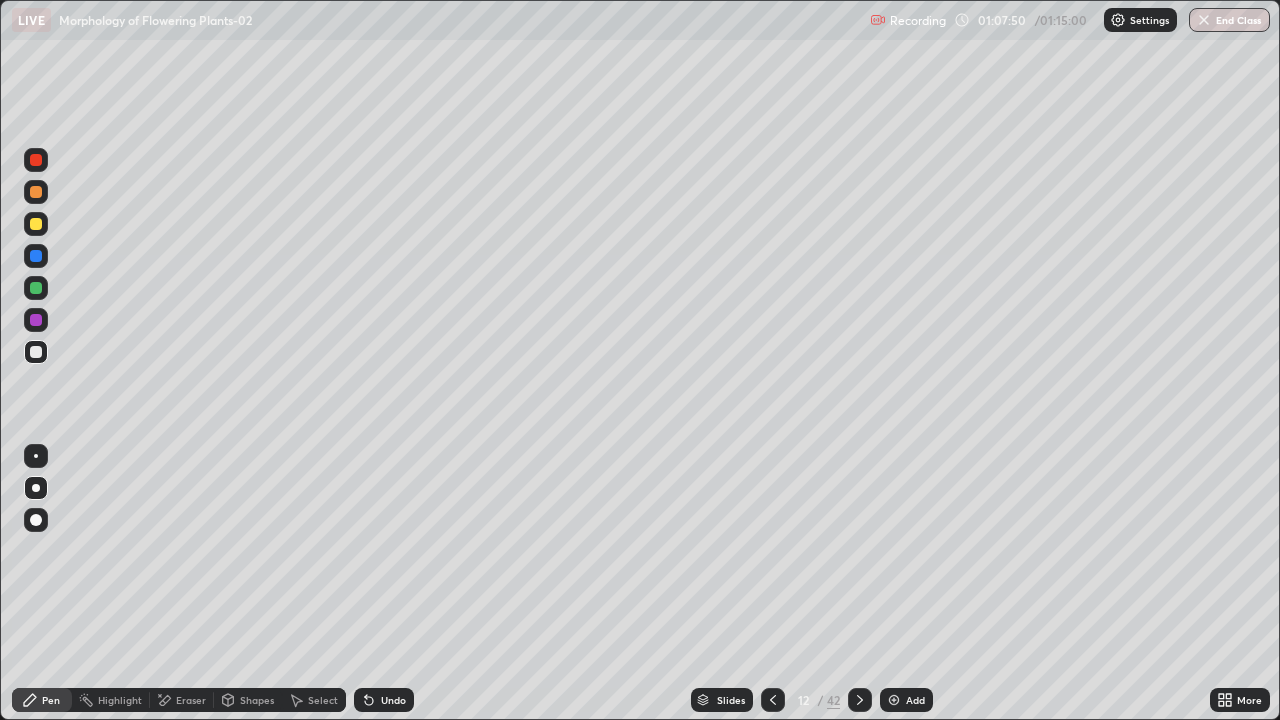 click on "Undo" at bounding box center (384, 700) 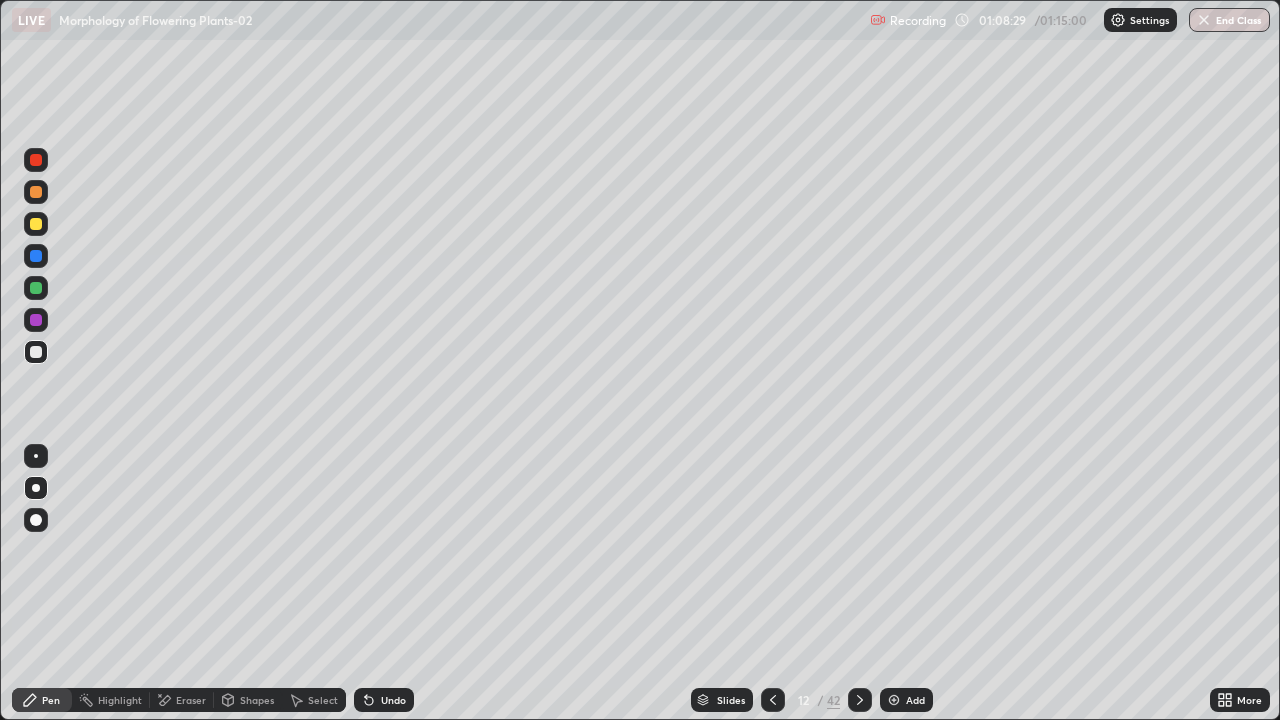 click on "Slides" at bounding box center (731, 700) 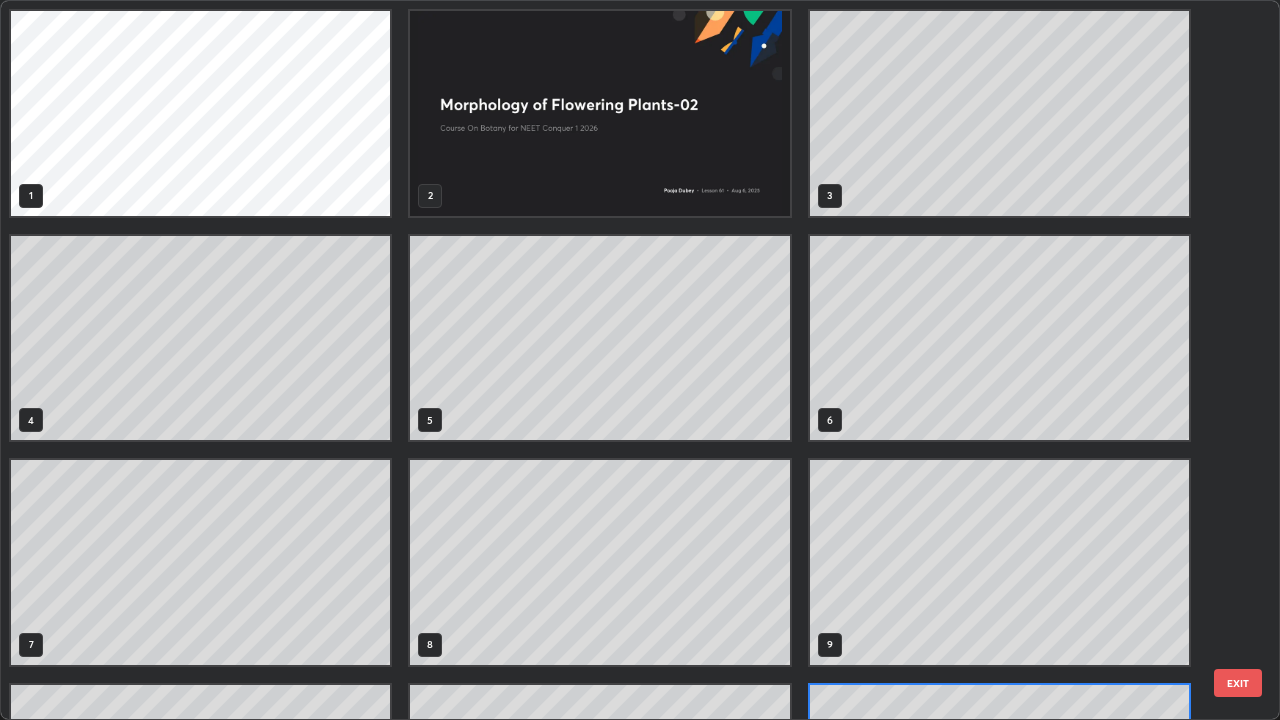 scroll, scrollTop: 180, scrollLeft: 0, axis: vertical 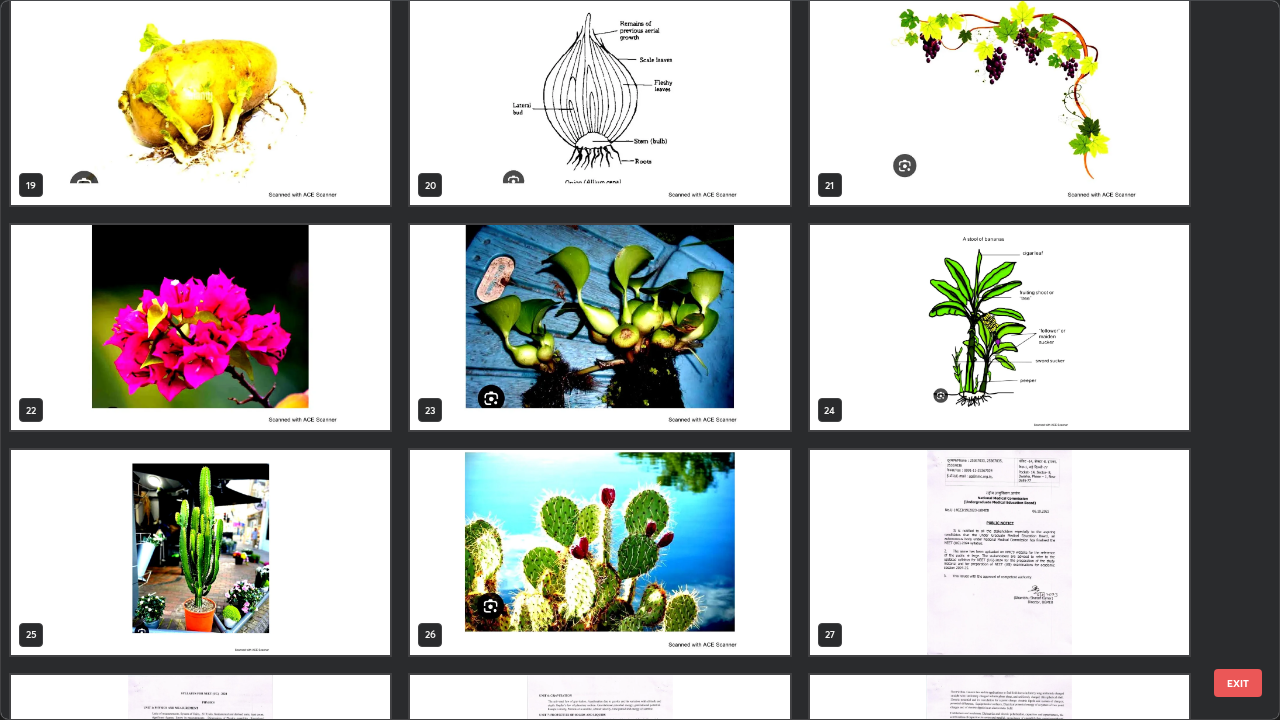 click at bounding box center [200, 327] 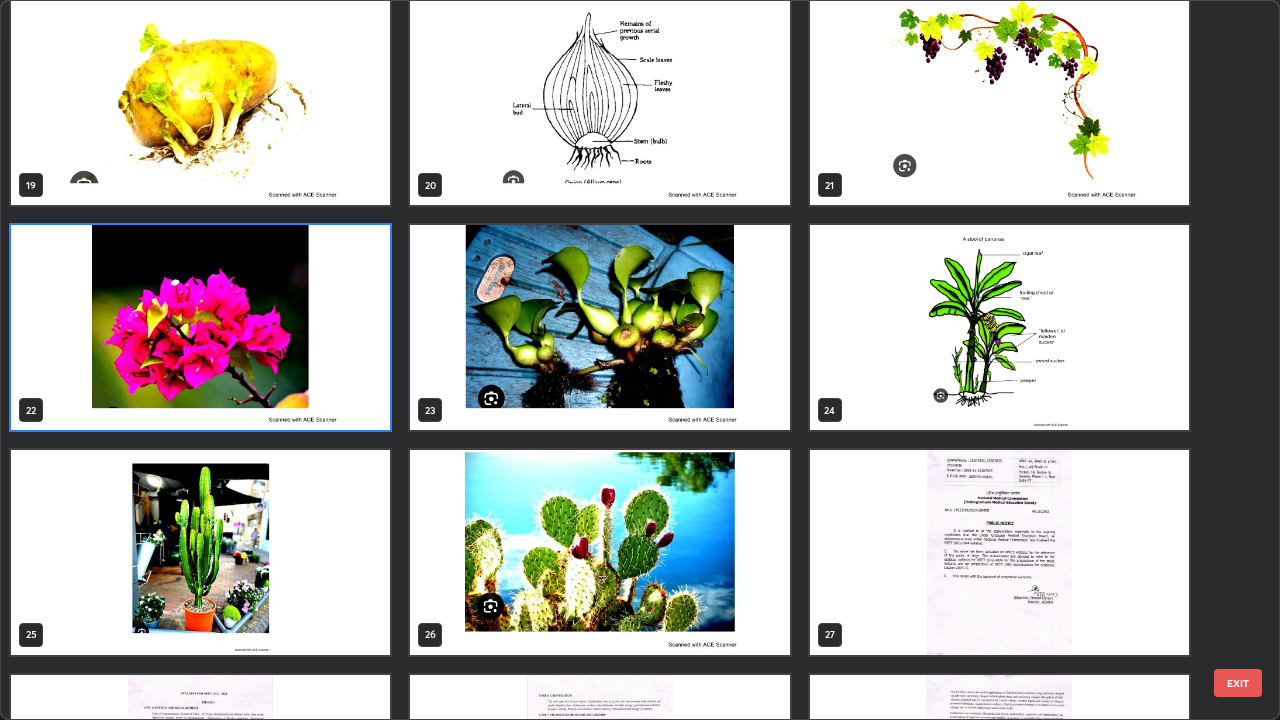 click at bounding box center (200, 327) 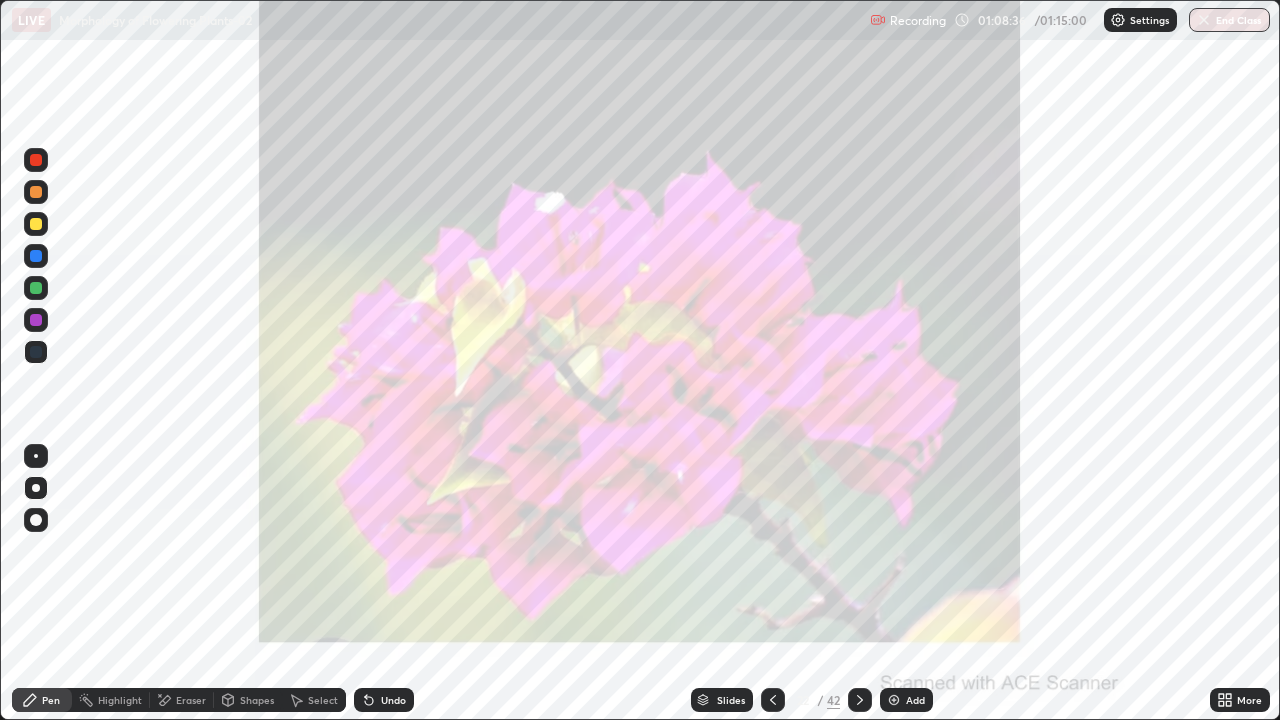 click at bounding box center (200, 327) 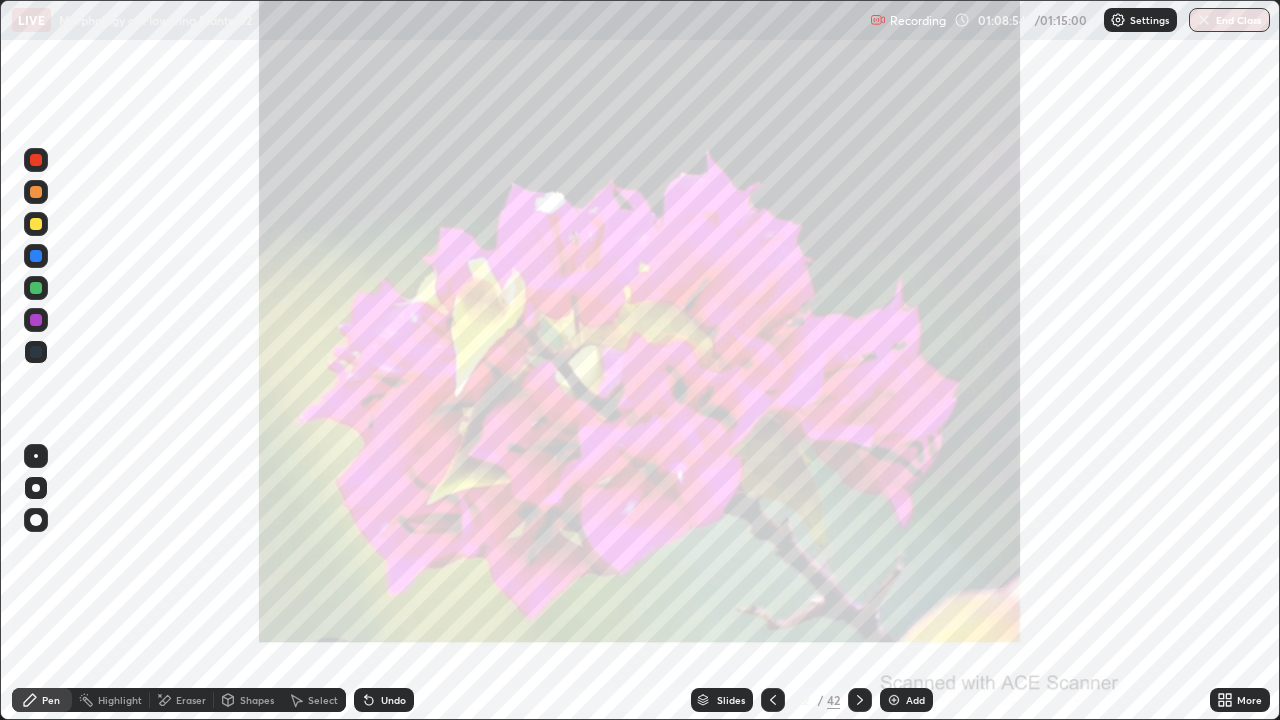 click on "Slides" at bounding box center [722, 700] 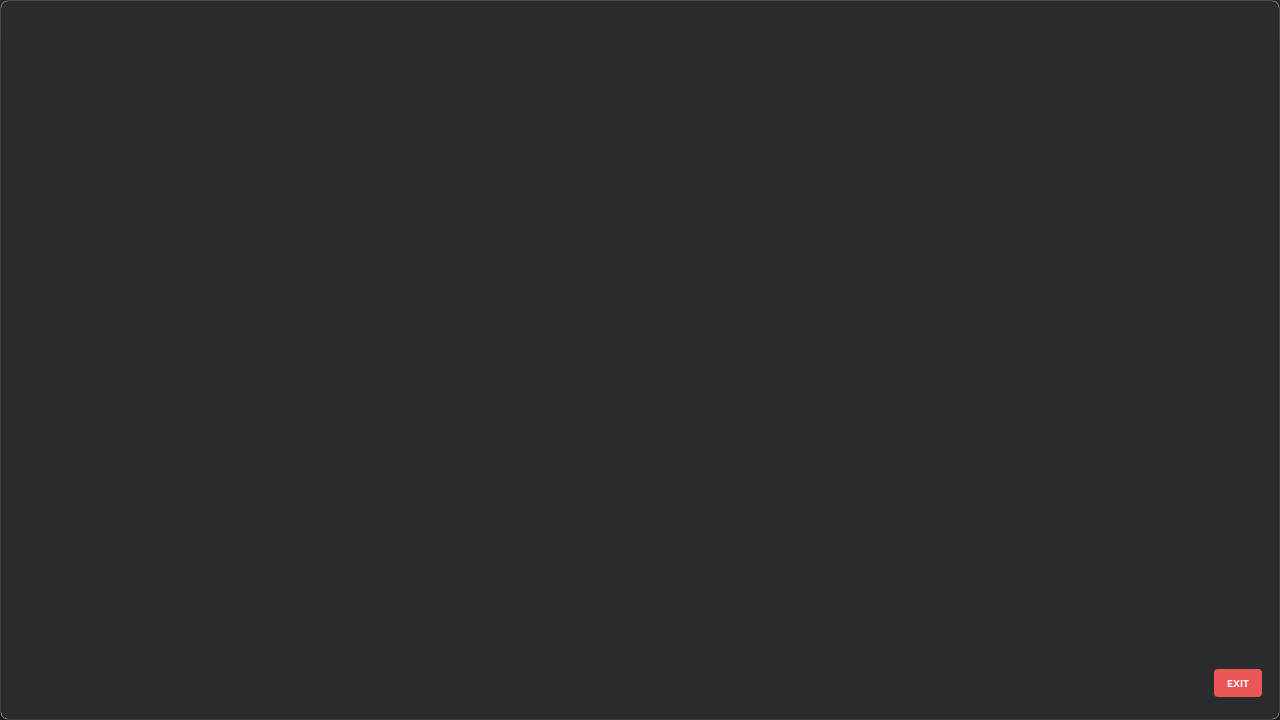 scroll, scrollTop: 1079, scrollLeft: 0, axis: vertical 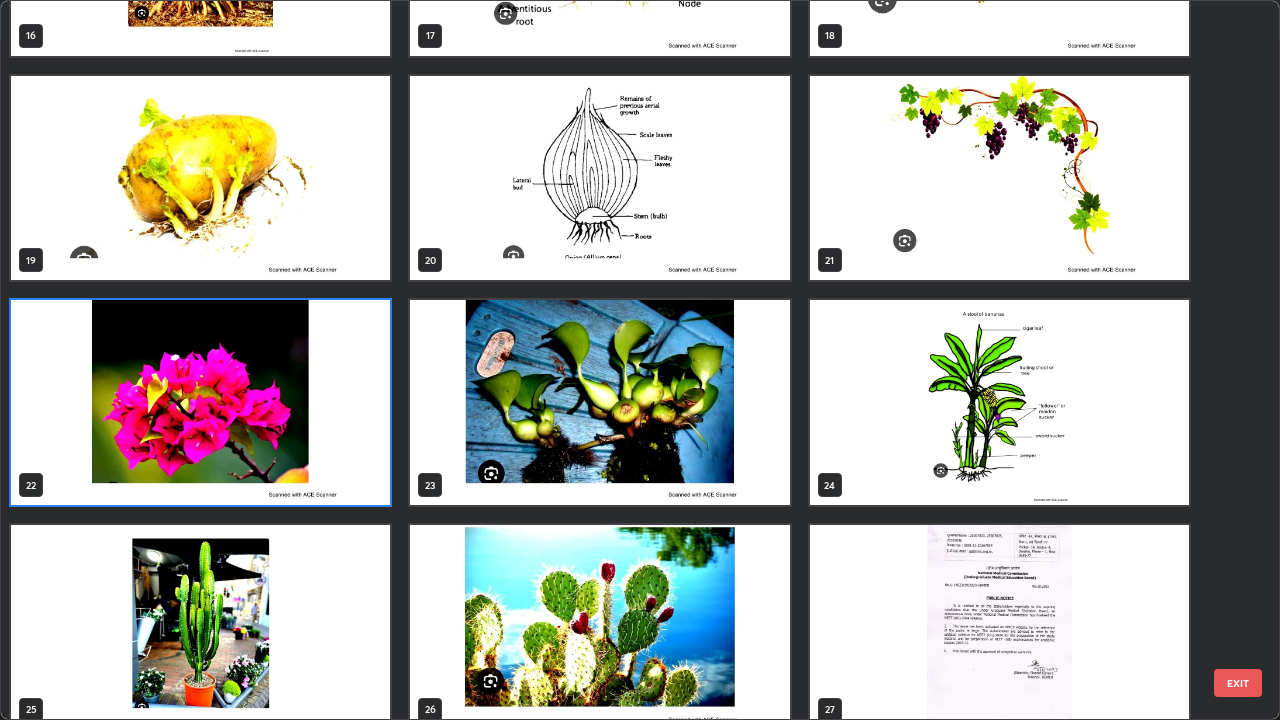click at bounding box center [599, 402] 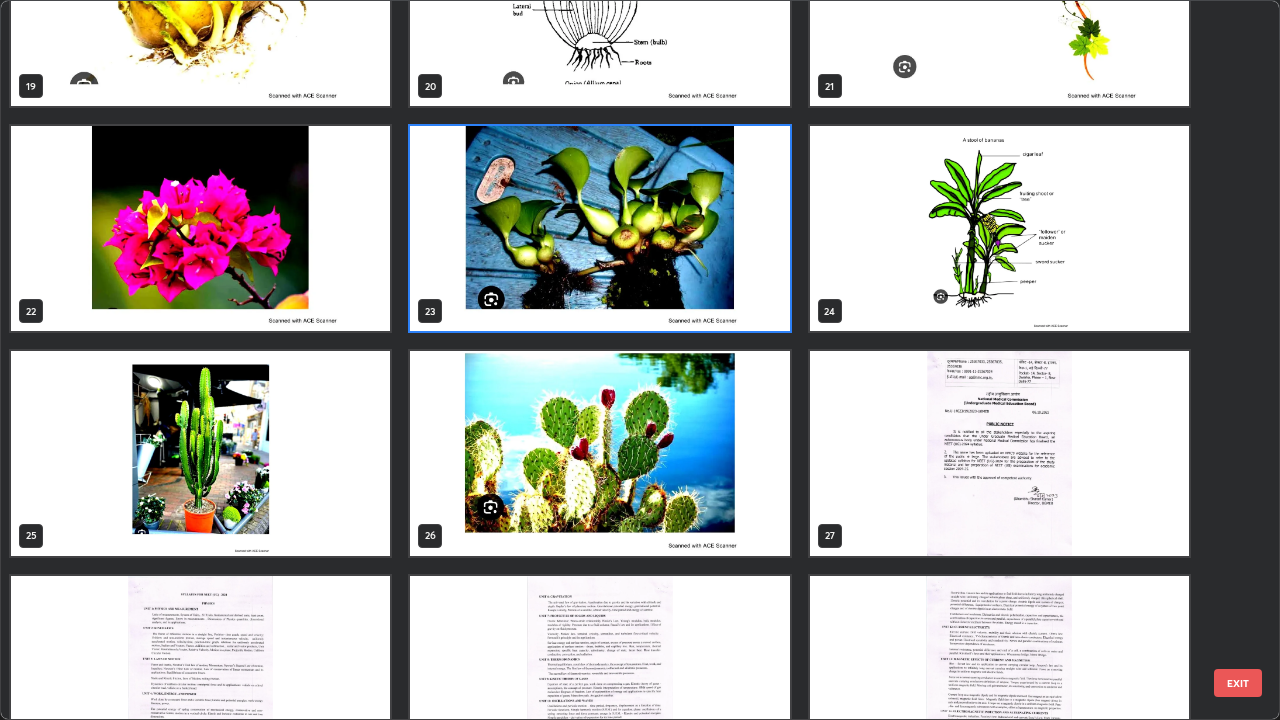 scroll, scrollTop: 1470, scrollLeft: 0, axis: vertical 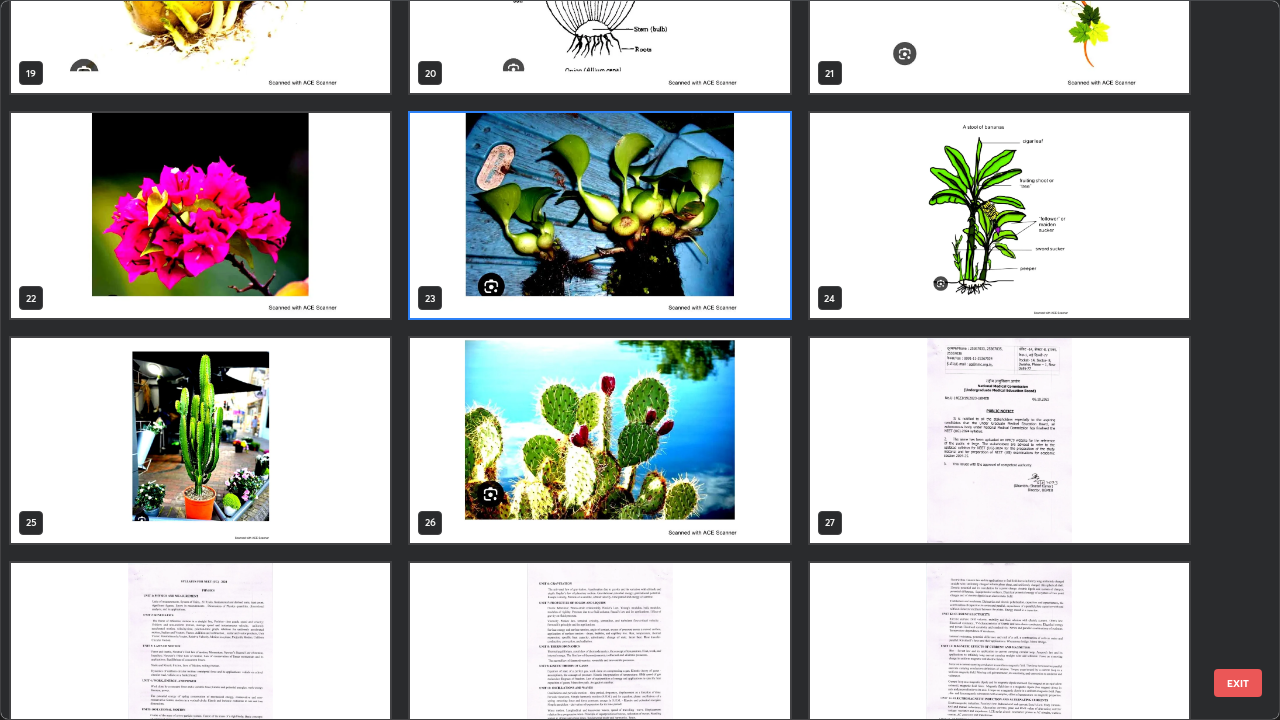 click at bounding box center (599, 215) 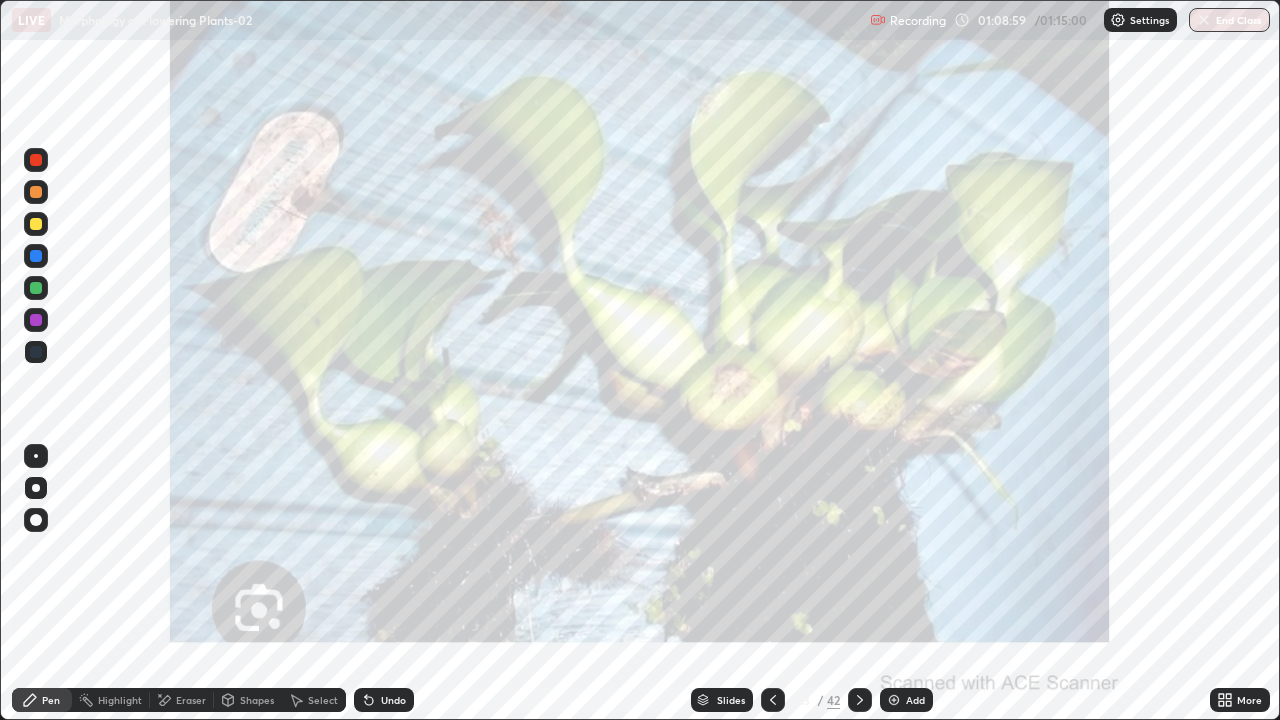 click 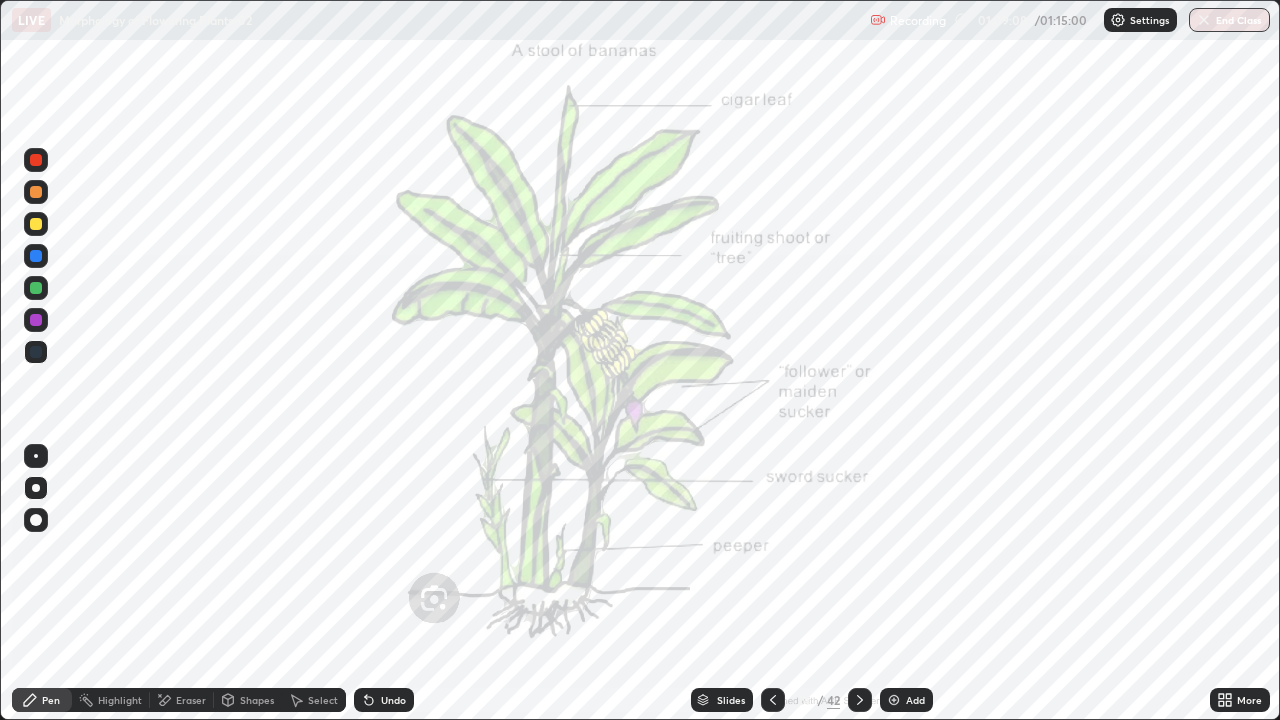 click on "Slides" at bounding box center [722, 700] 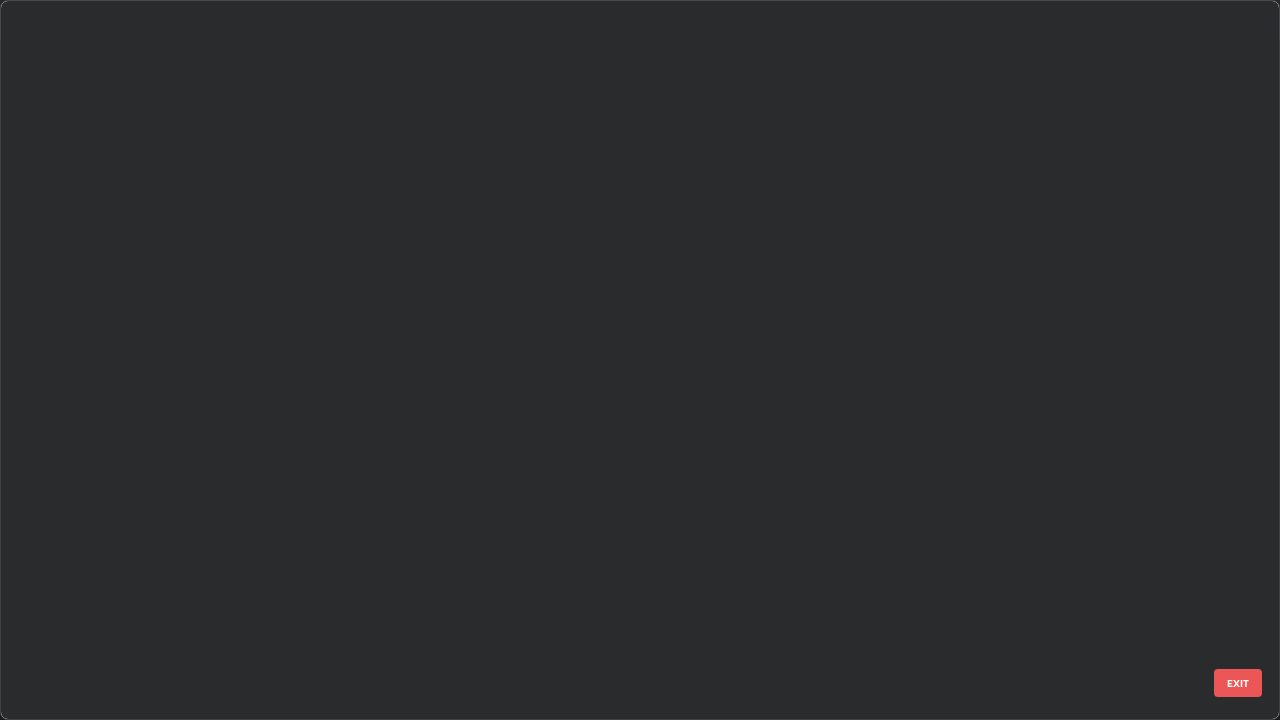 scroll, scrollTop: 1079, scrollLeft: 0, axis: vertical 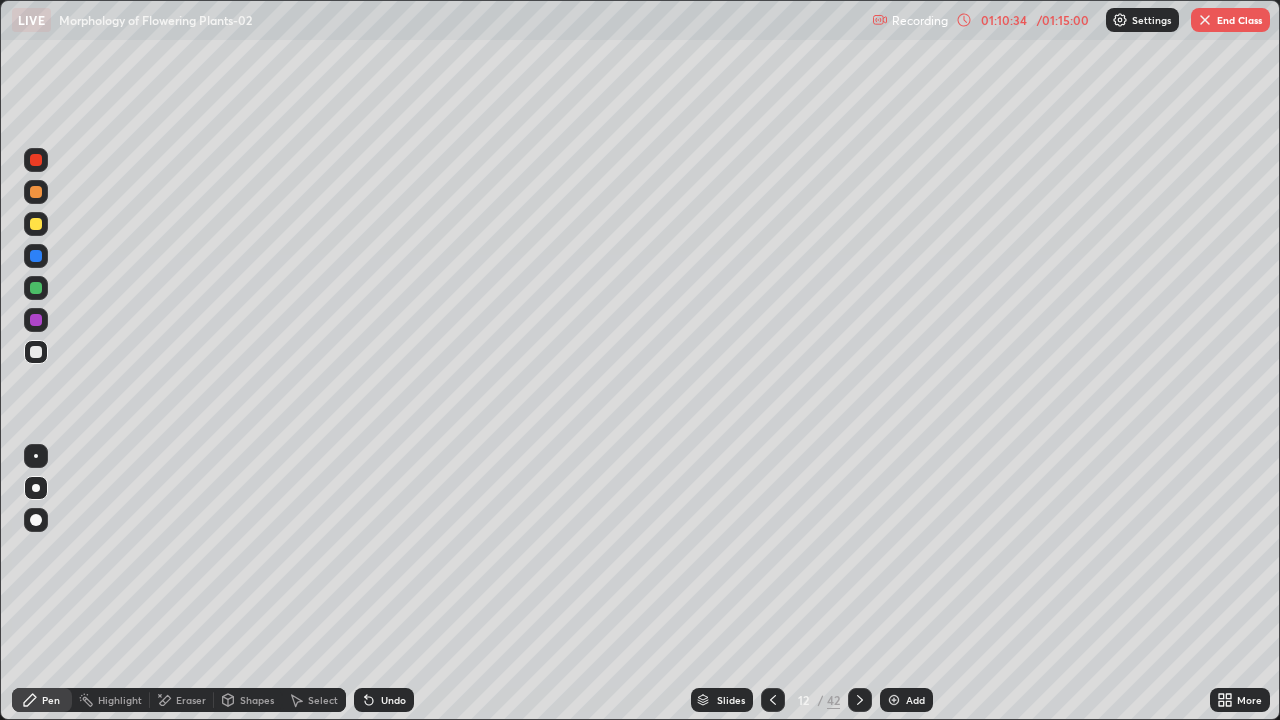 click on "End Class" at bounding box center [1230, 20] 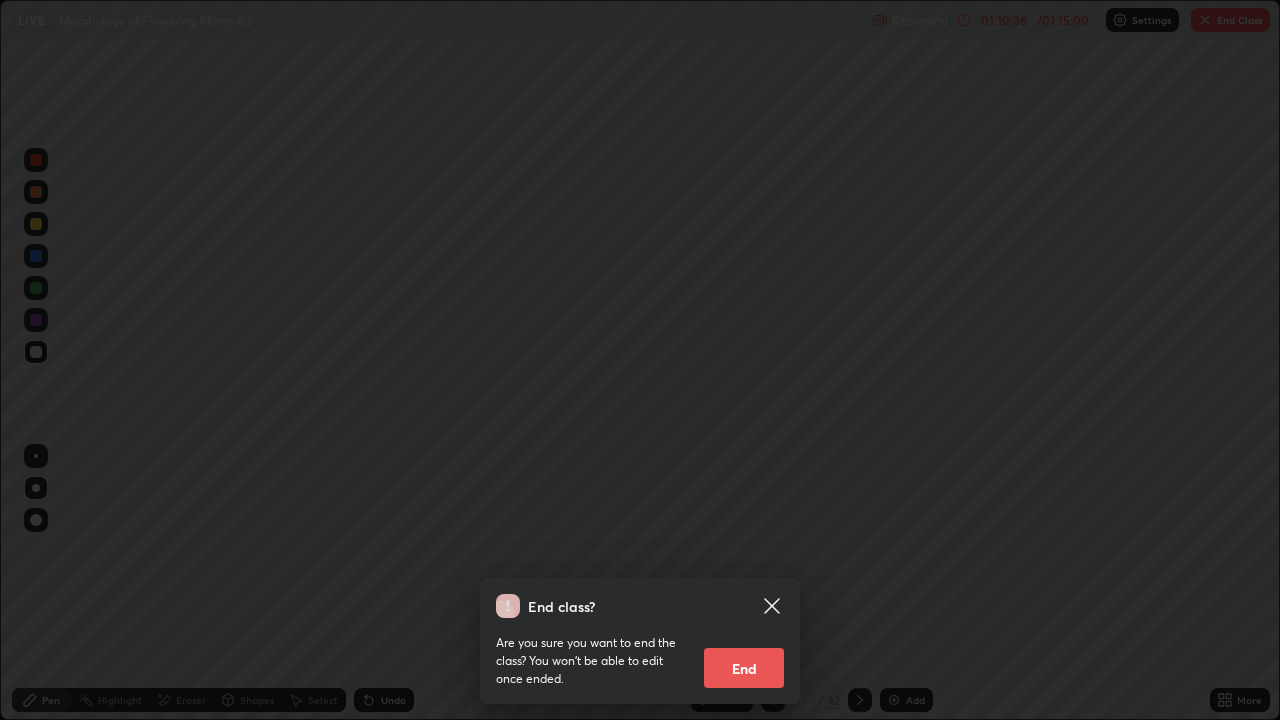 click on "End" at bounding box center [744, 668] 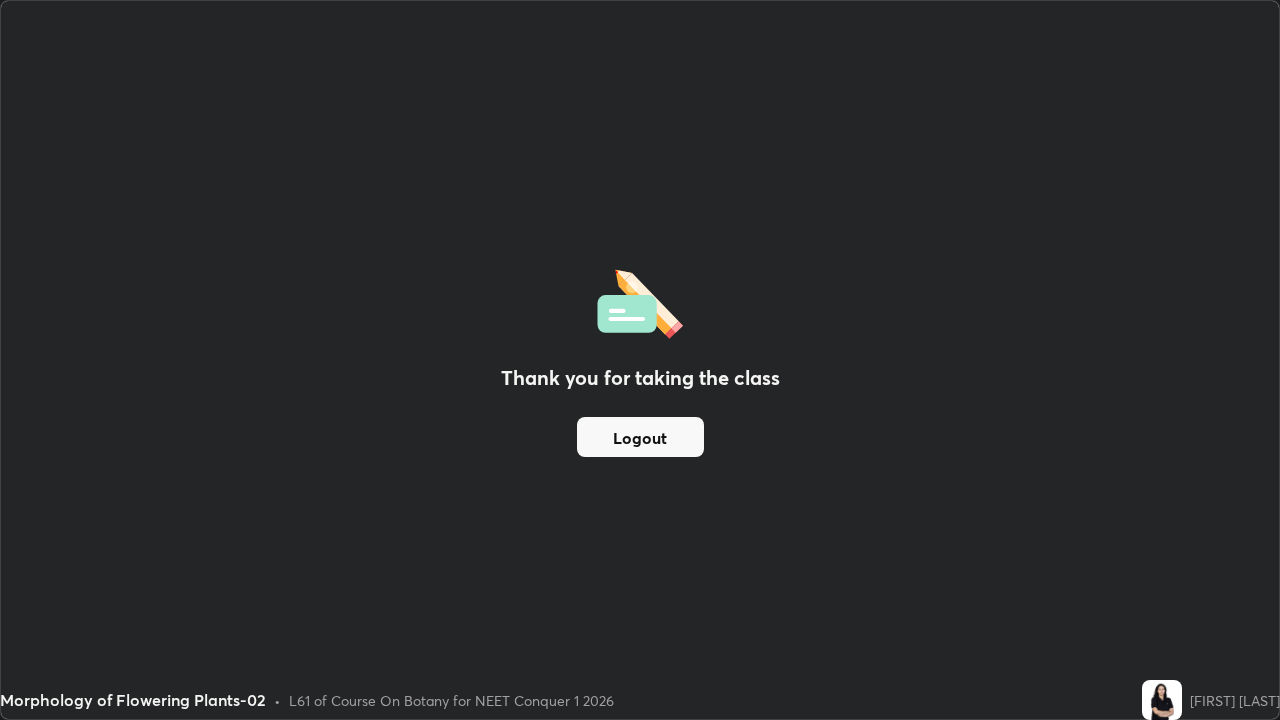 click on "Logout" at bounding box center (640, 437) 